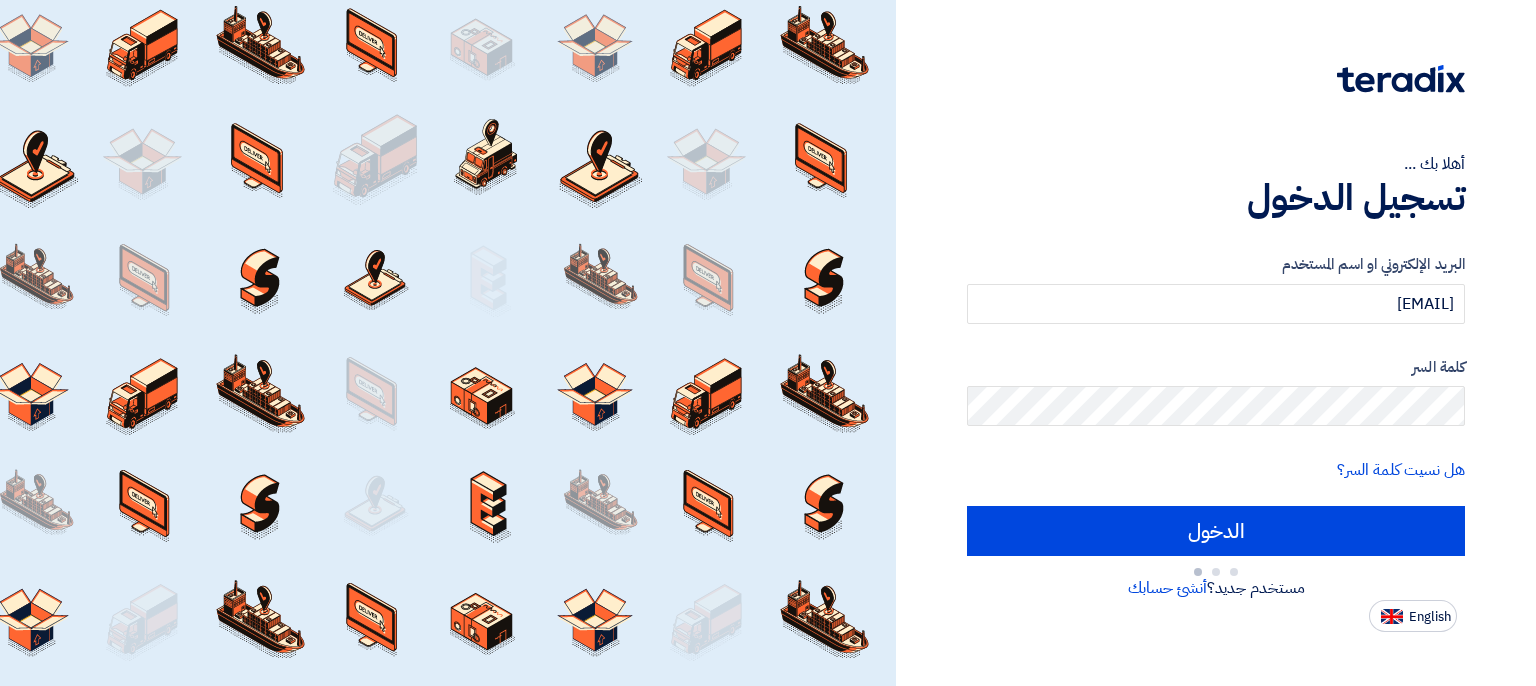 scroll, scrollTop: 0, scrollLeft: 0, axis: both 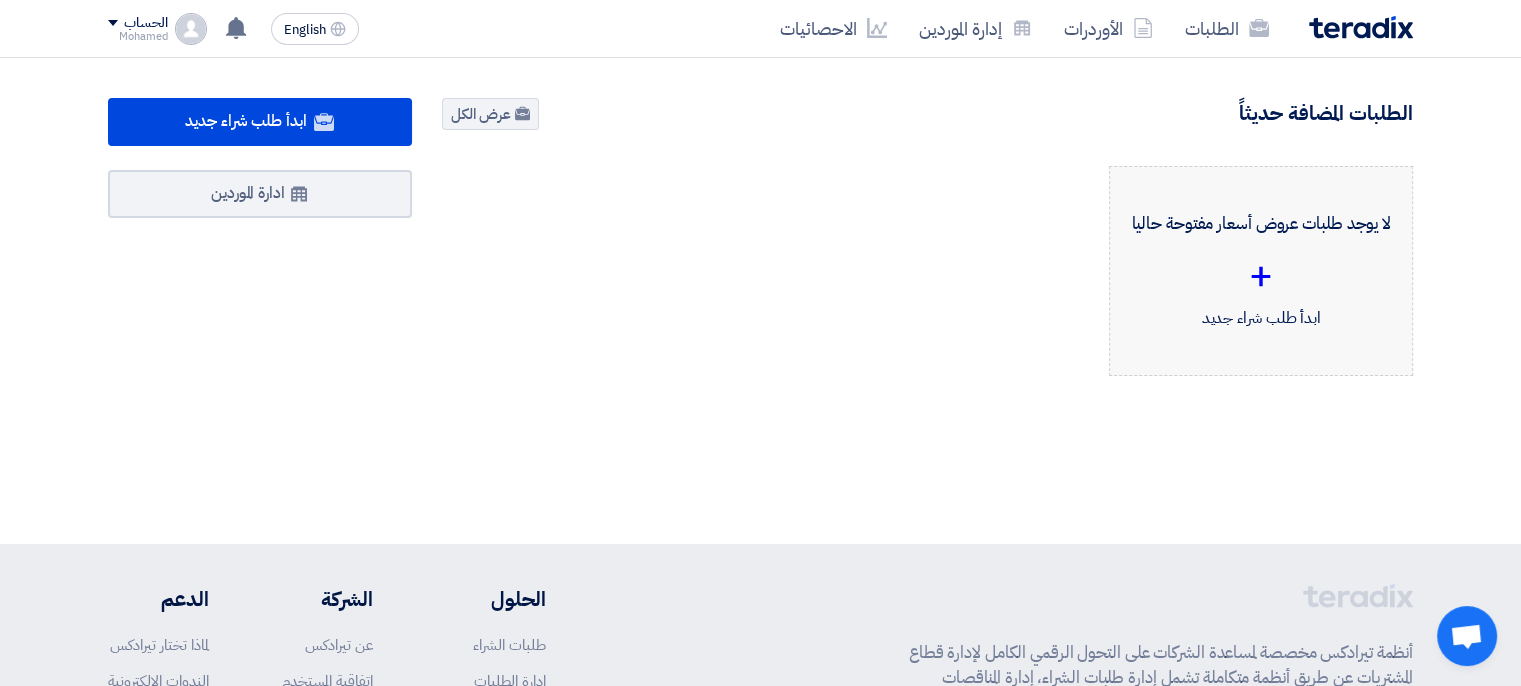 click on "+" 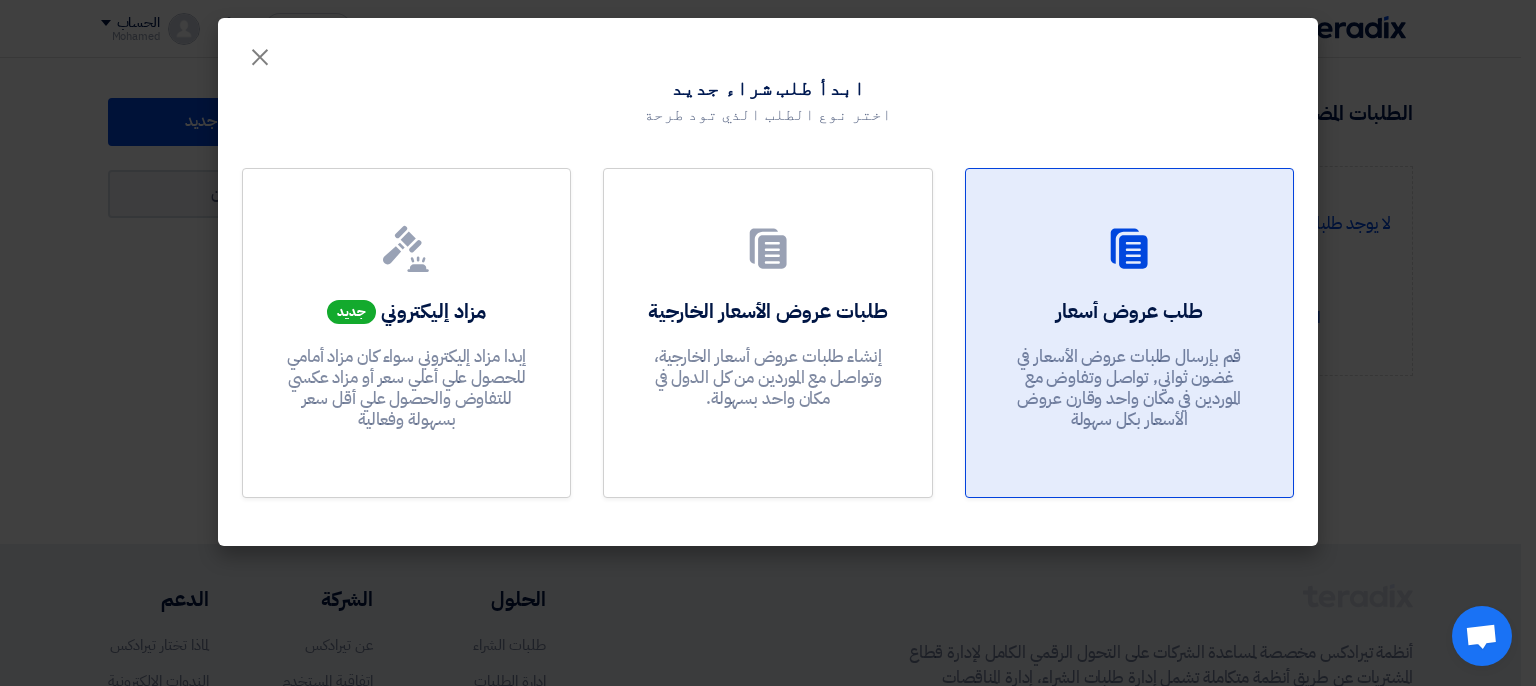 click on "طلب عروض أسعار
قم بإرسال طلبات عروض الأسعار في غضون ثواني, تواصل وتفاوض مع الموردين في مكان واحد وقارن عروض الأسعار بكل سهولة" 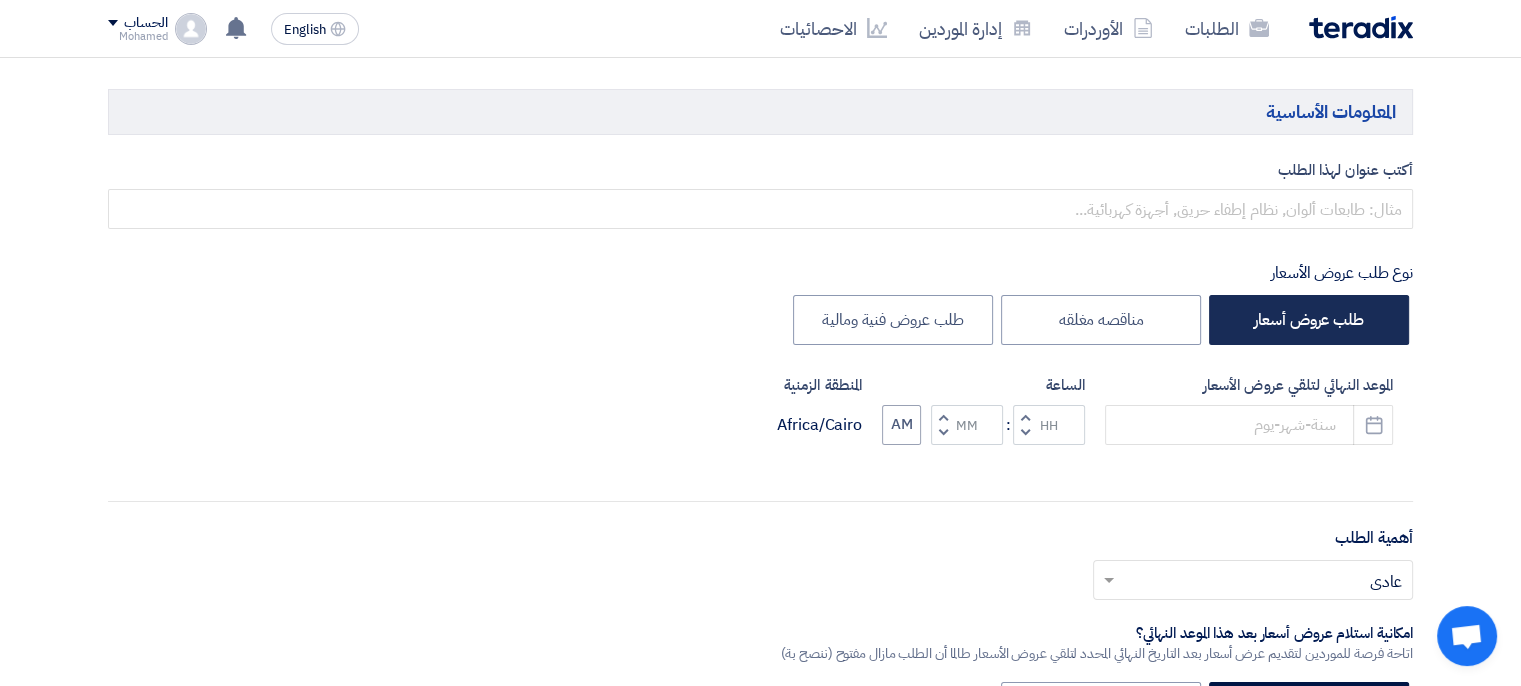 scroll, scrollTop: 200, scrollLeft: 0, axis: vertical 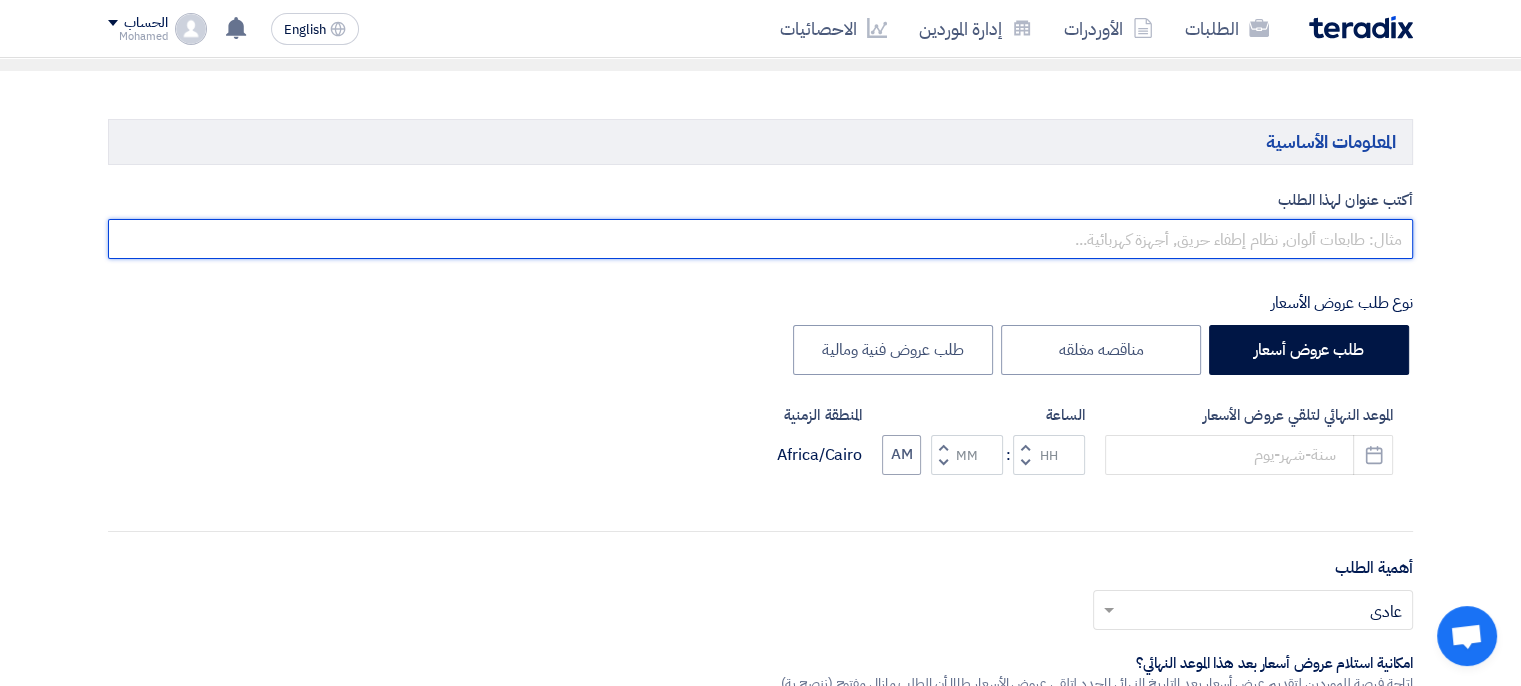 click at bounding box center (760, 239) 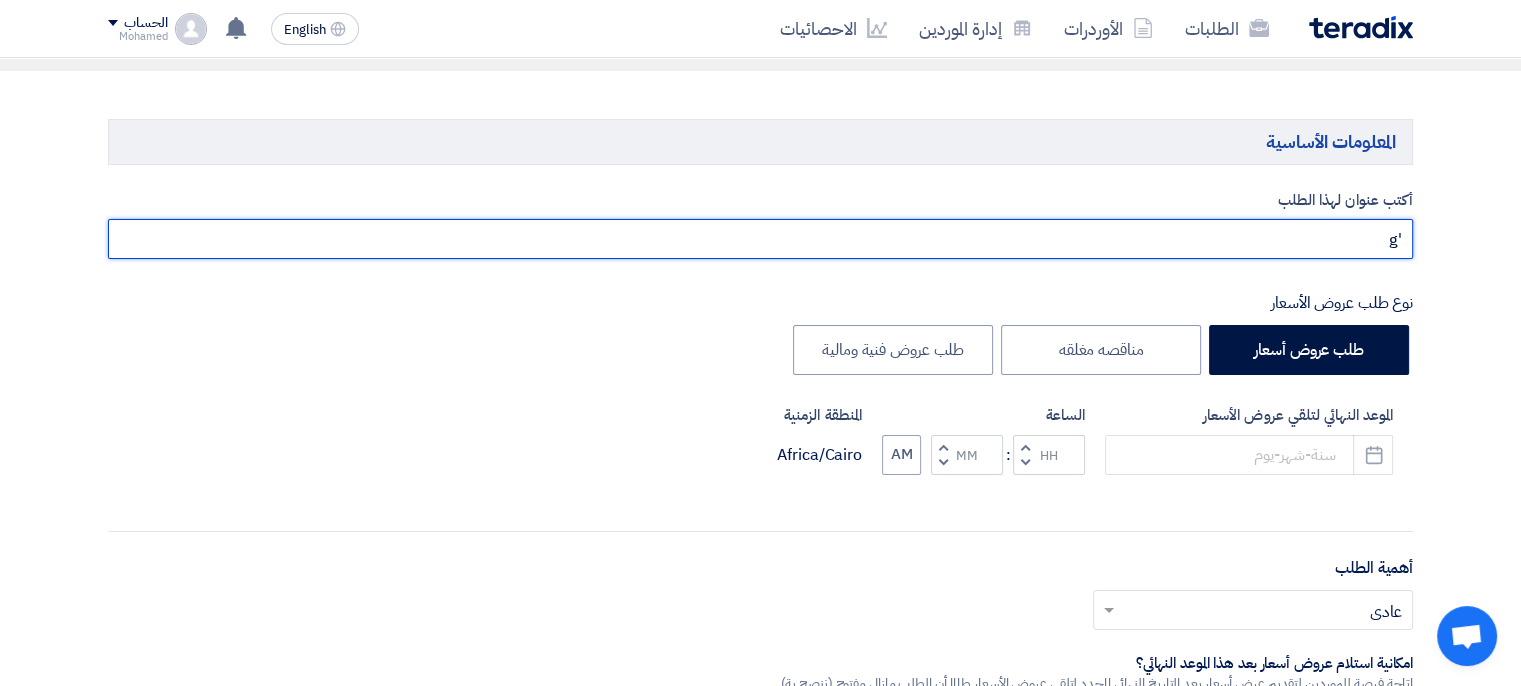 type on "'" 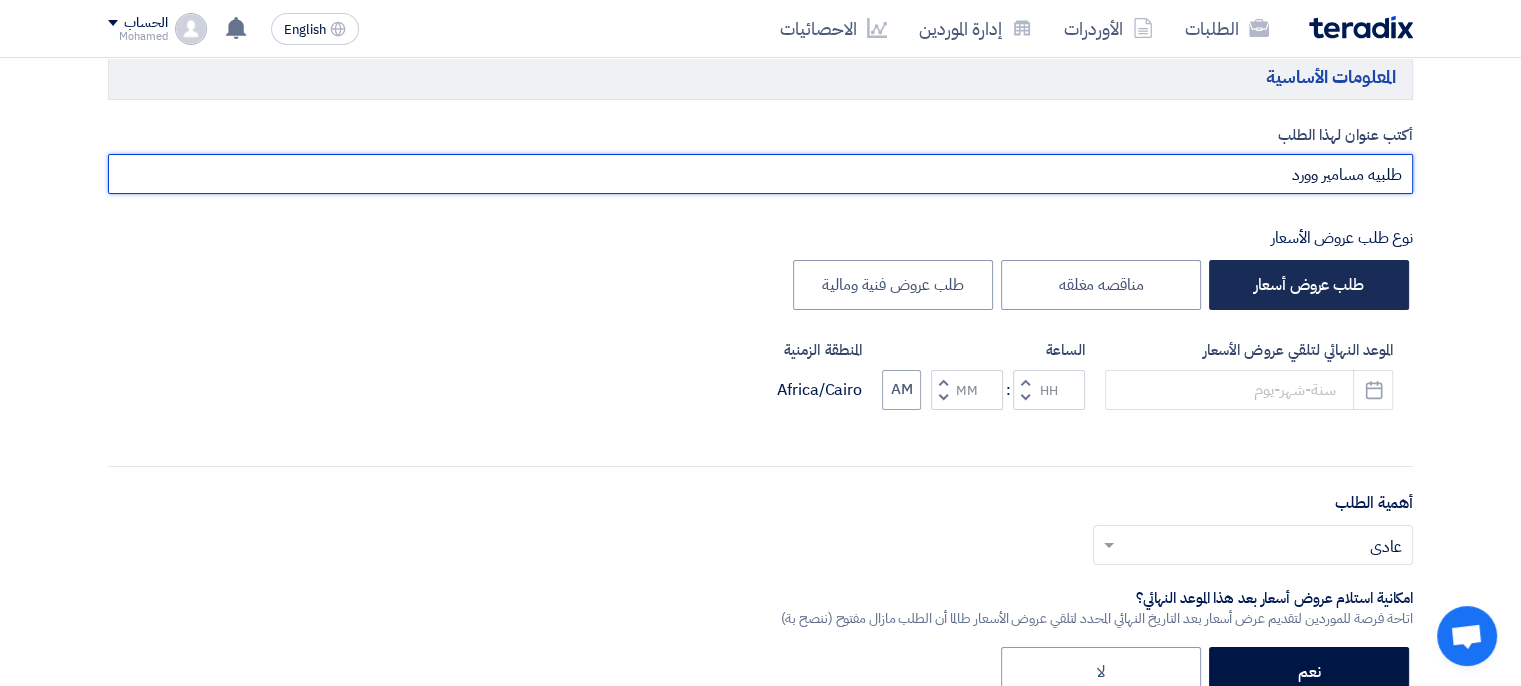 scroll, scrollTop: 300, scrollLeft: 0, axis: vertical 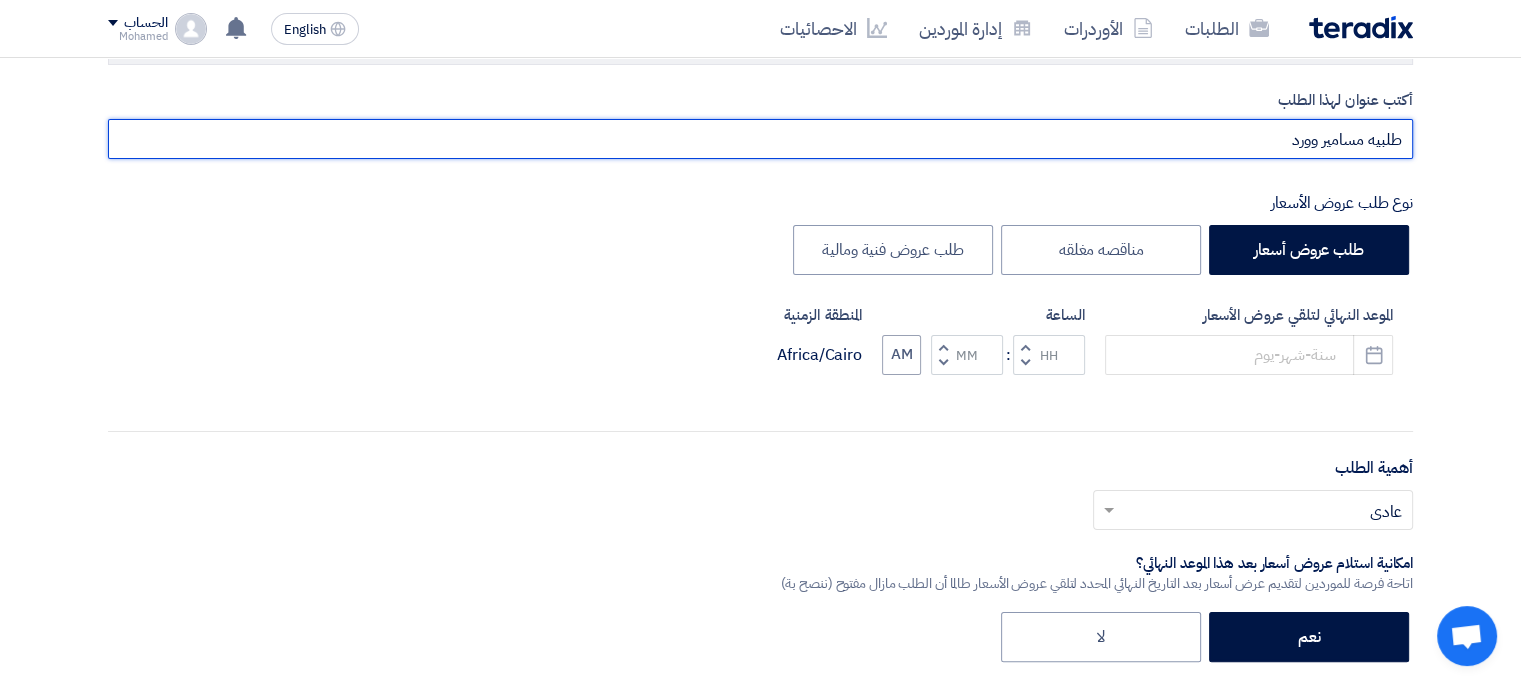 type on "طلبيه مسامير وورد" 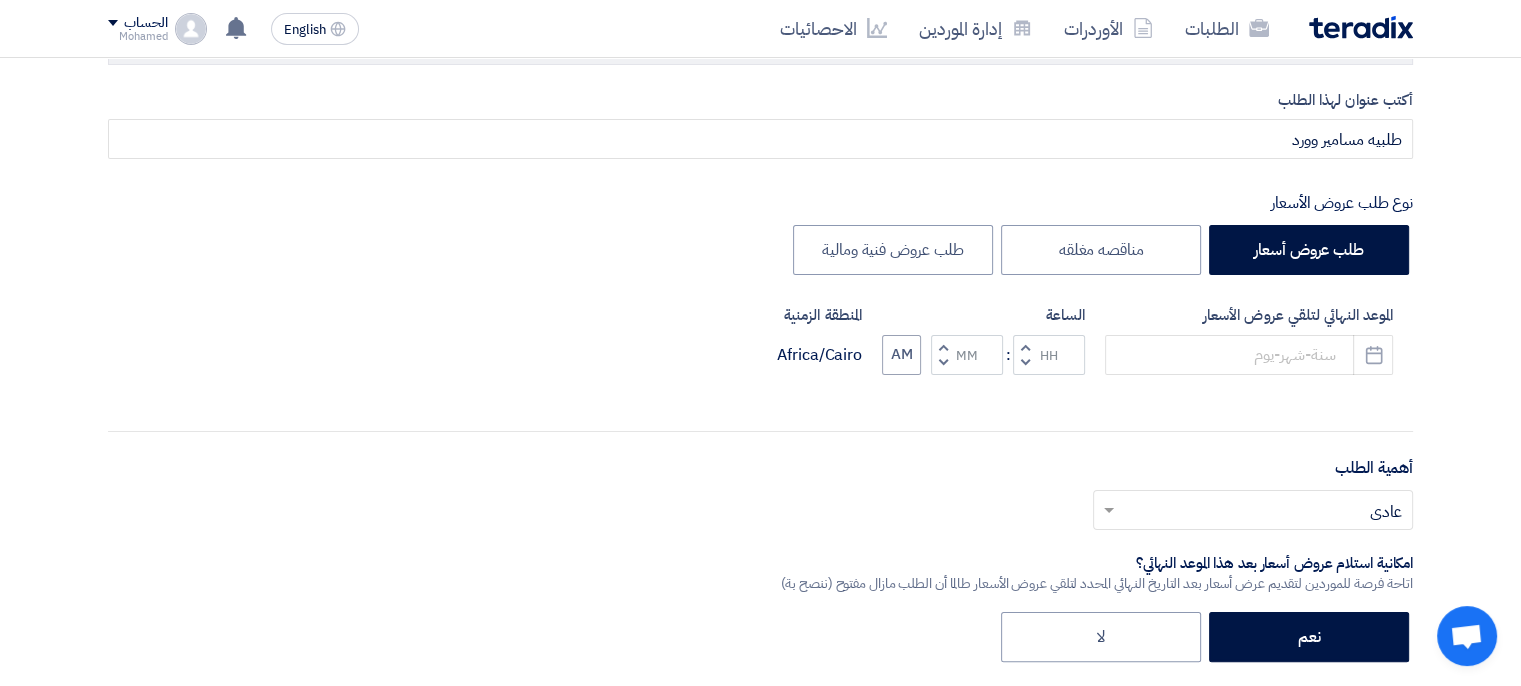 click 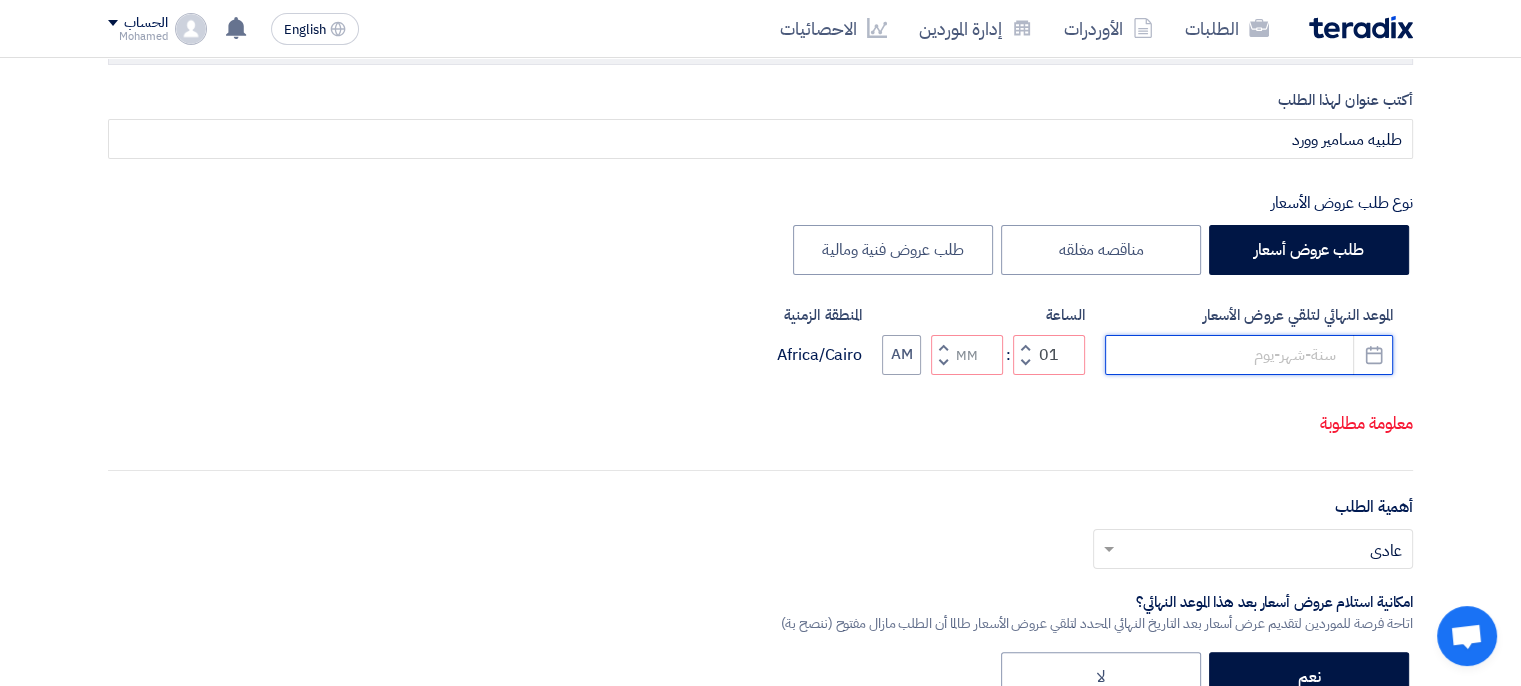 click 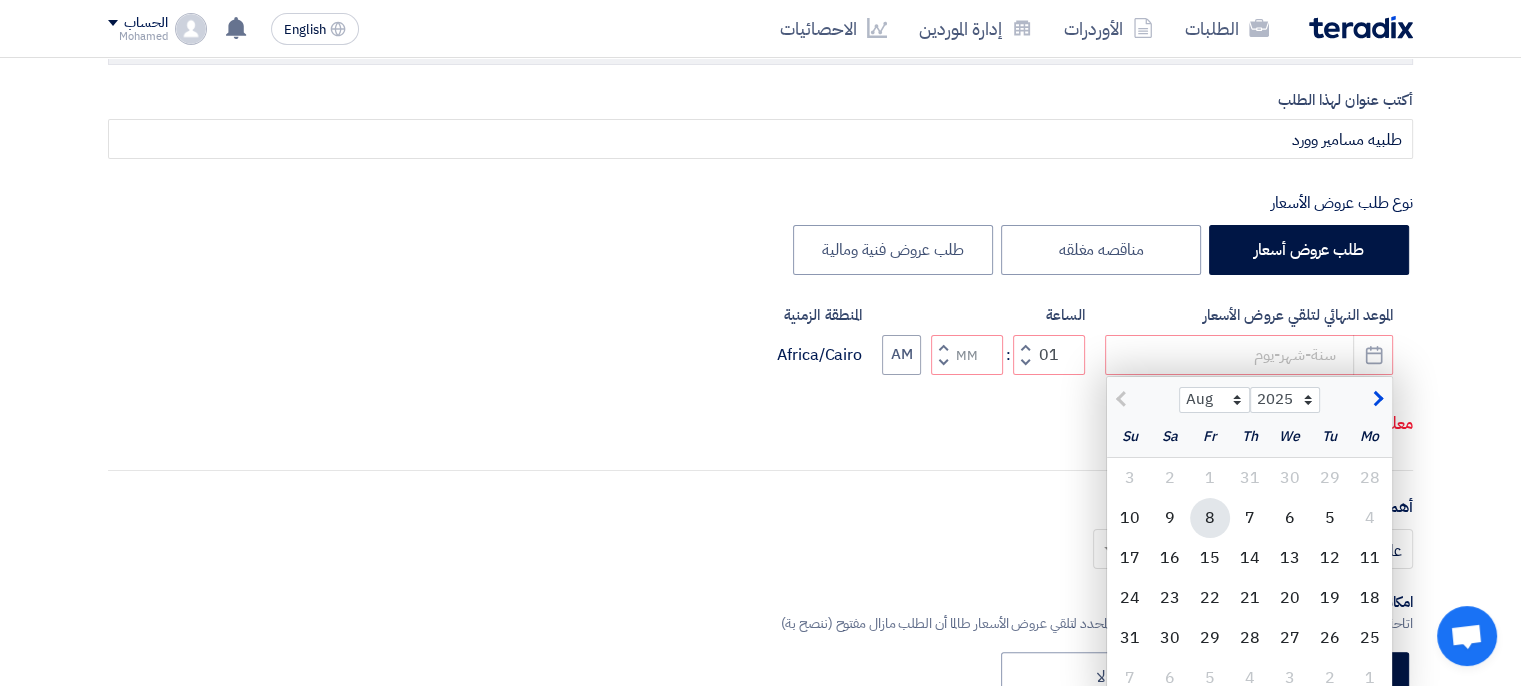 scroll, scrollTop: 400, scrollLeft: 0, axis: vertical 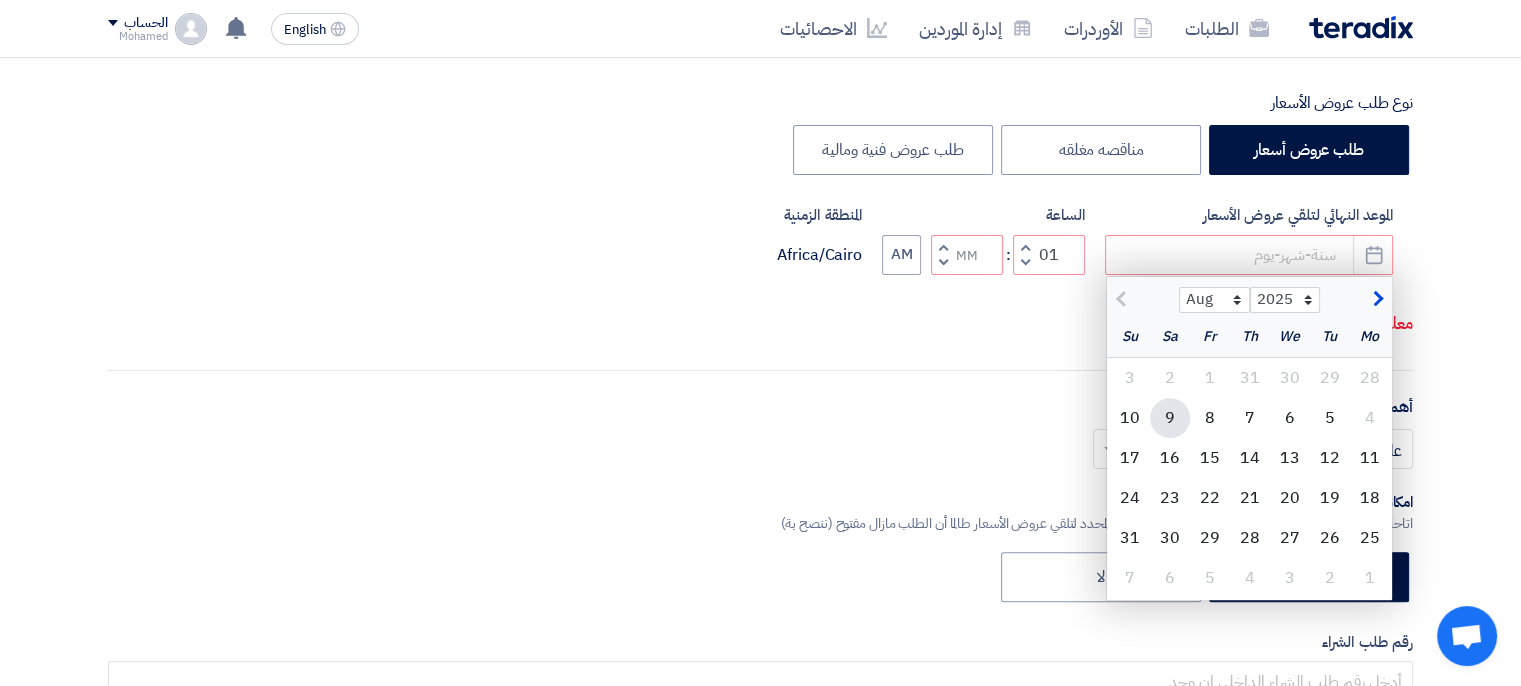 click on "9" 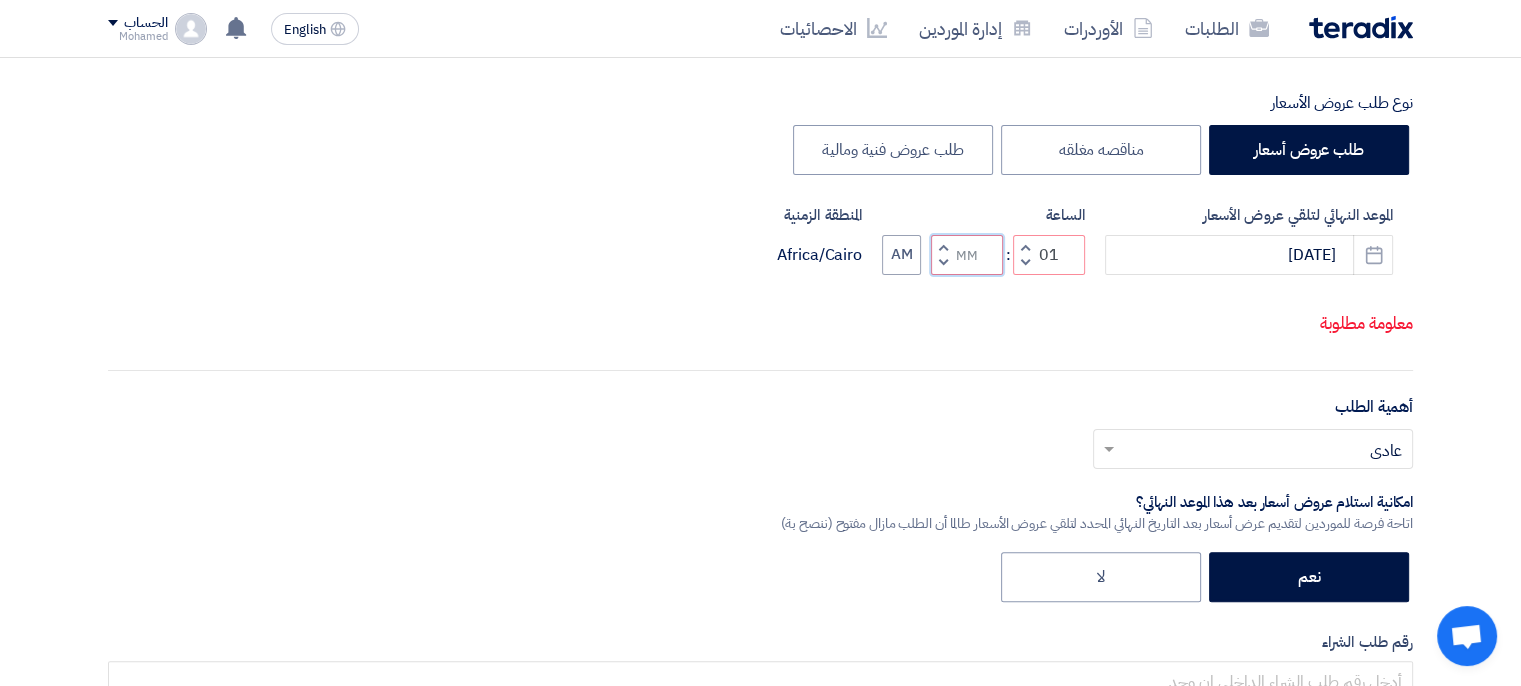 click 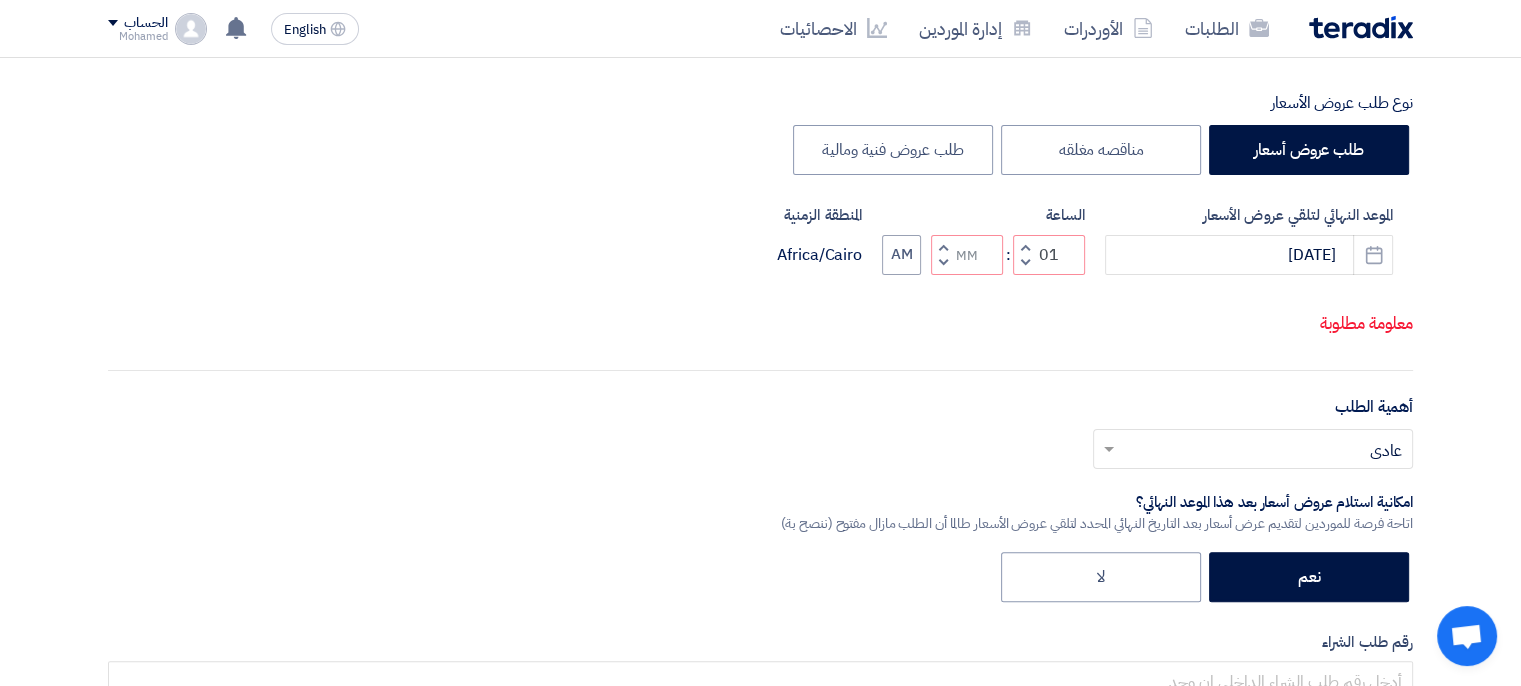 click on "Increment minutes" 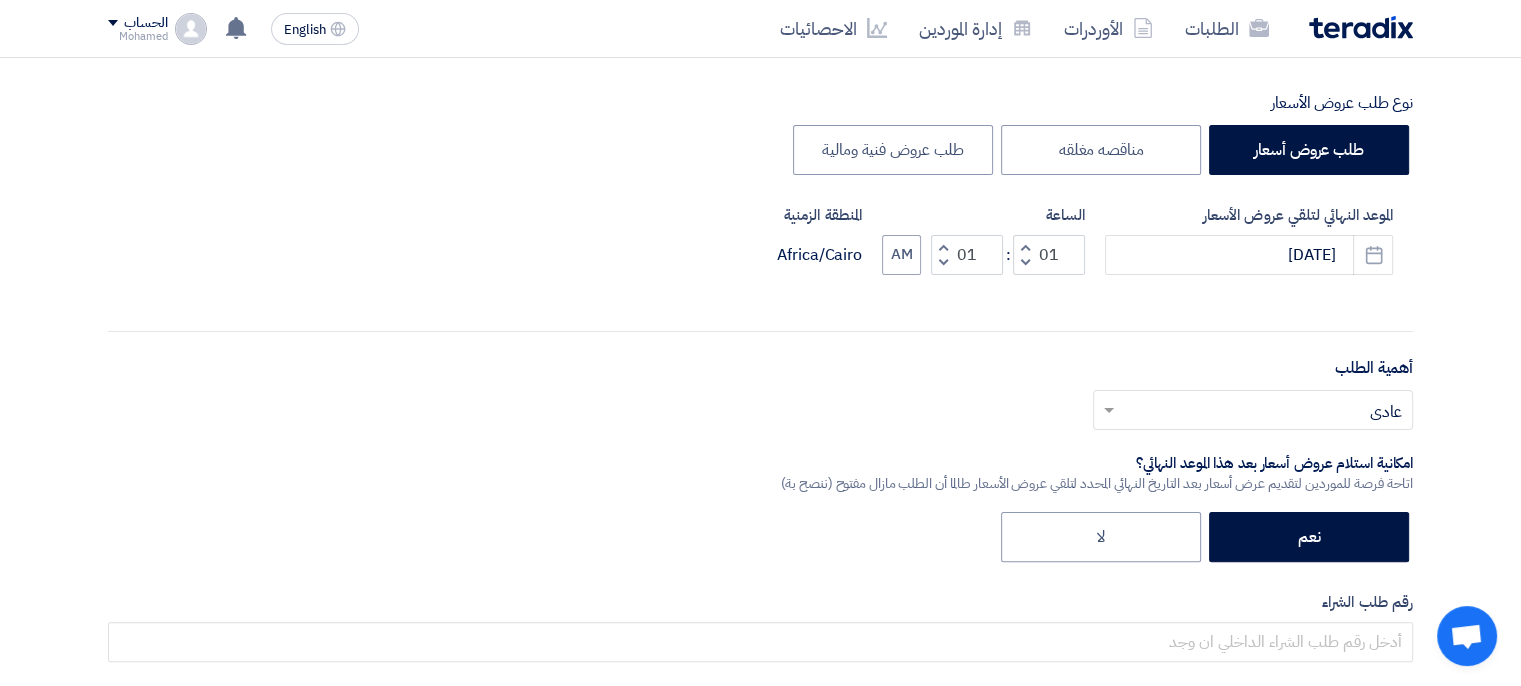 click 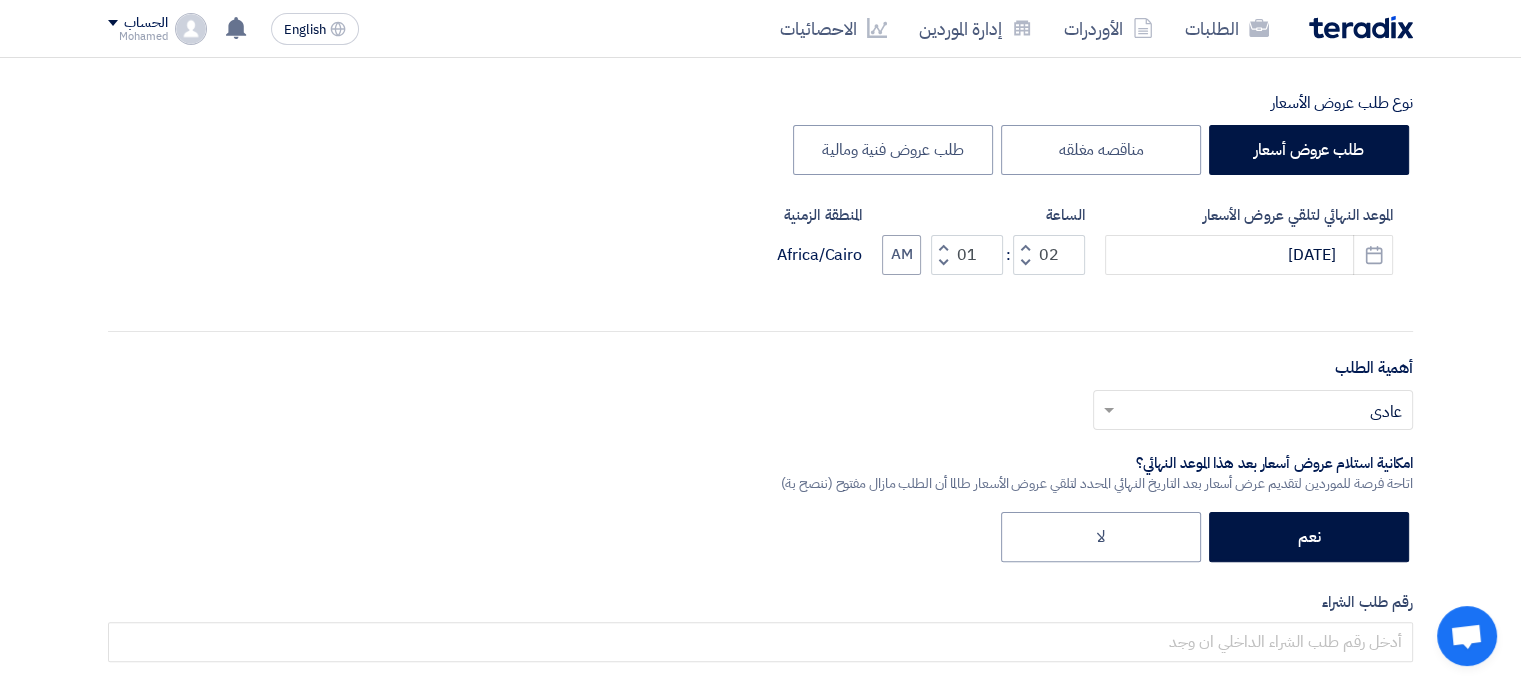 click 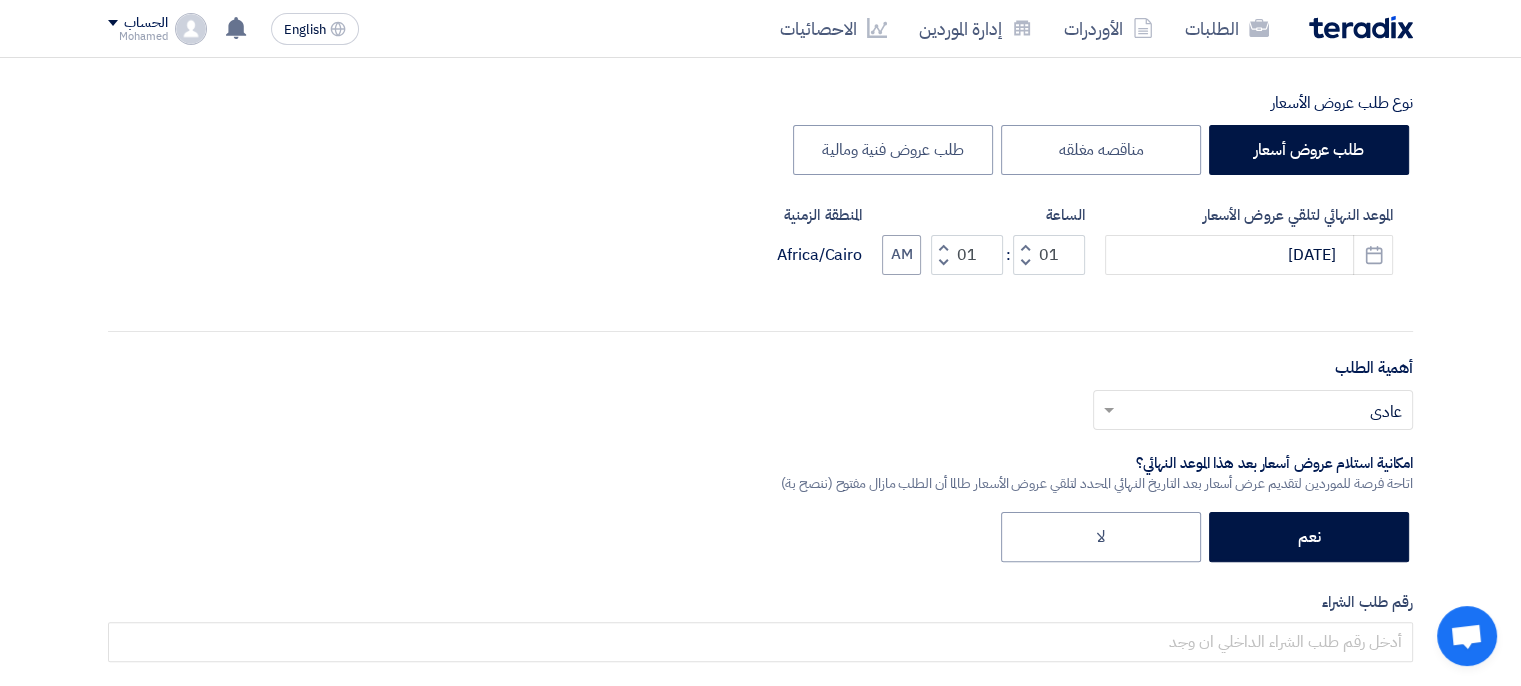 click on "Decrement hours" 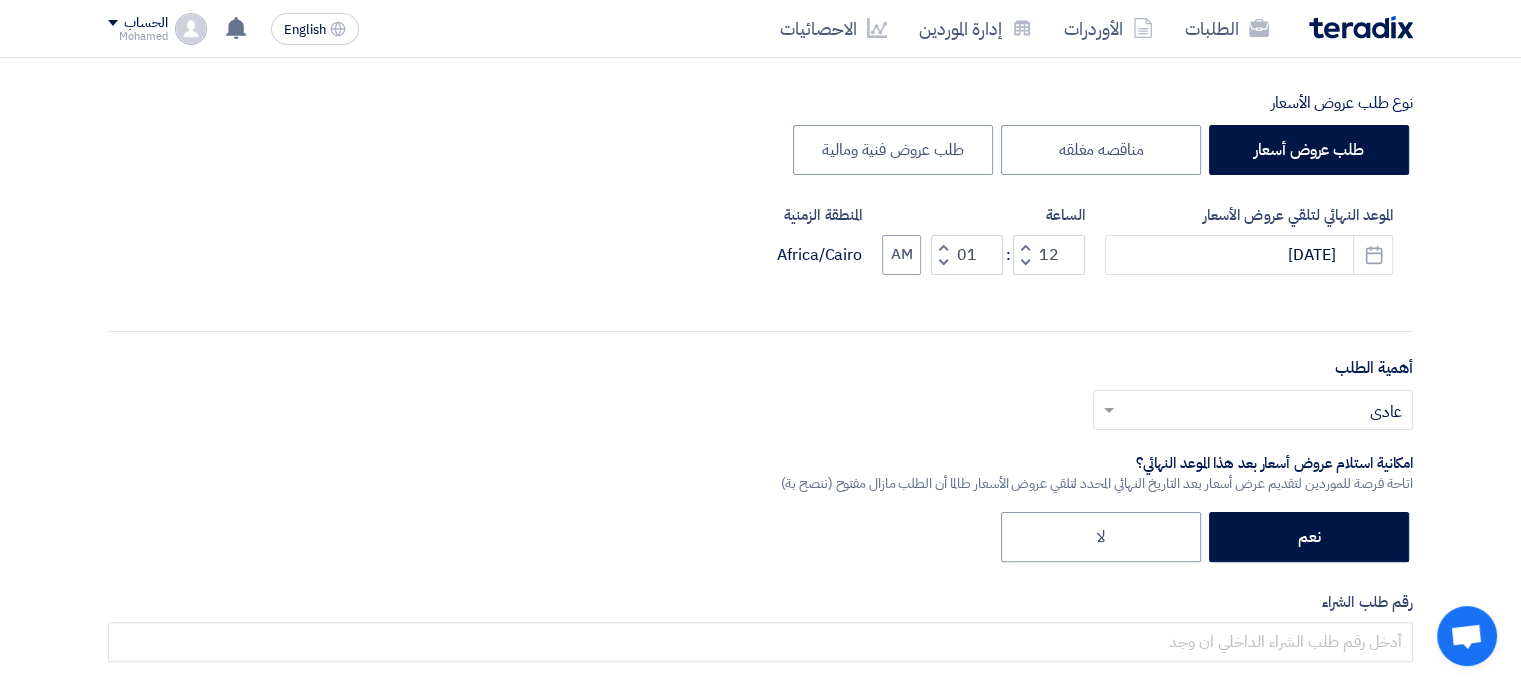 click on "Decrement hours" 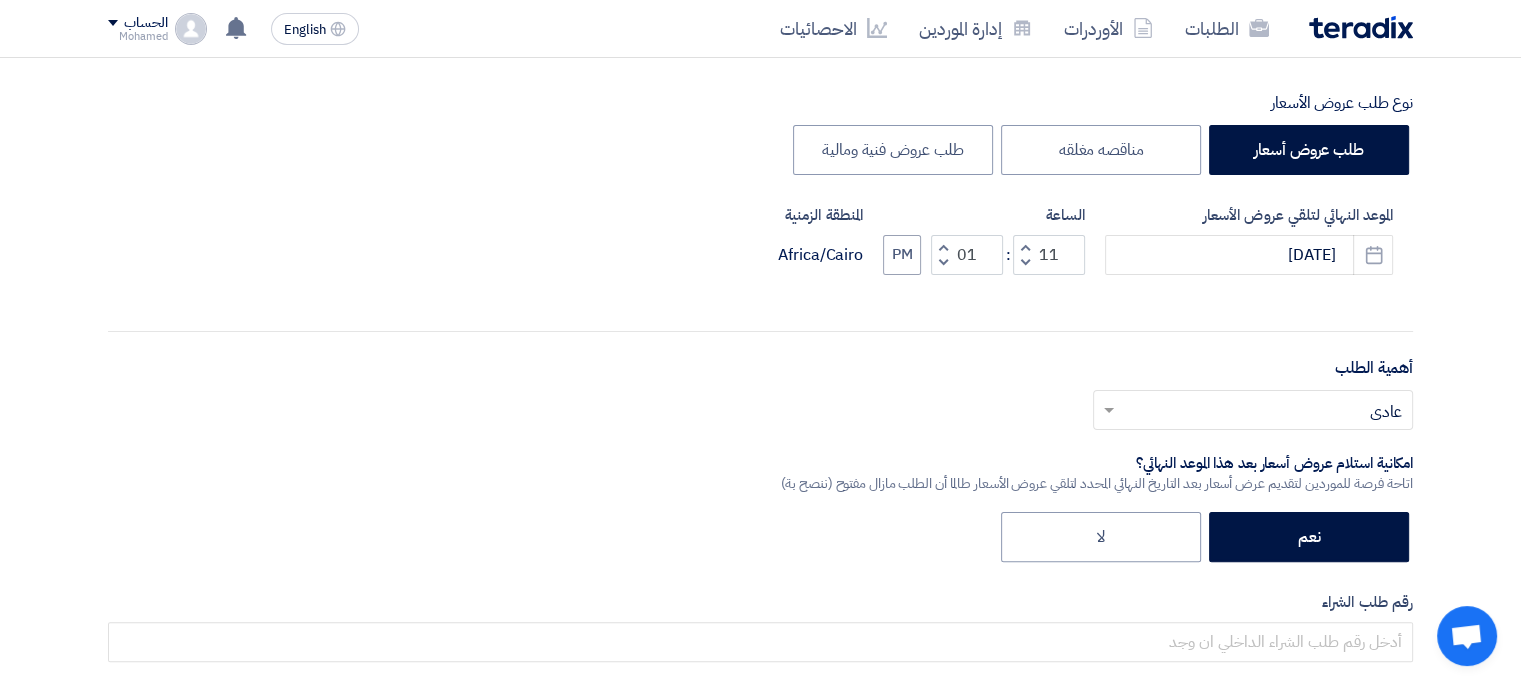 click 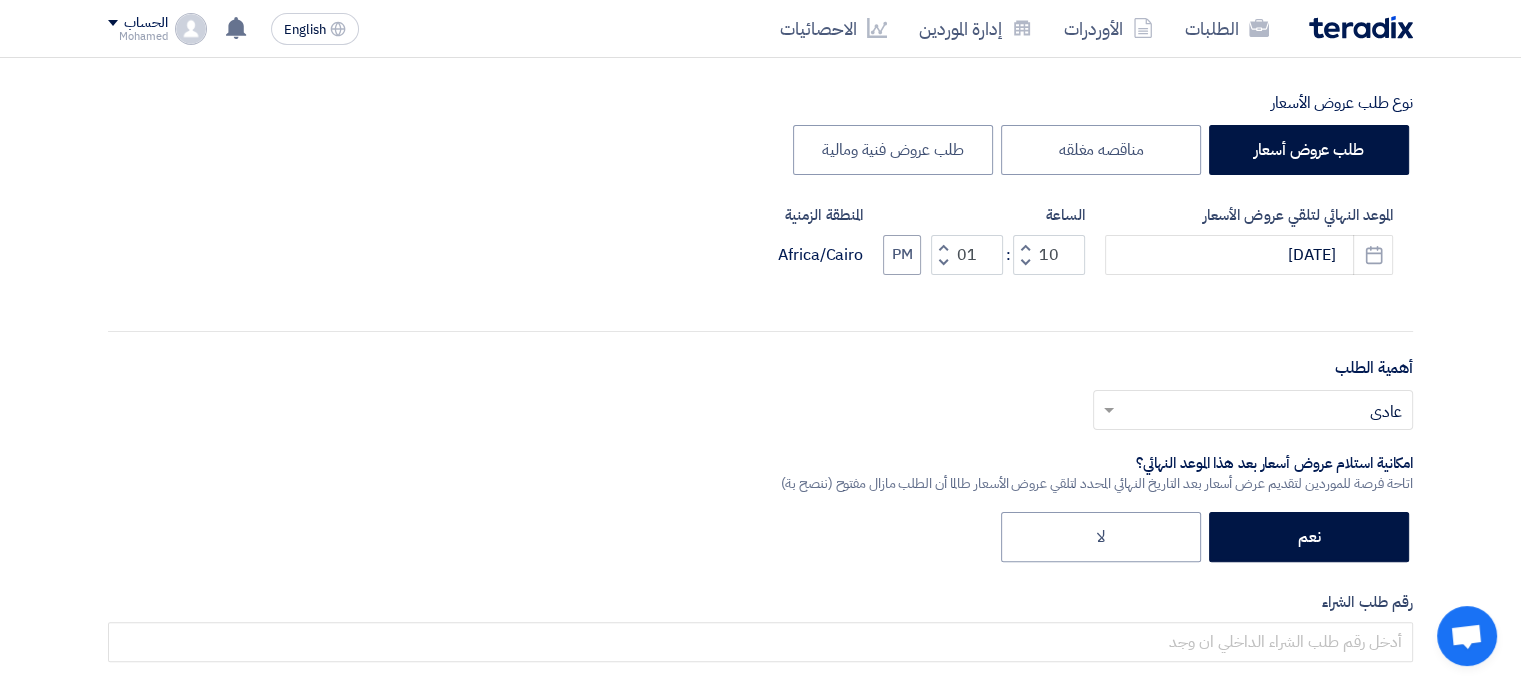 click 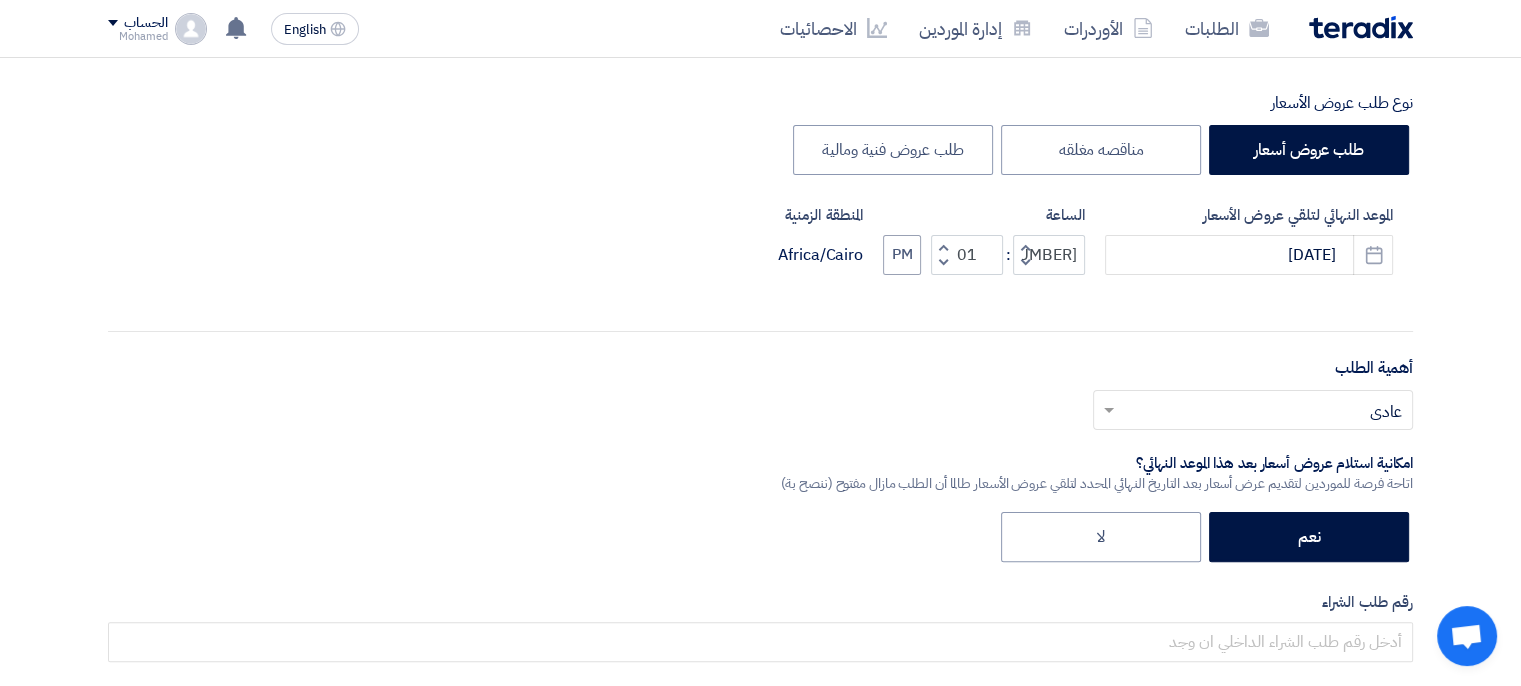click 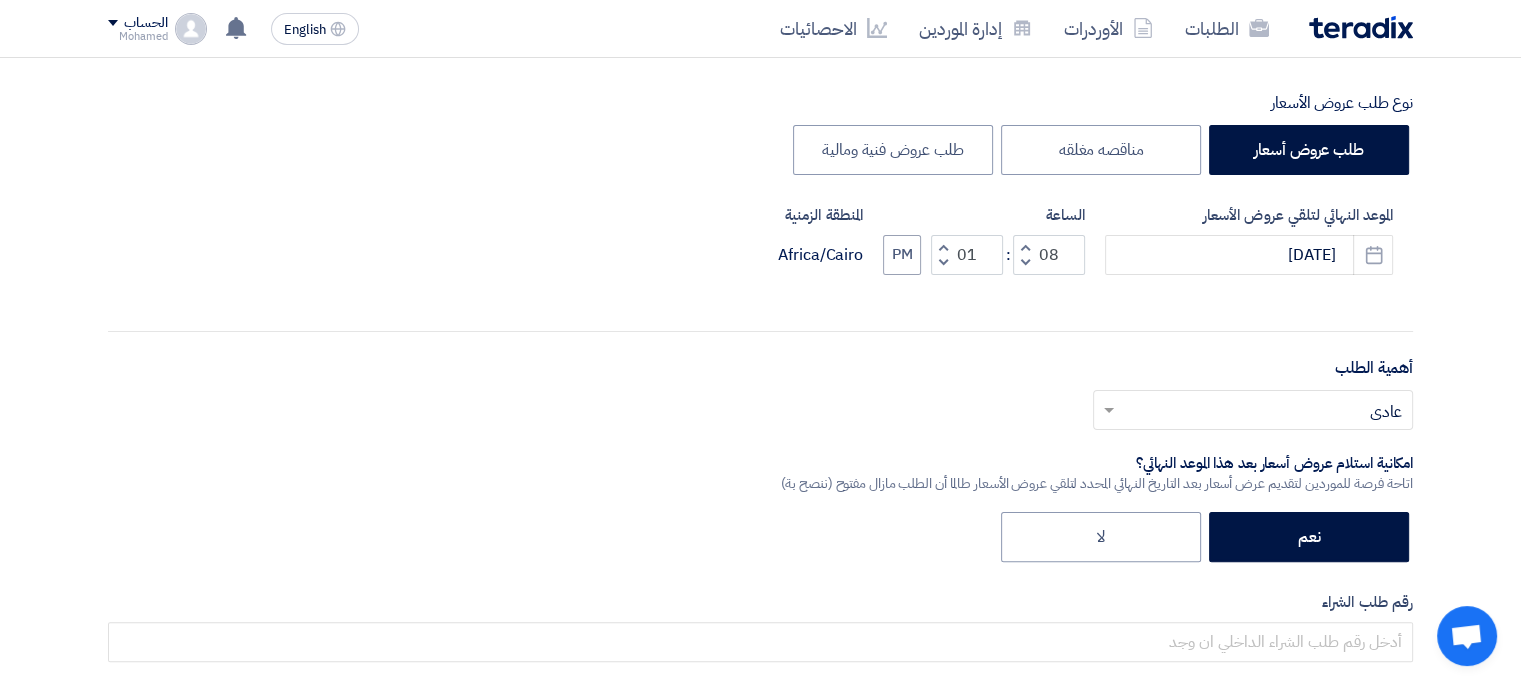 click 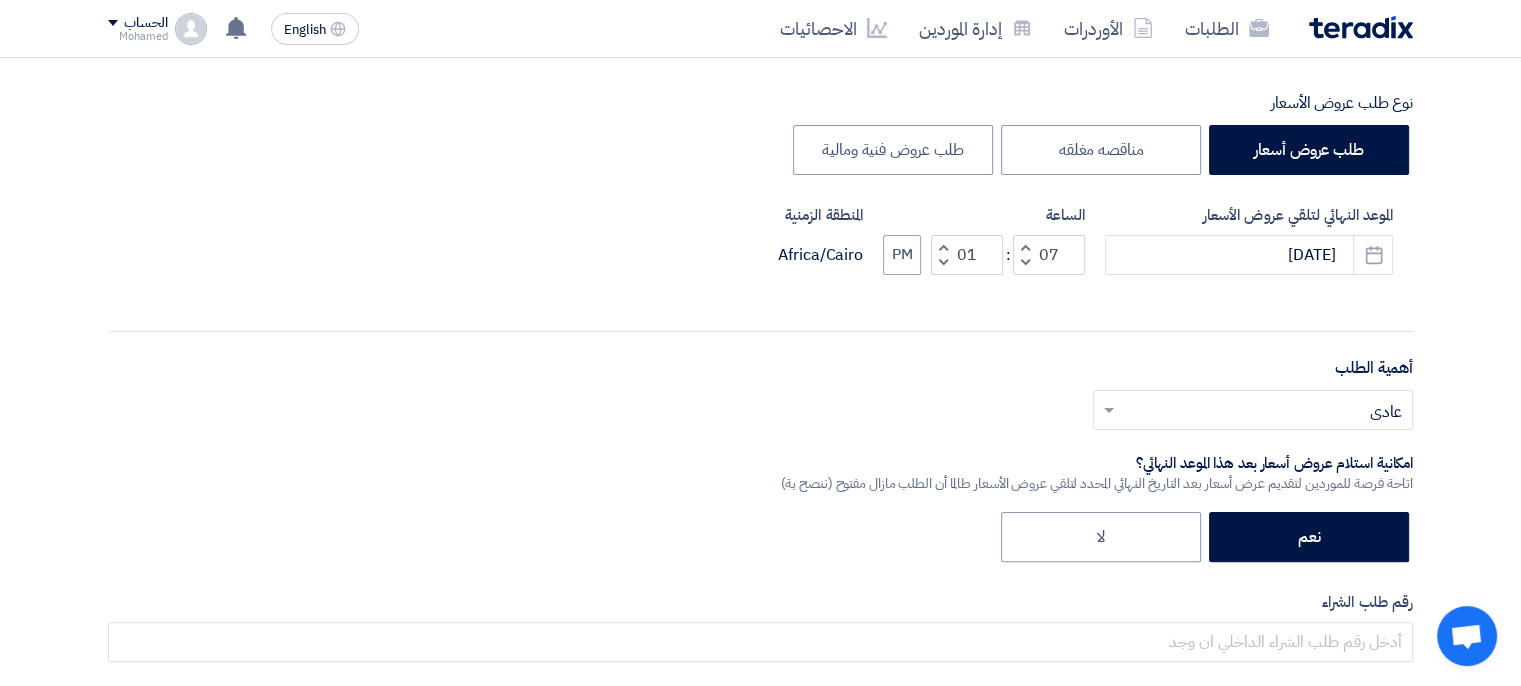 click 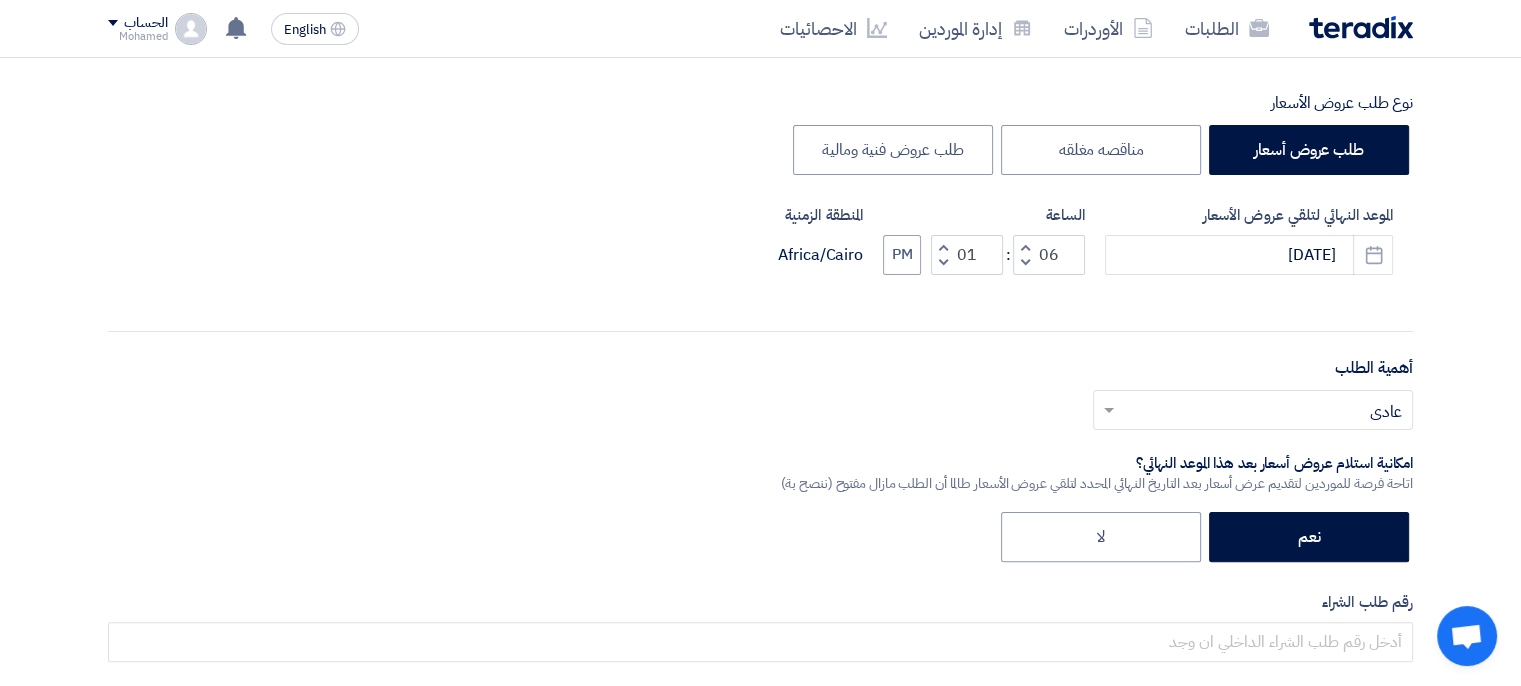 click 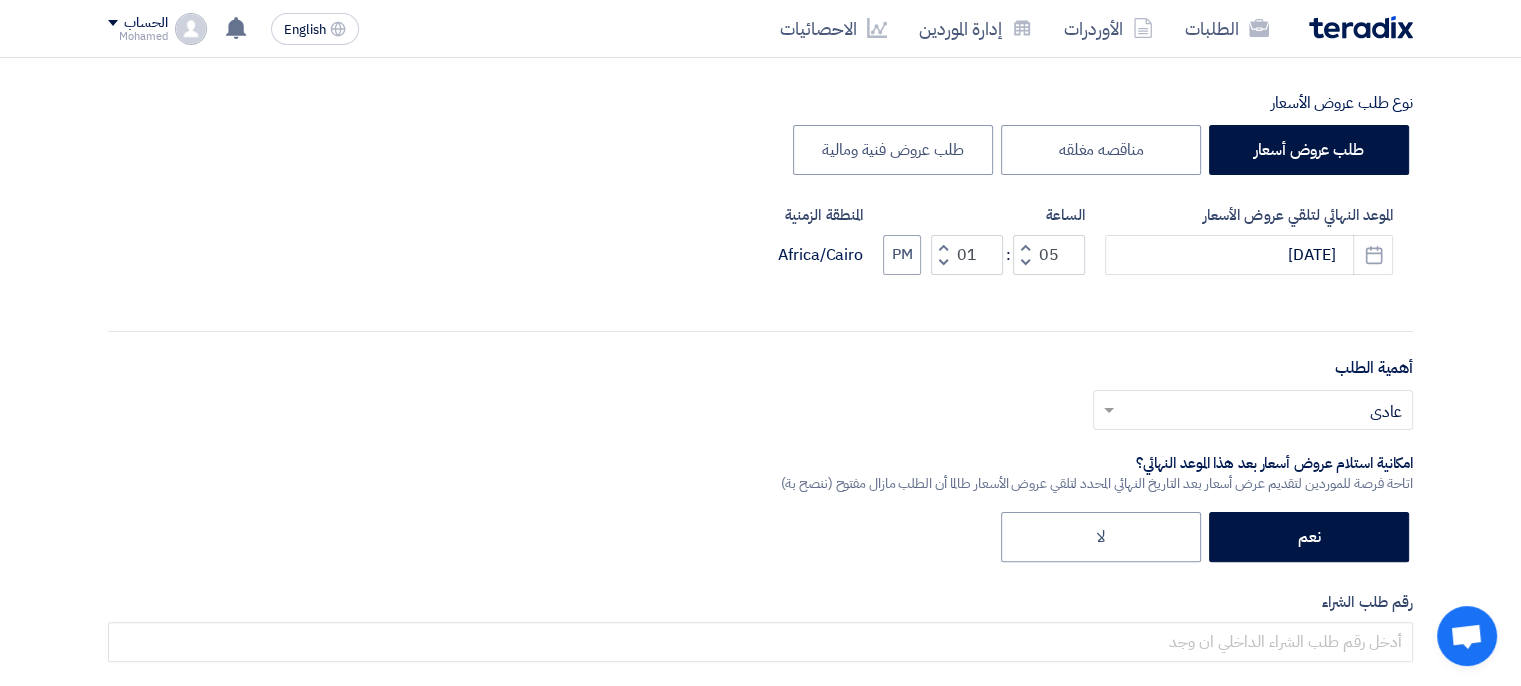 click 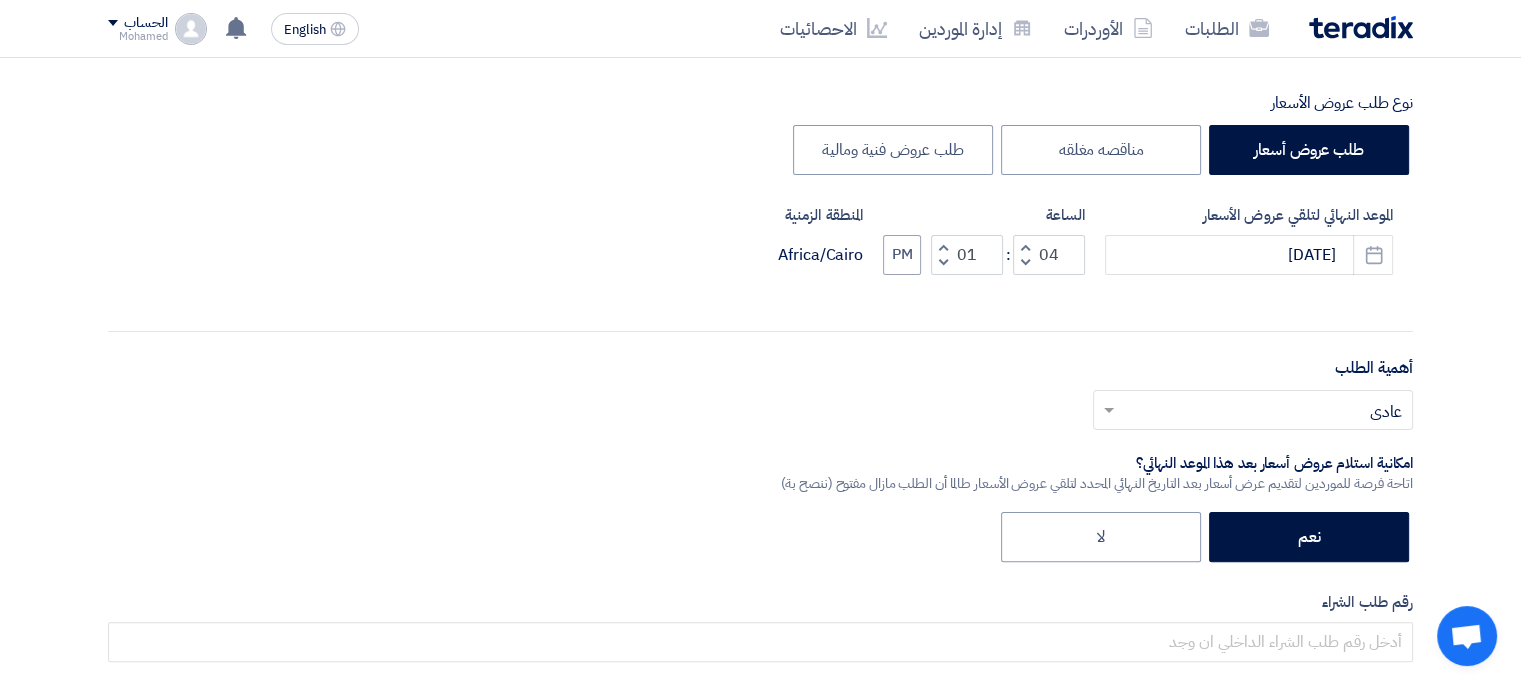 click 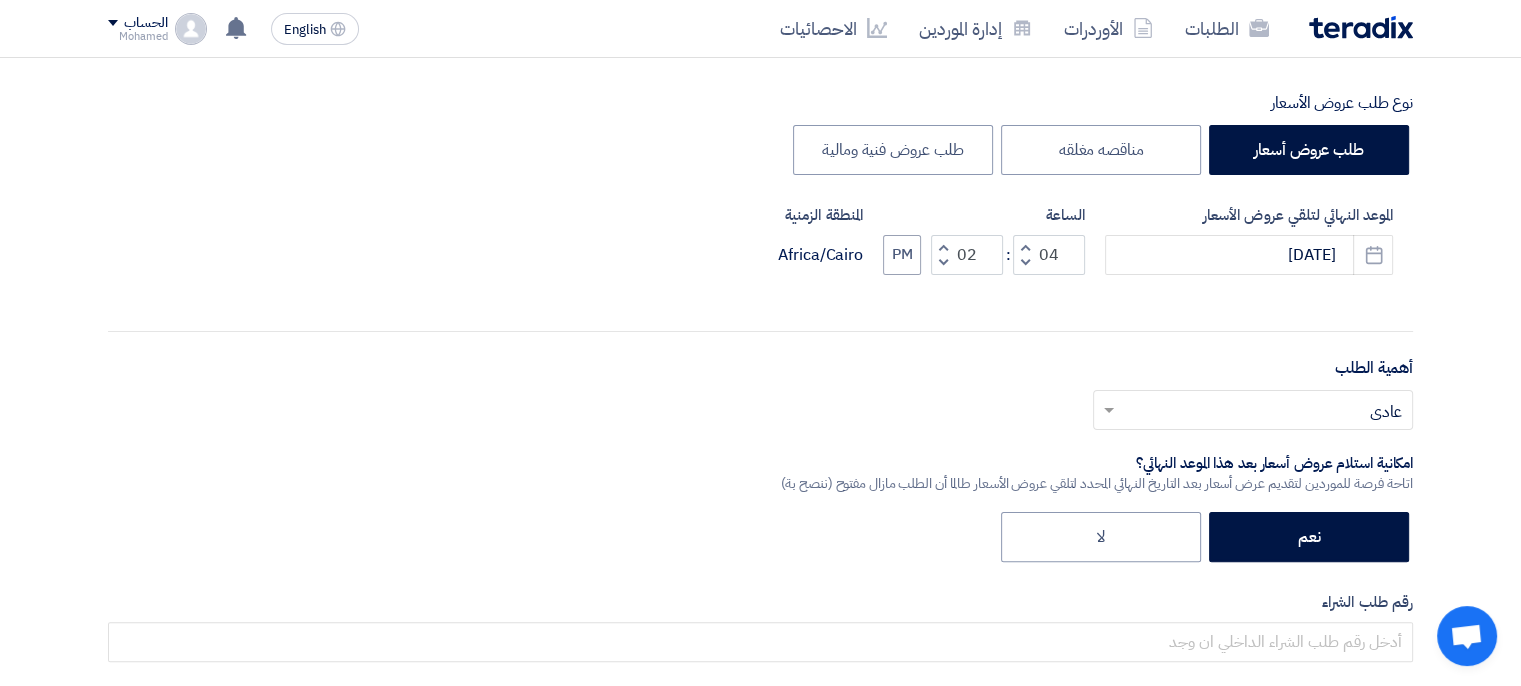 click 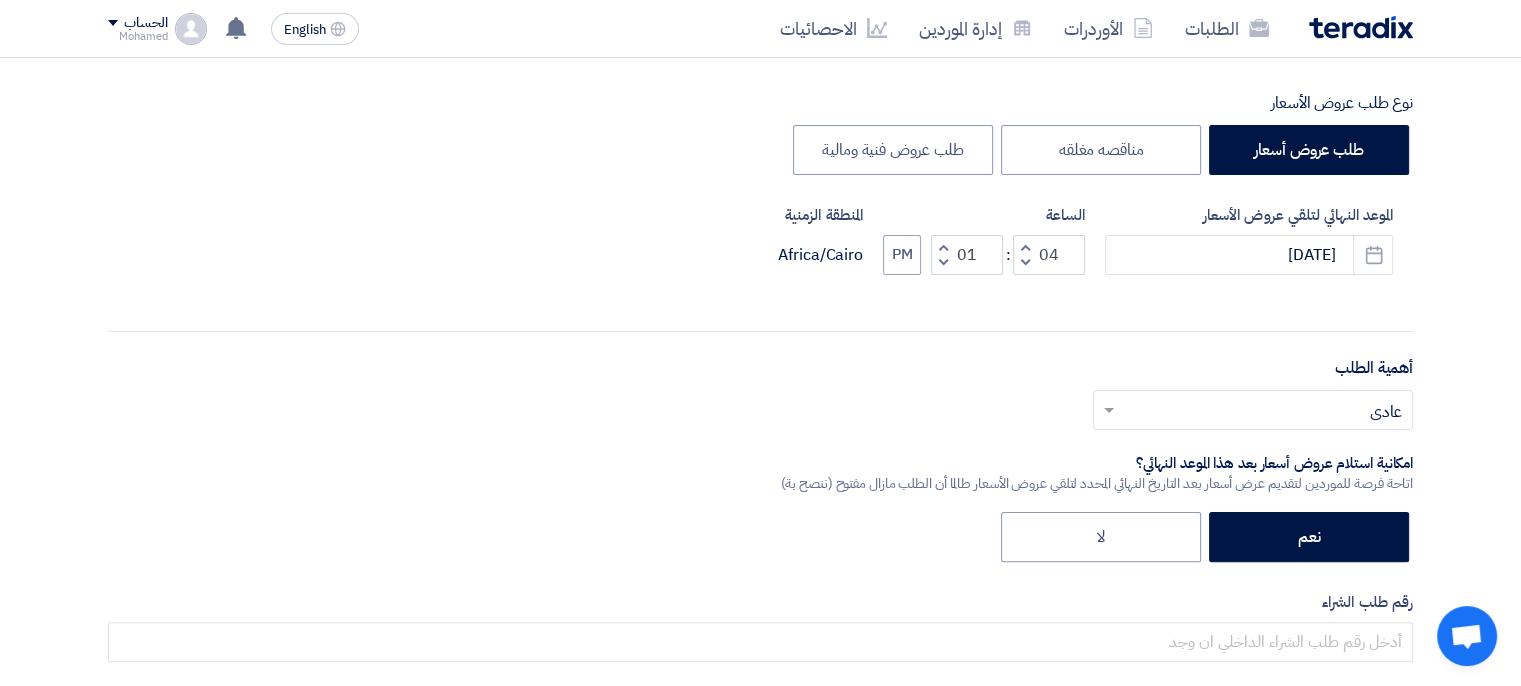 click 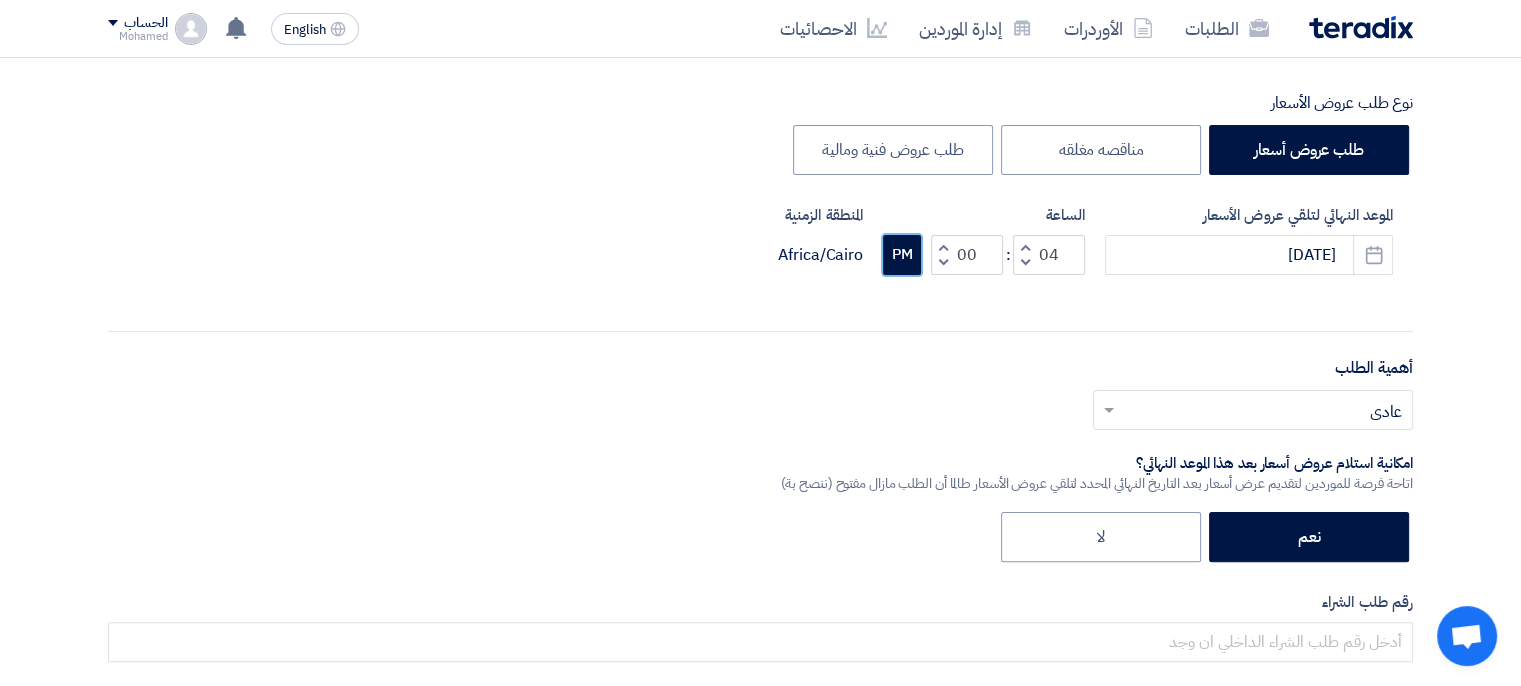 click on "PM" 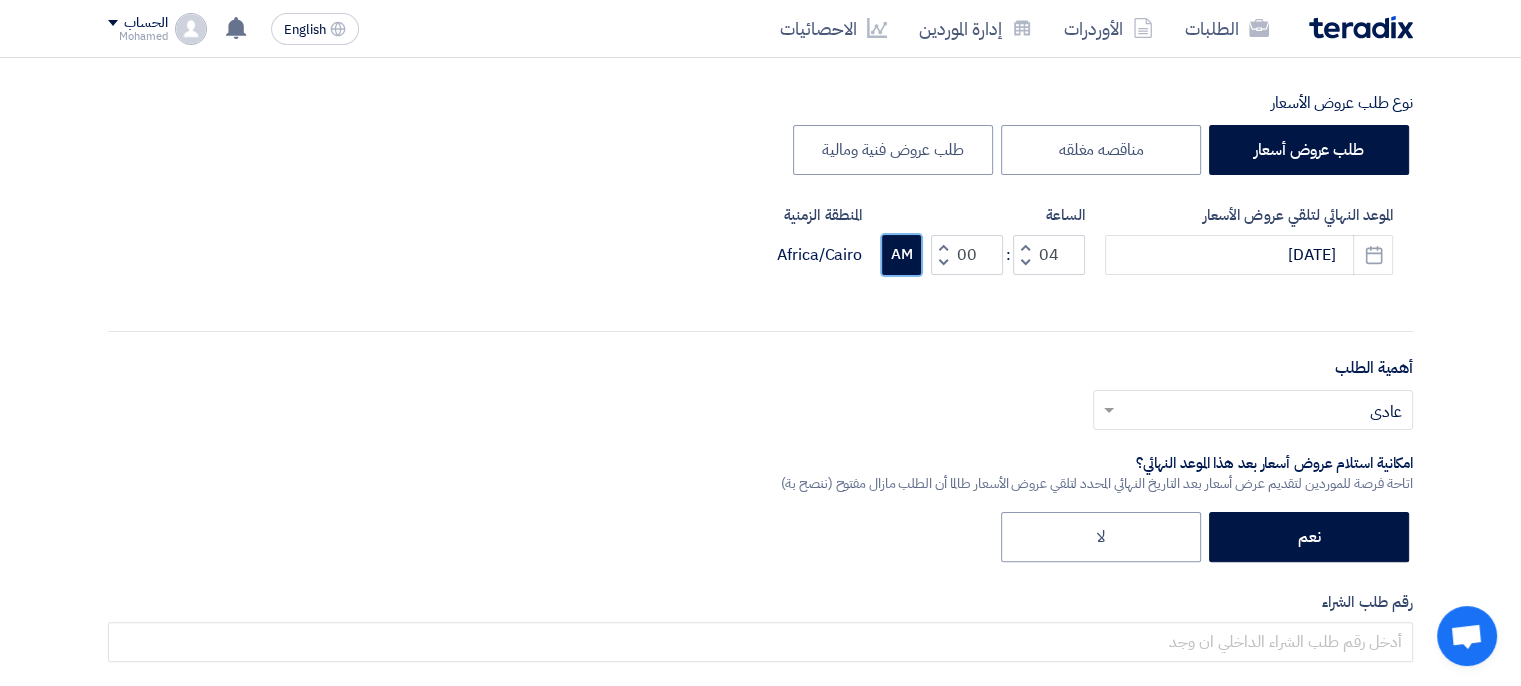 click on "AM" 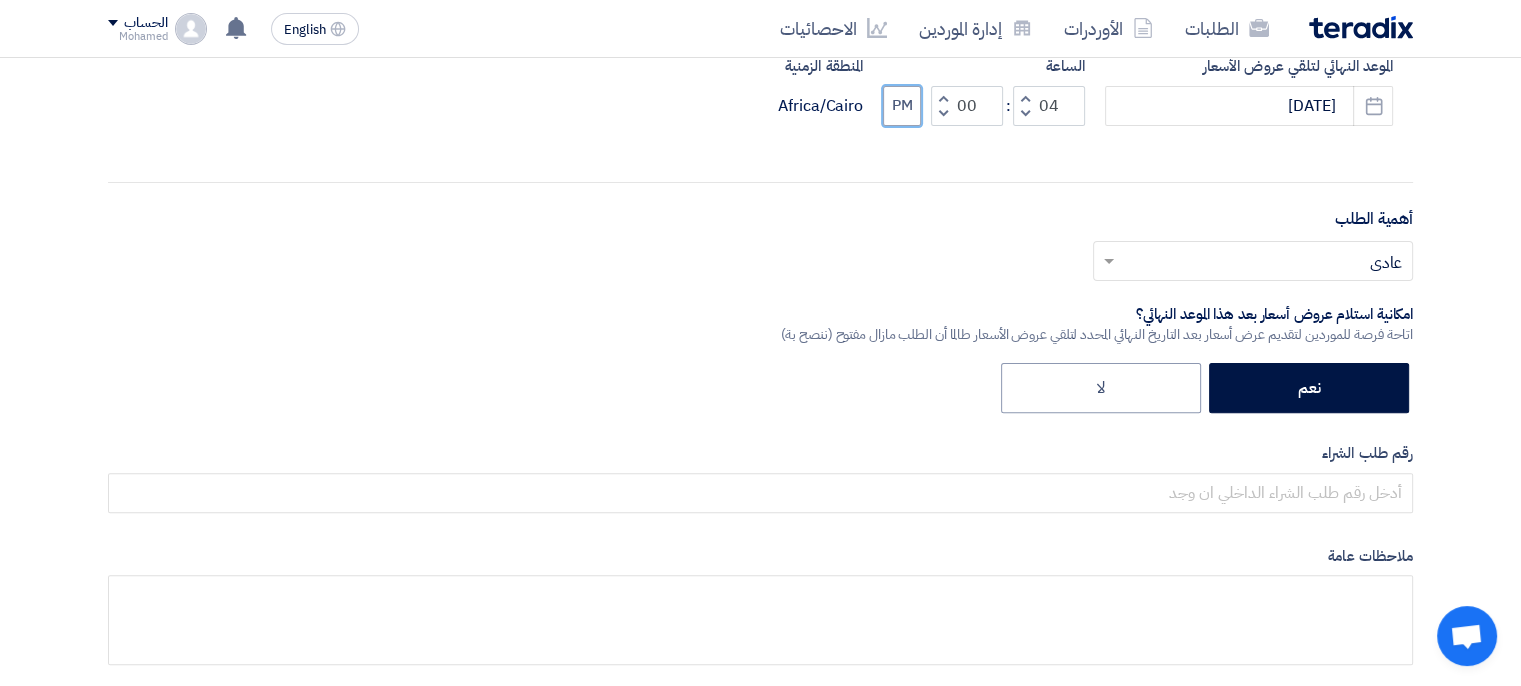 scroll, scrollTop: 600, scrollLeft: 0, axis: vertical 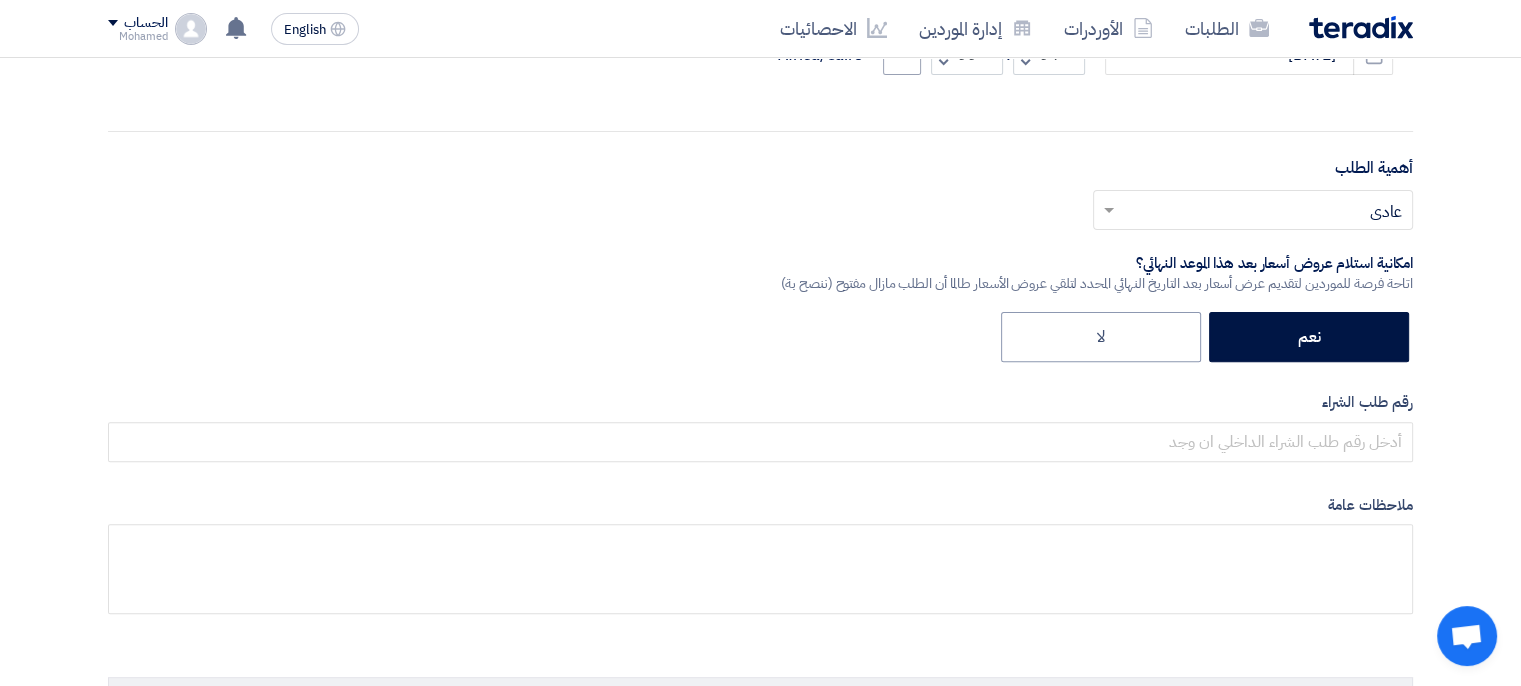 click 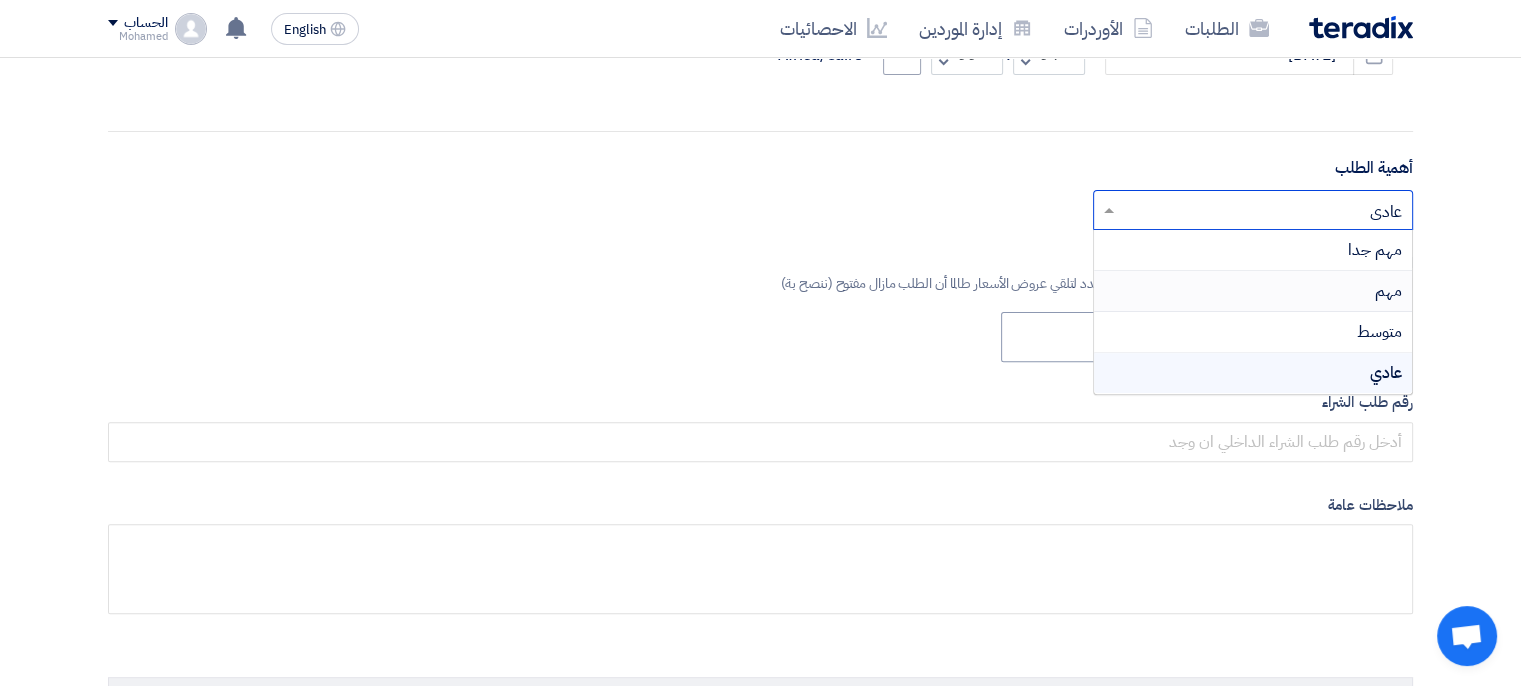 click on "مهم" at bounding box center [1253, 291] 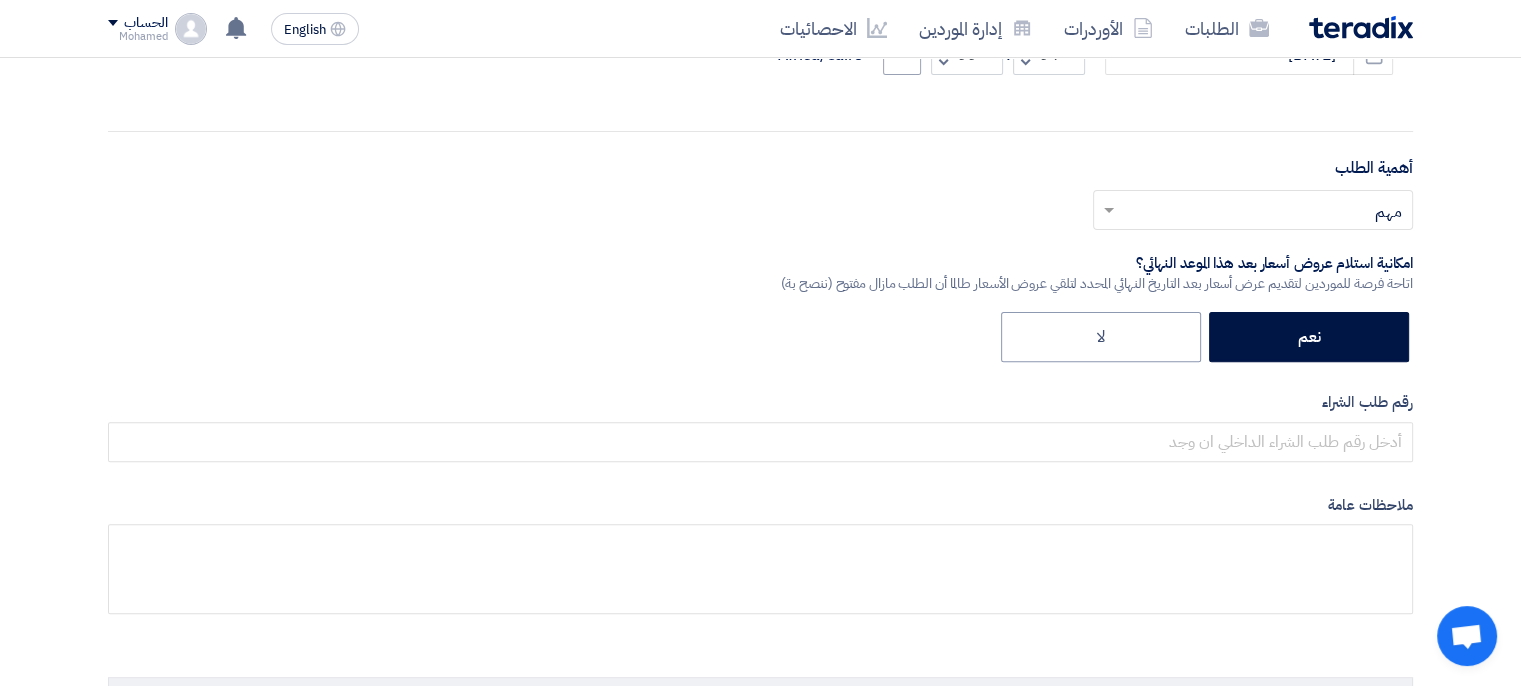 scroll, scrollTop: 500, scrollLeft: 0, axis: vertical 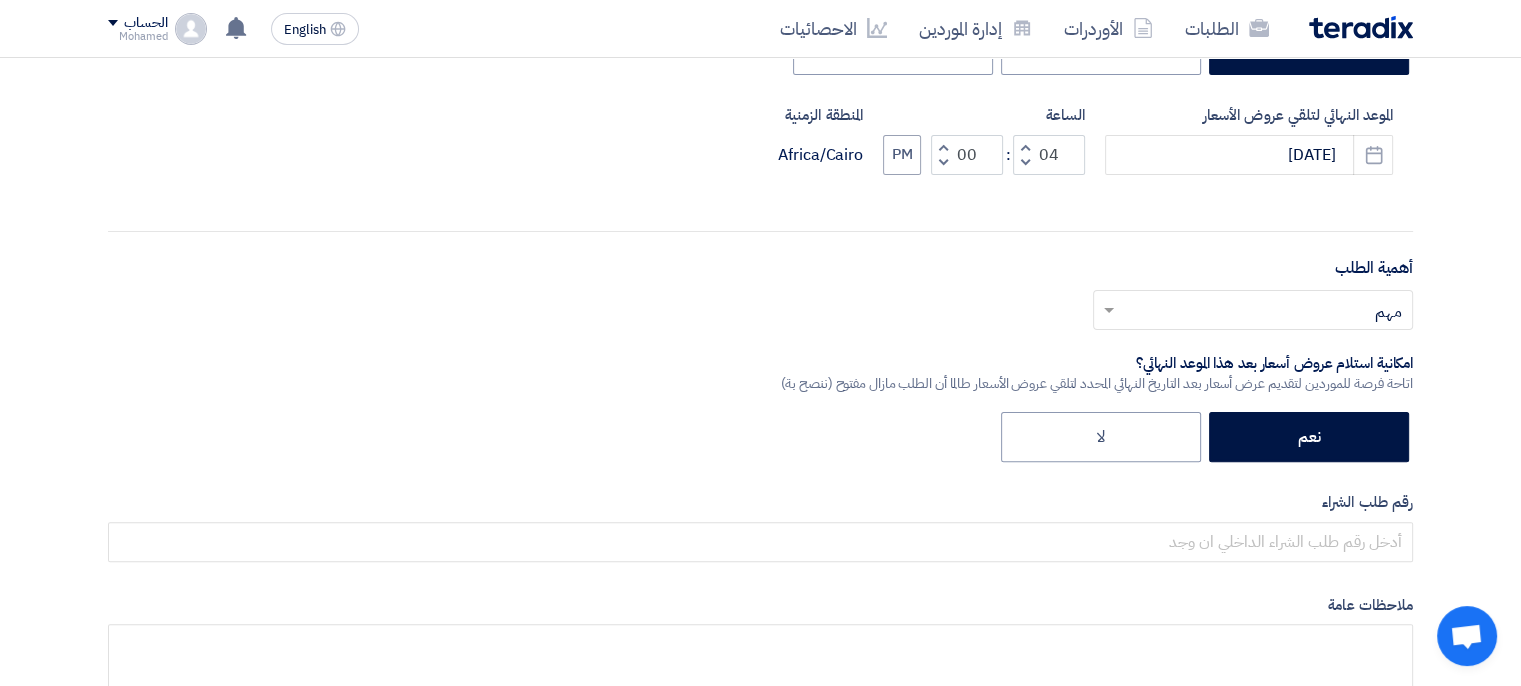 click 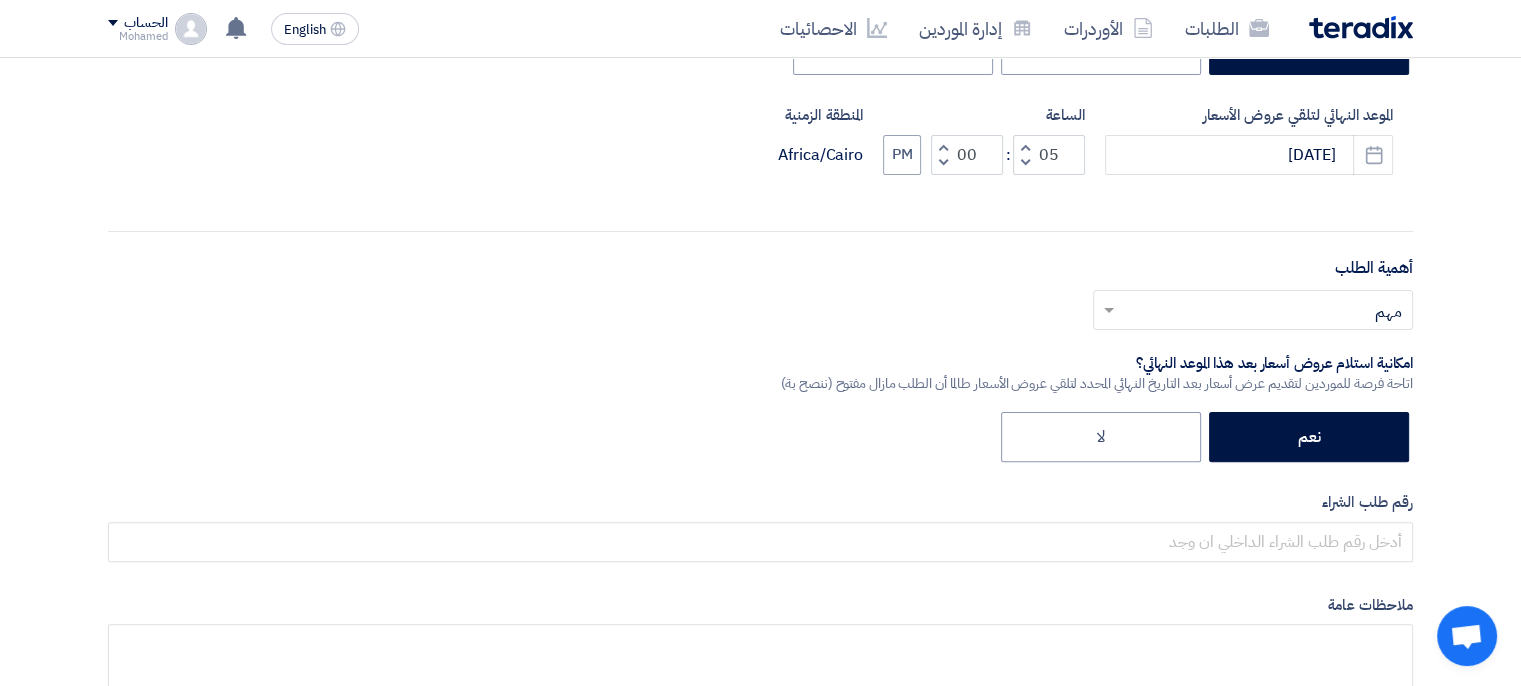 click 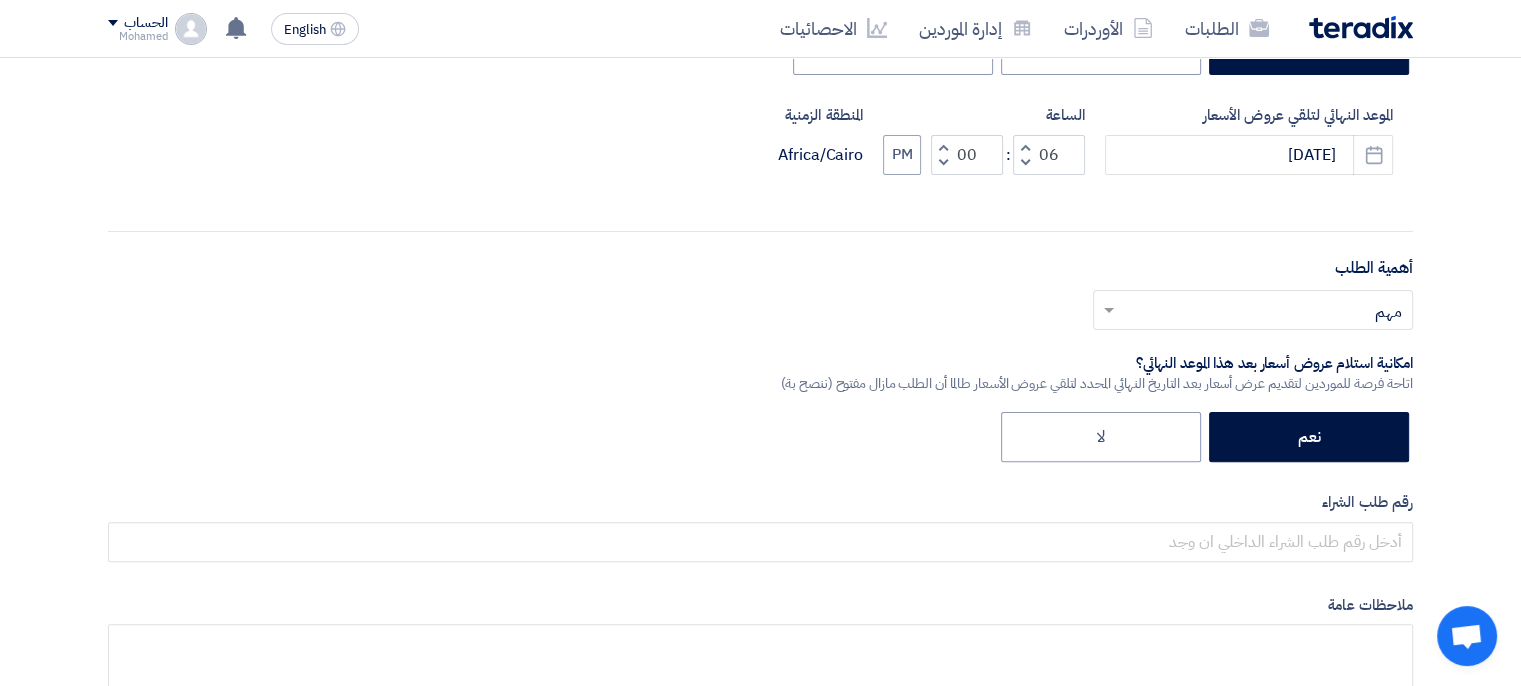 click 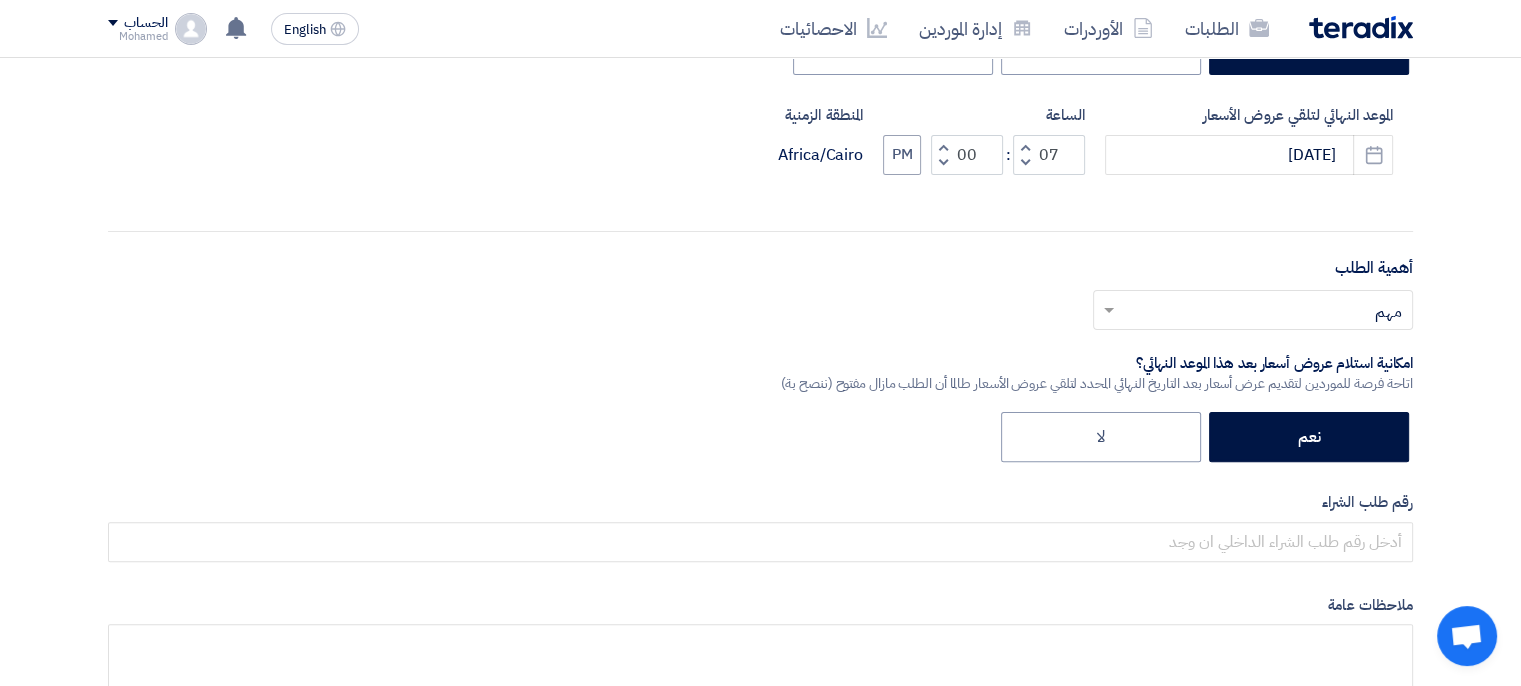 click 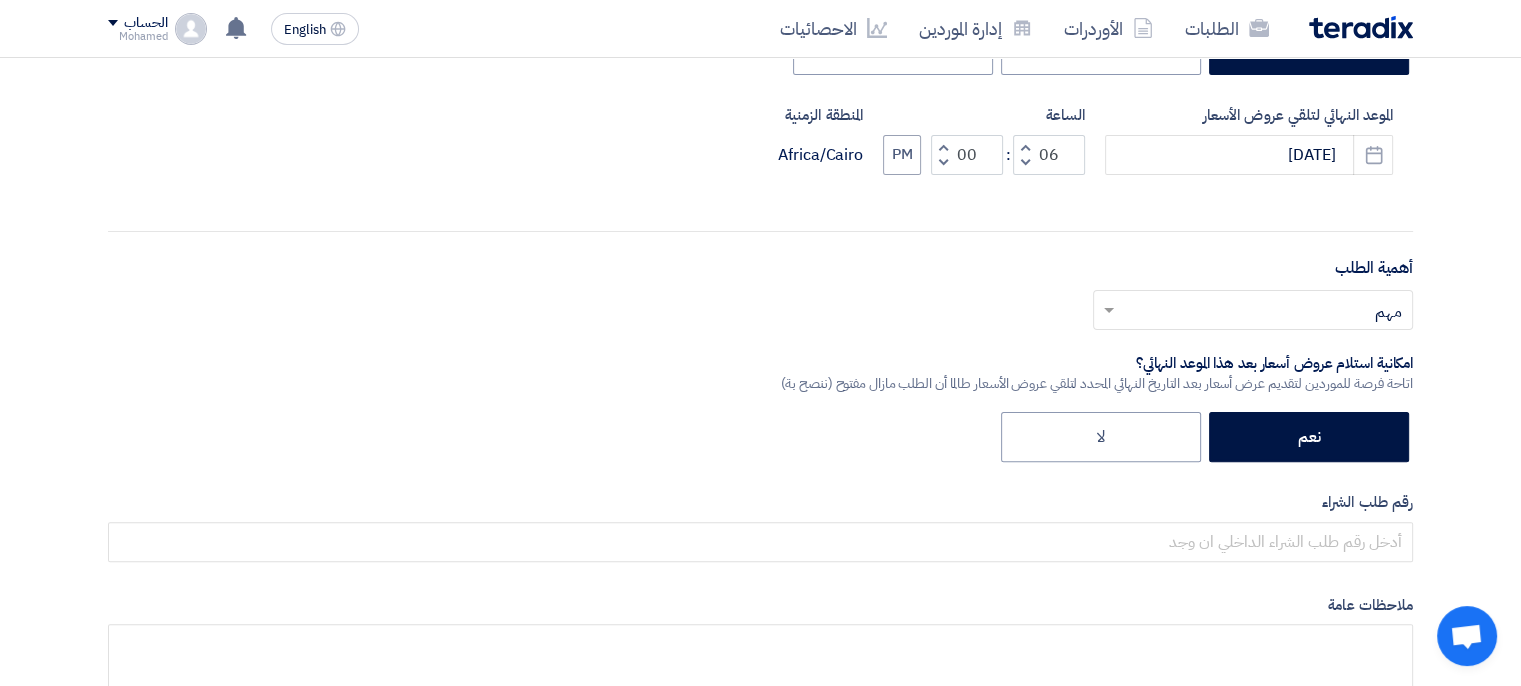 click 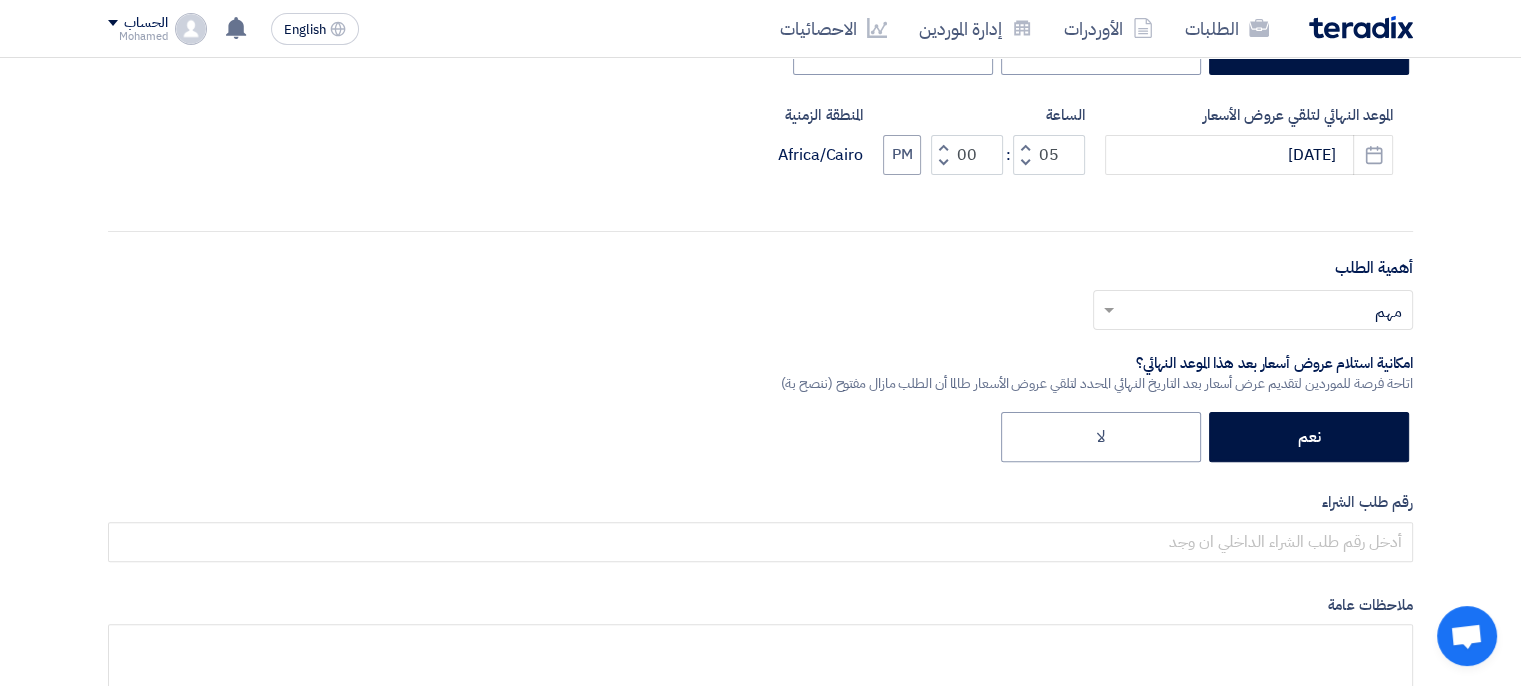 click 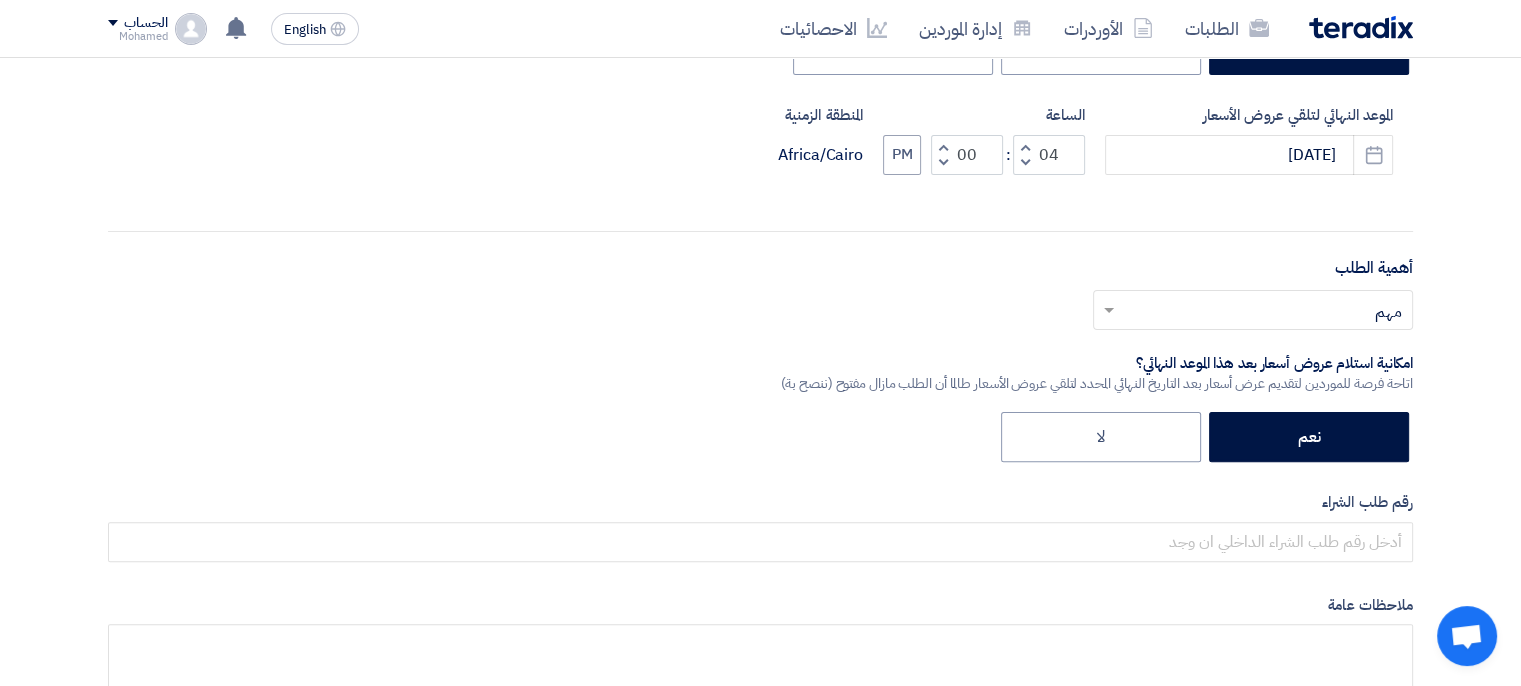 click 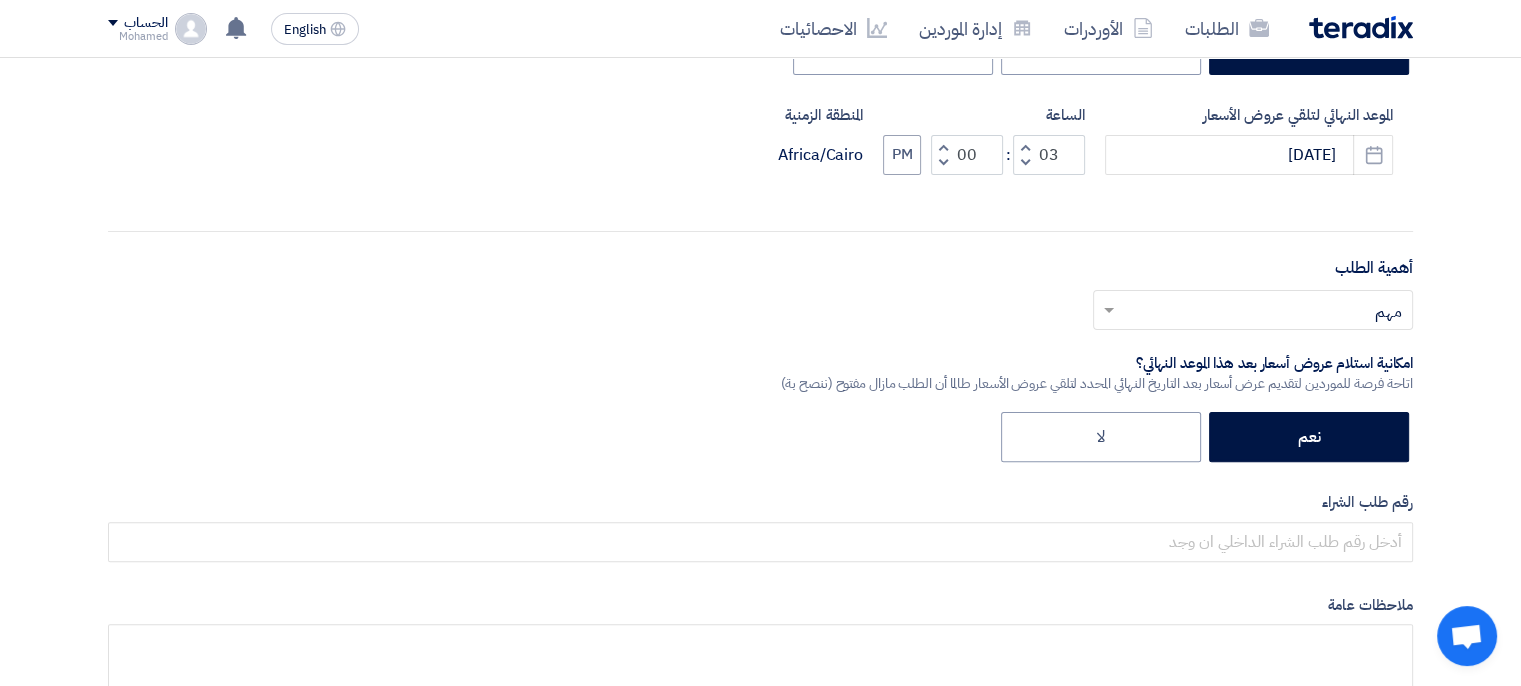 click 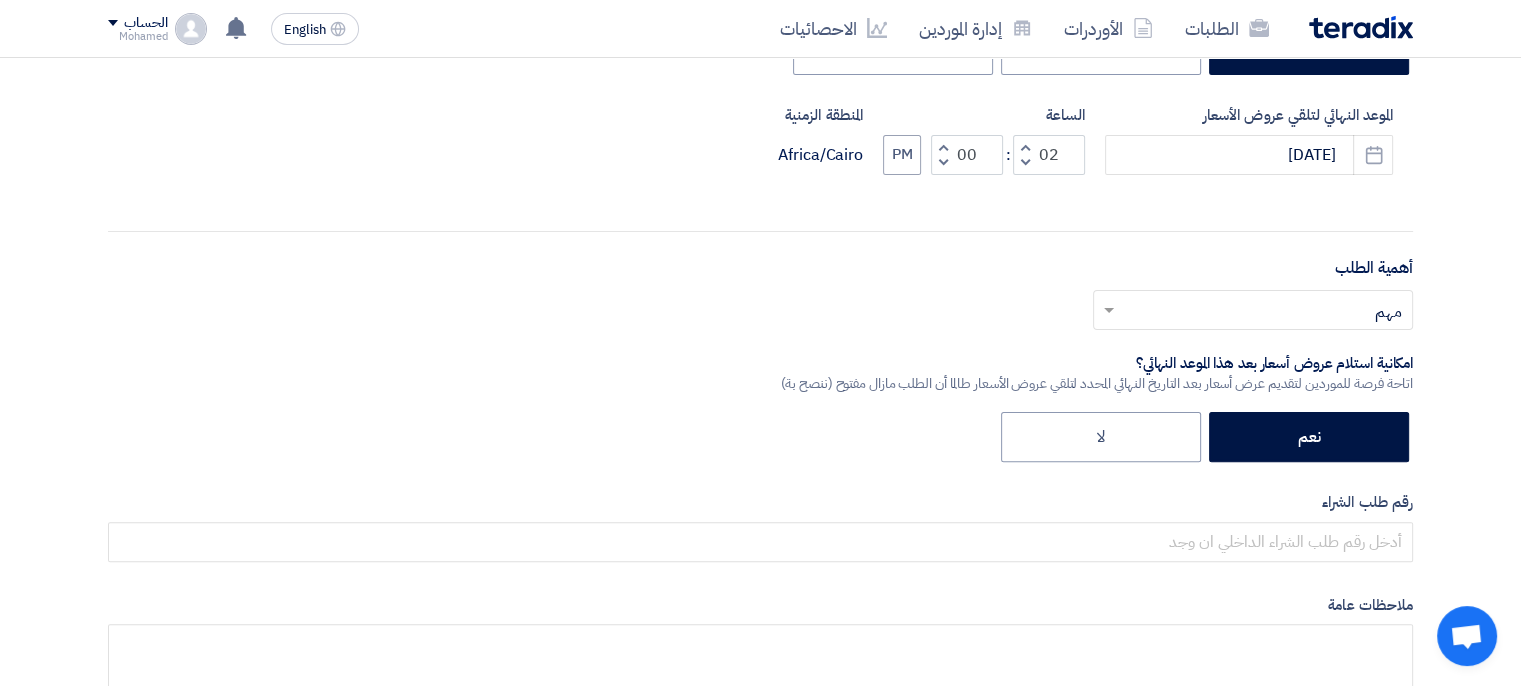 click 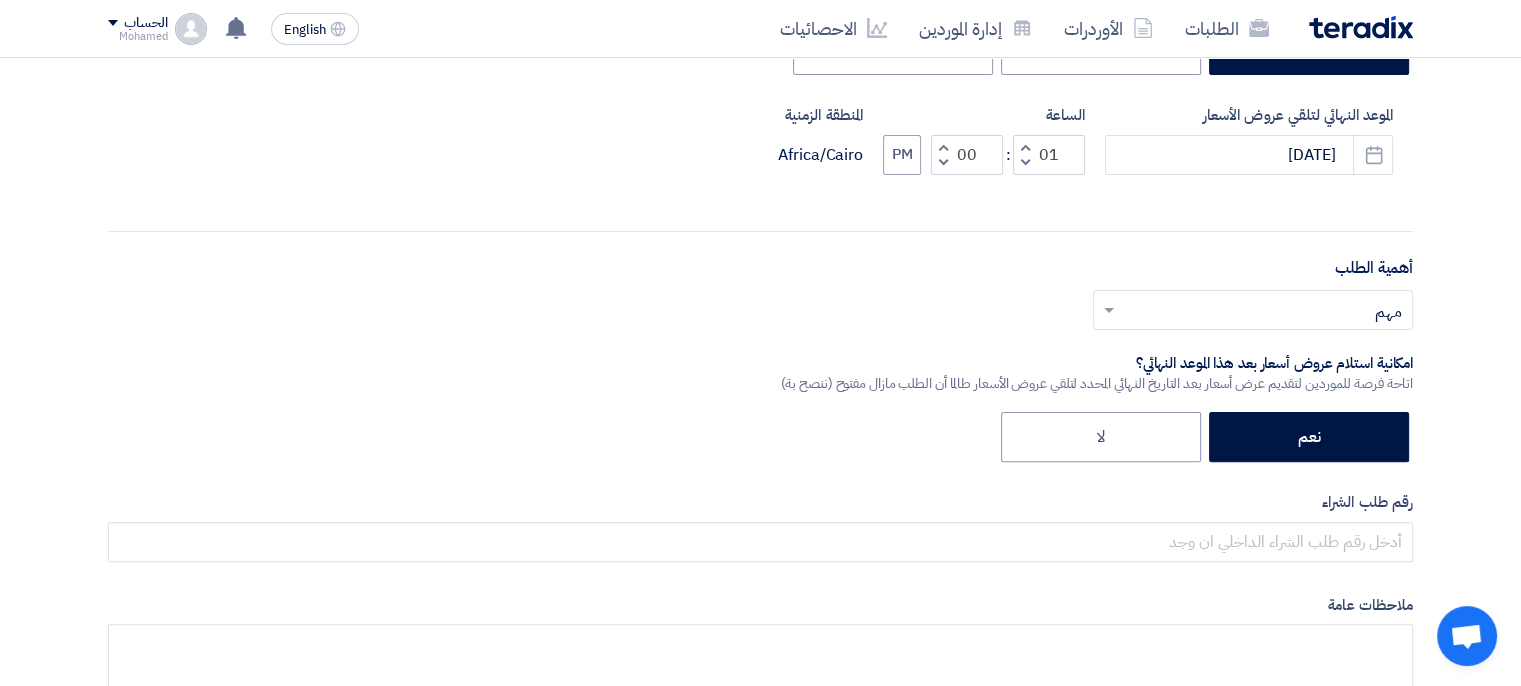 click 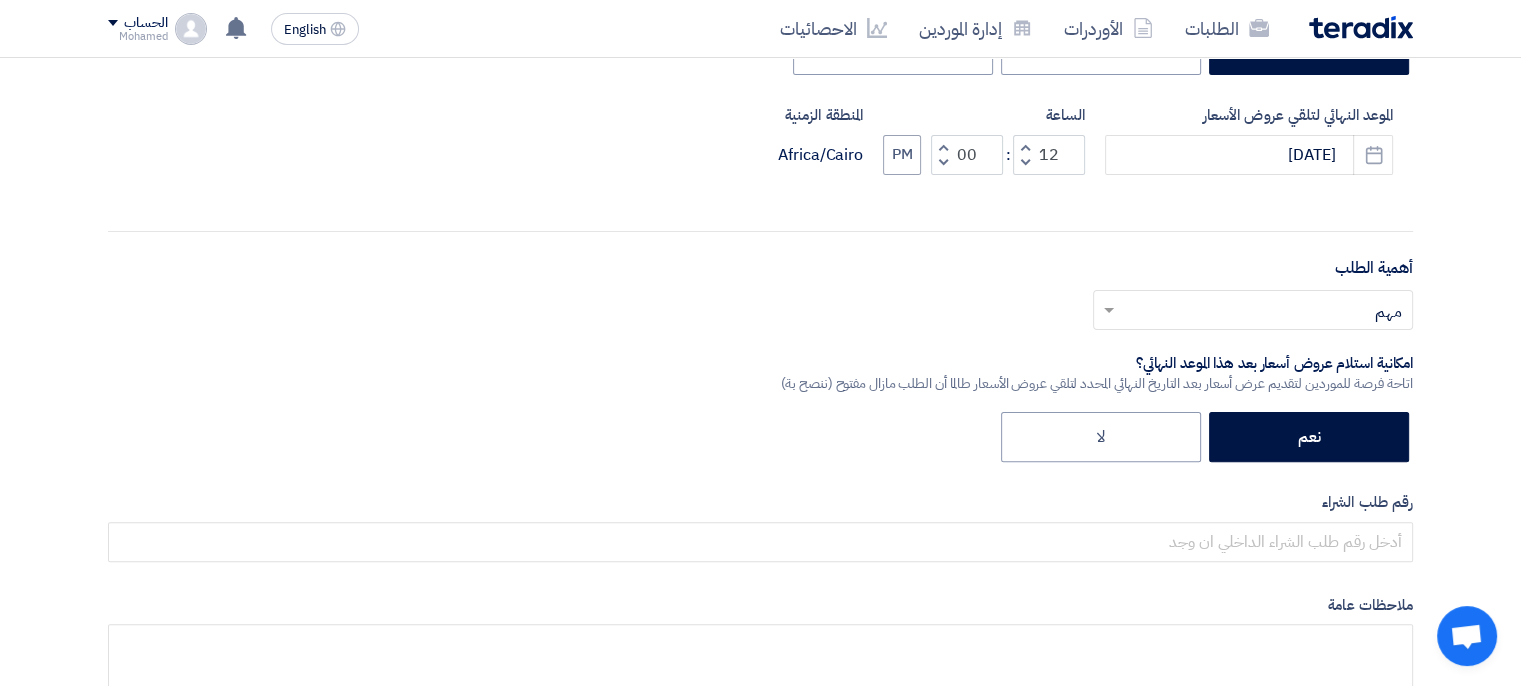 click 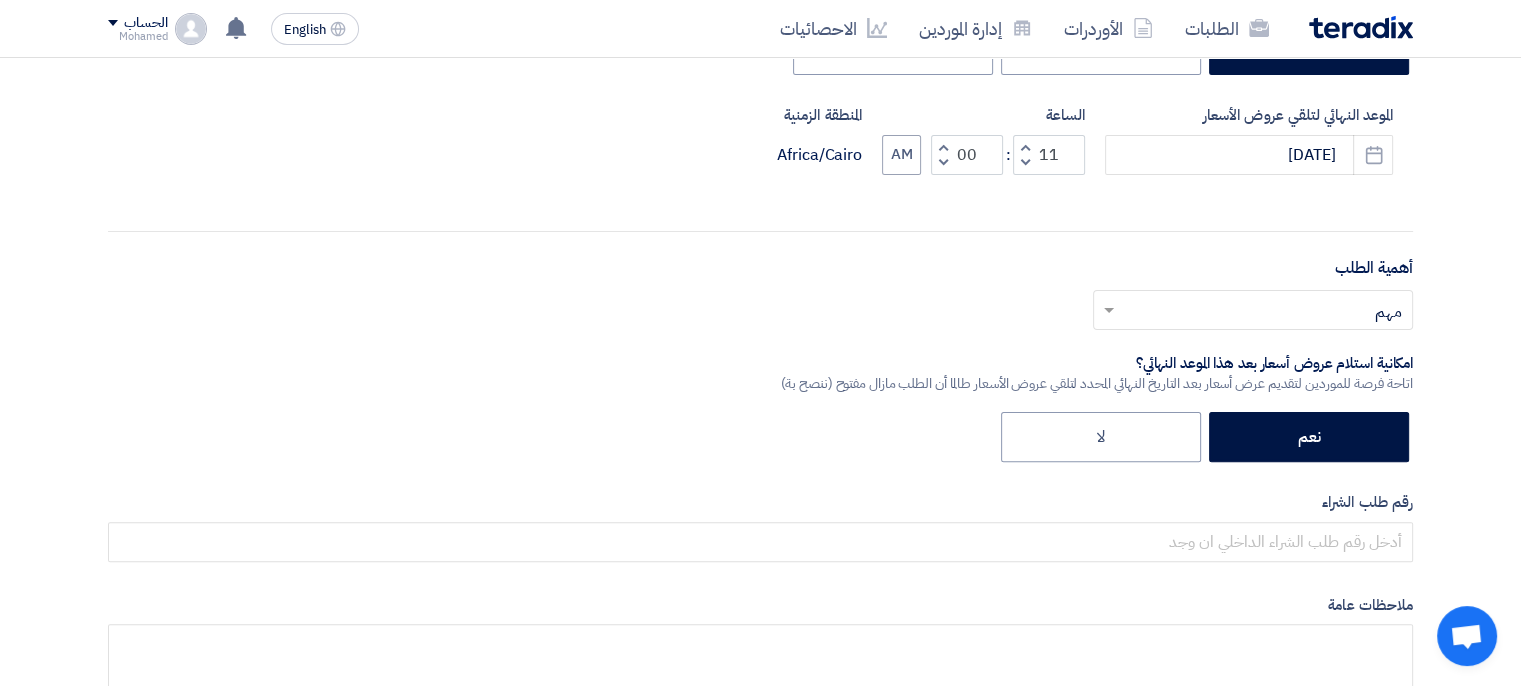 click 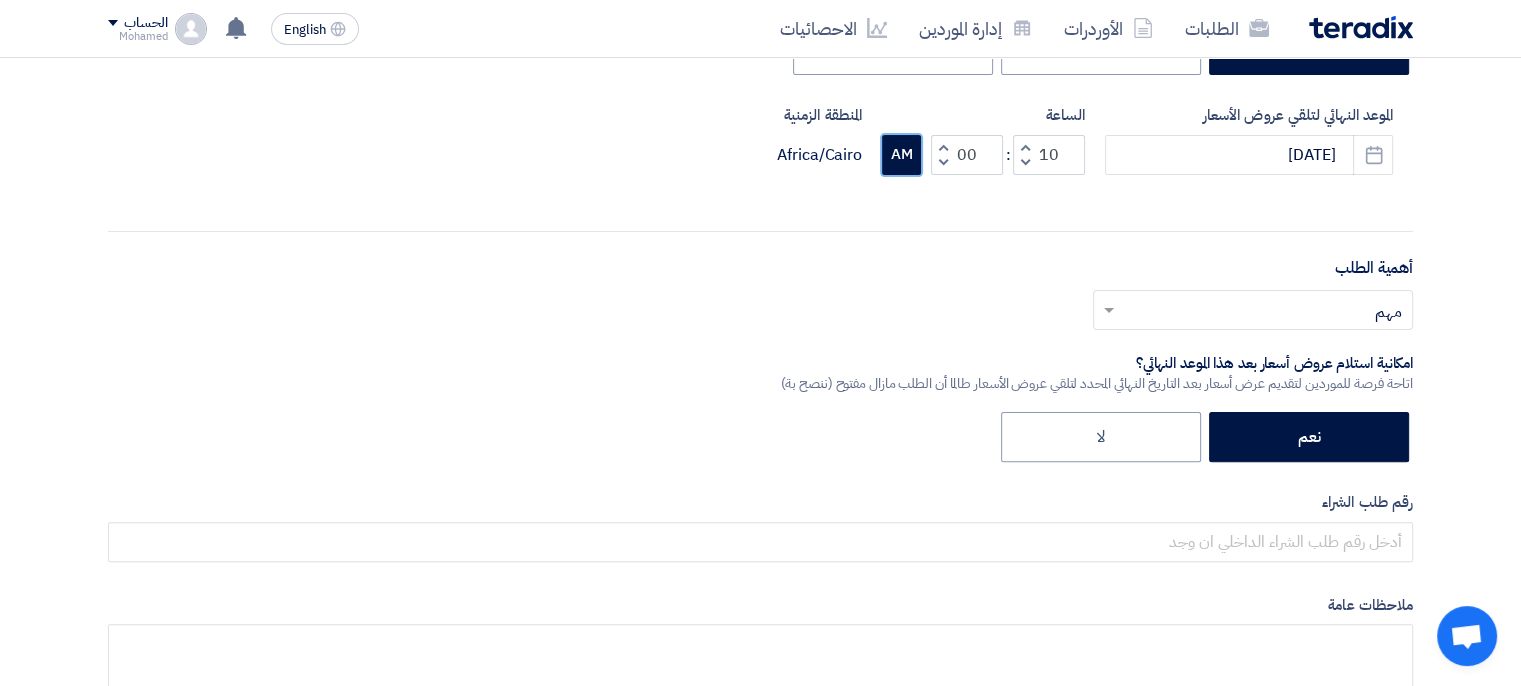 click on "AM" 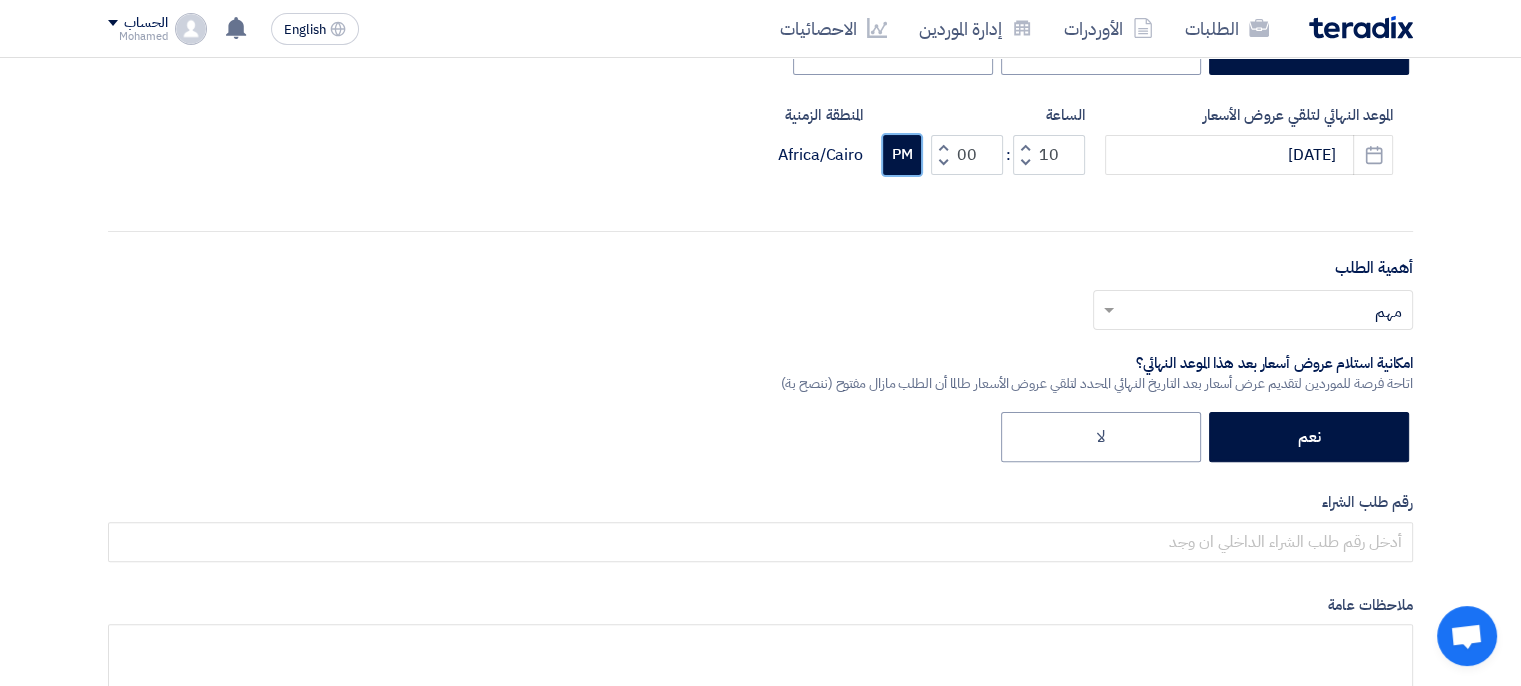 click on "PM" 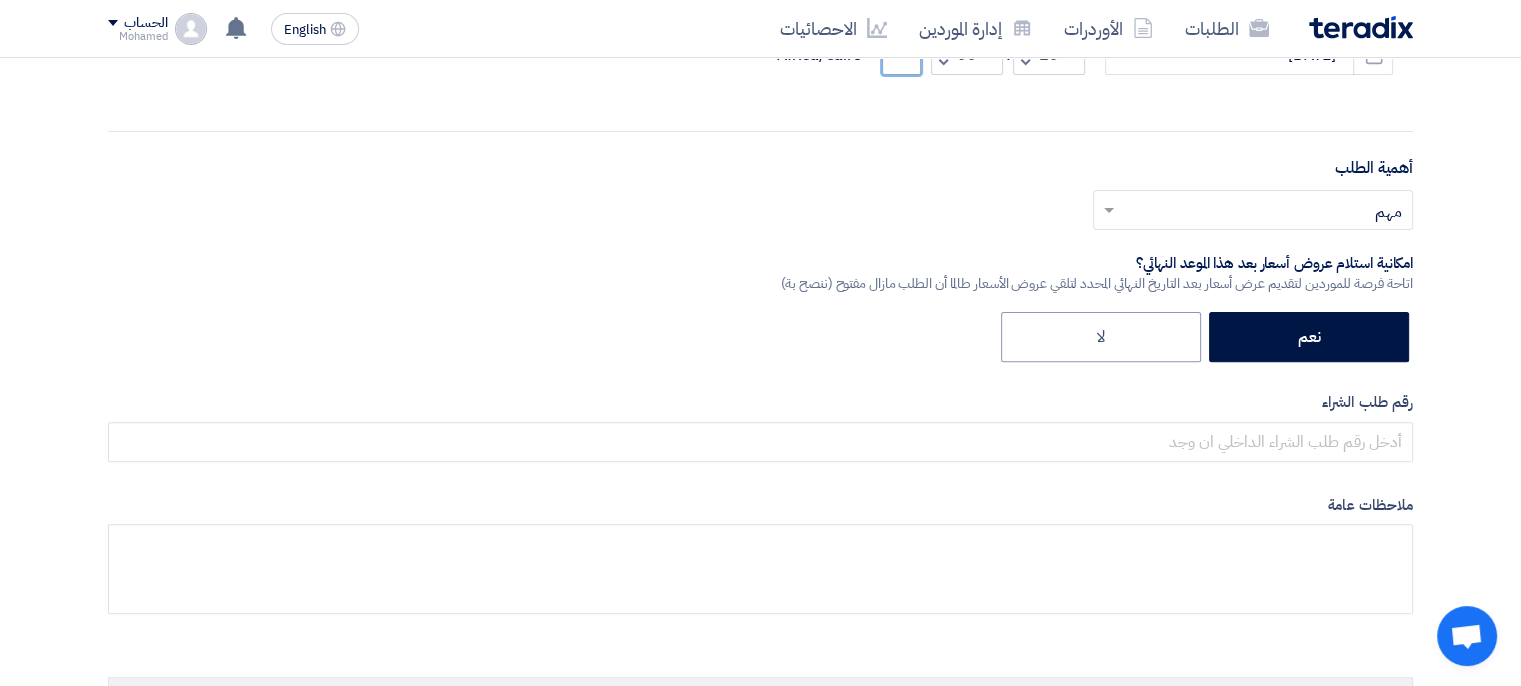 scroll, scrollTop: 700, scrollLeft: 0, axis: vertical 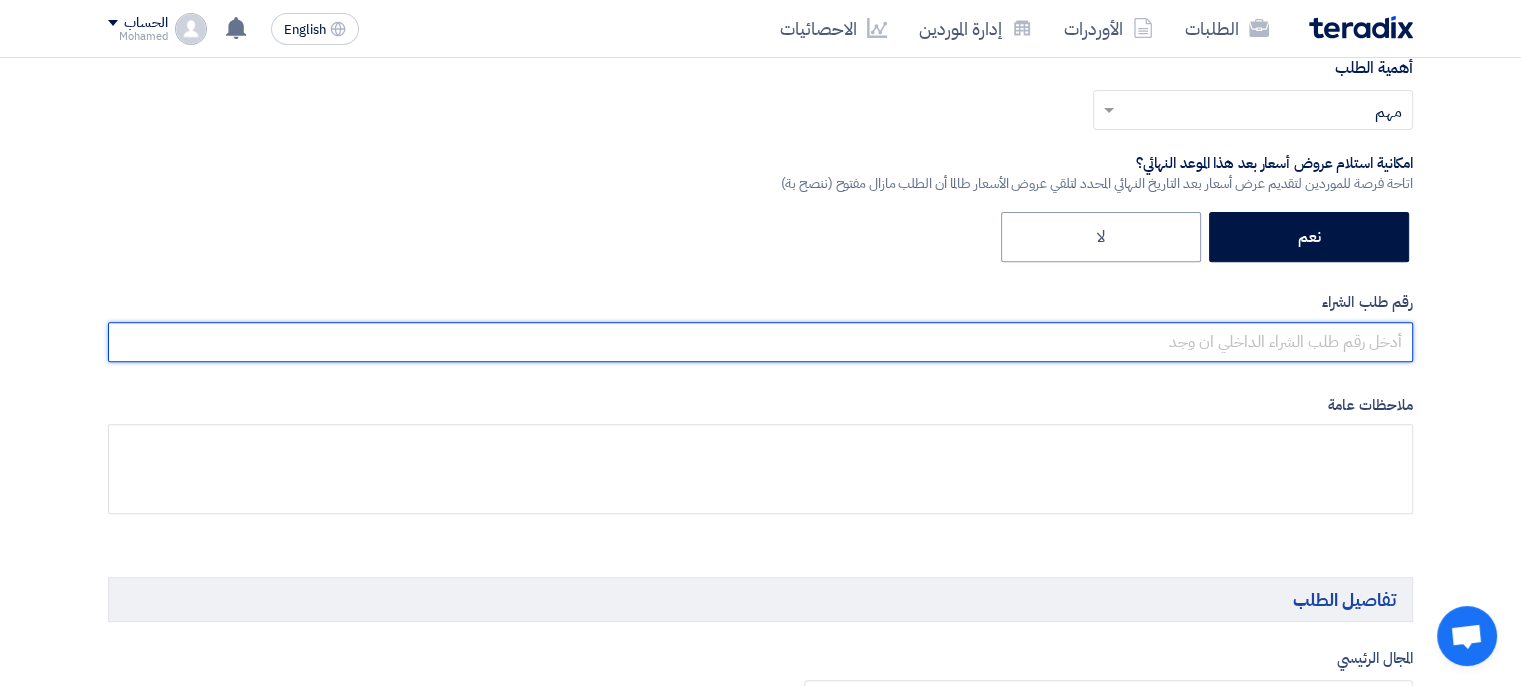 click at bounding box center (760, 342) 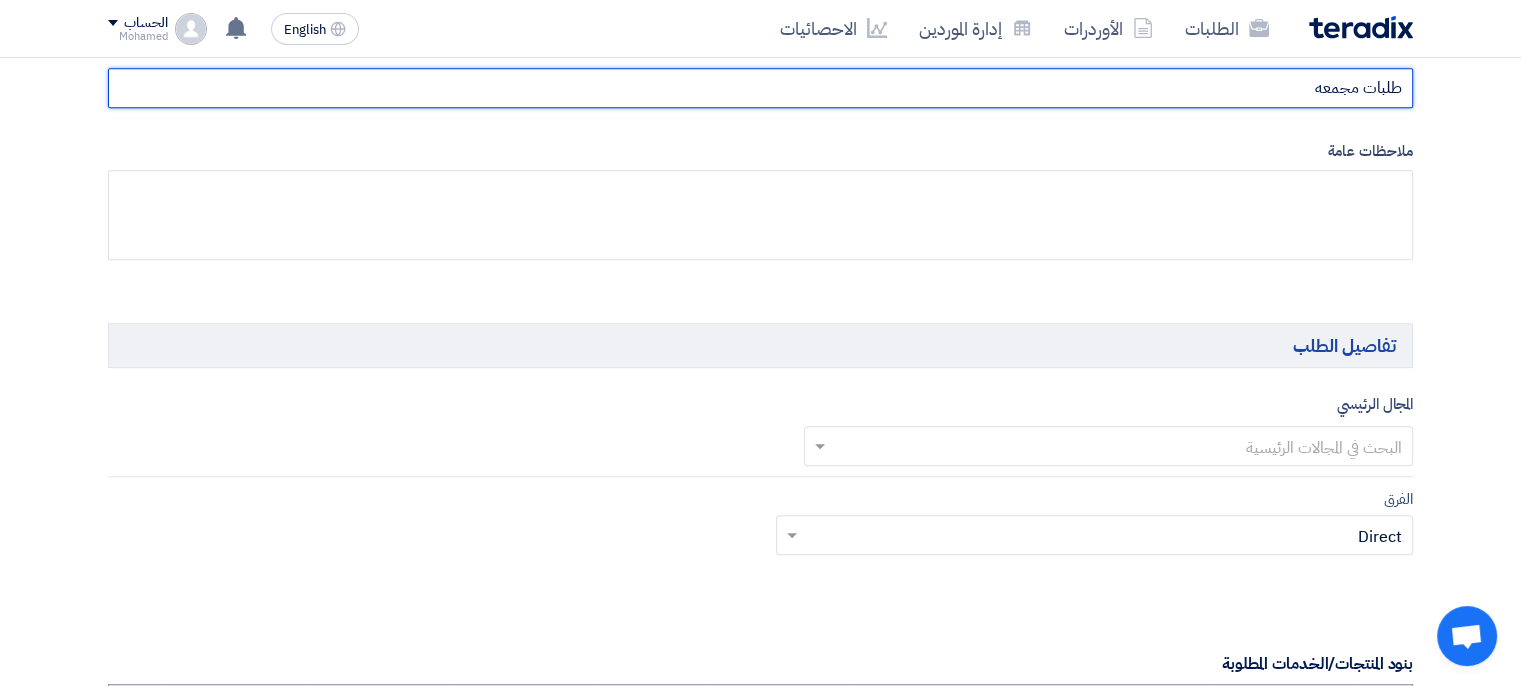 scroll, scrollTop: 1100, scrollLeft: 0, axis: vertical 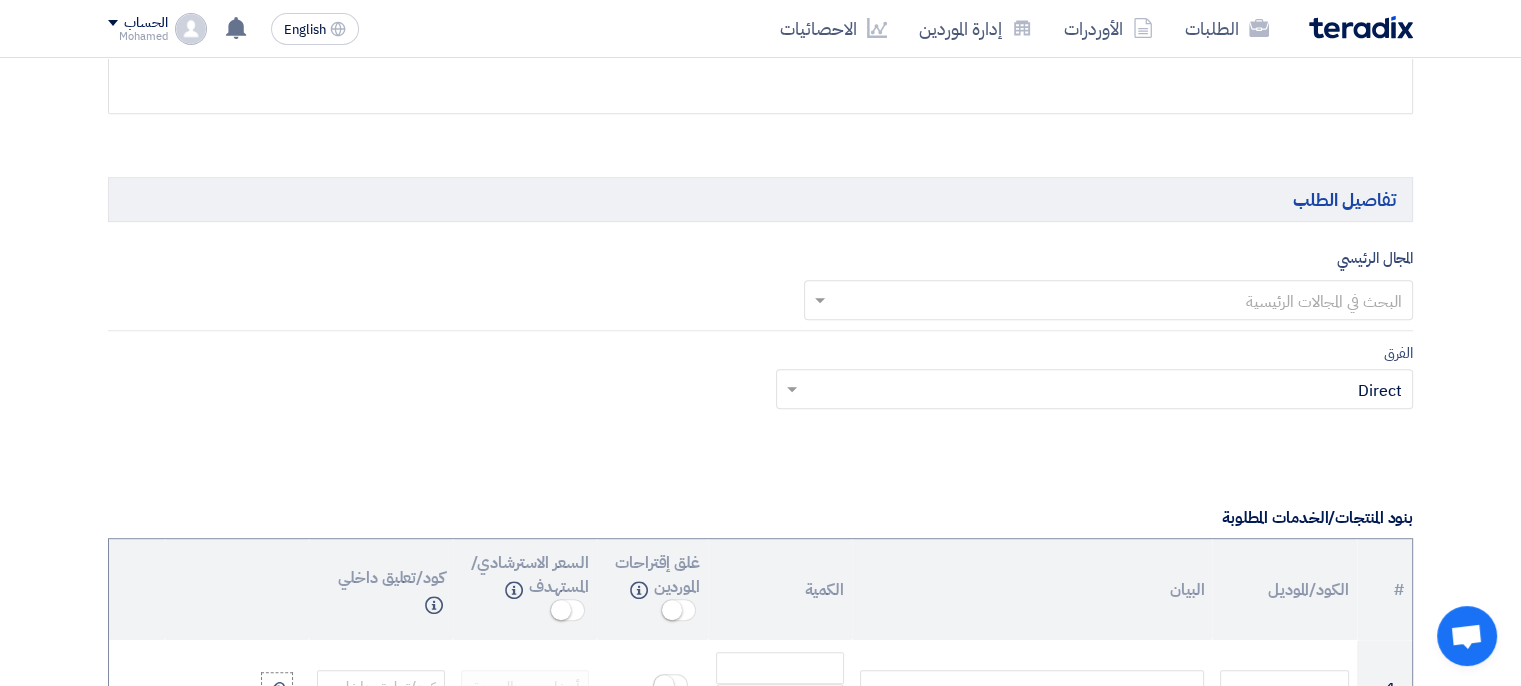 type on "طلبات مجمعه" 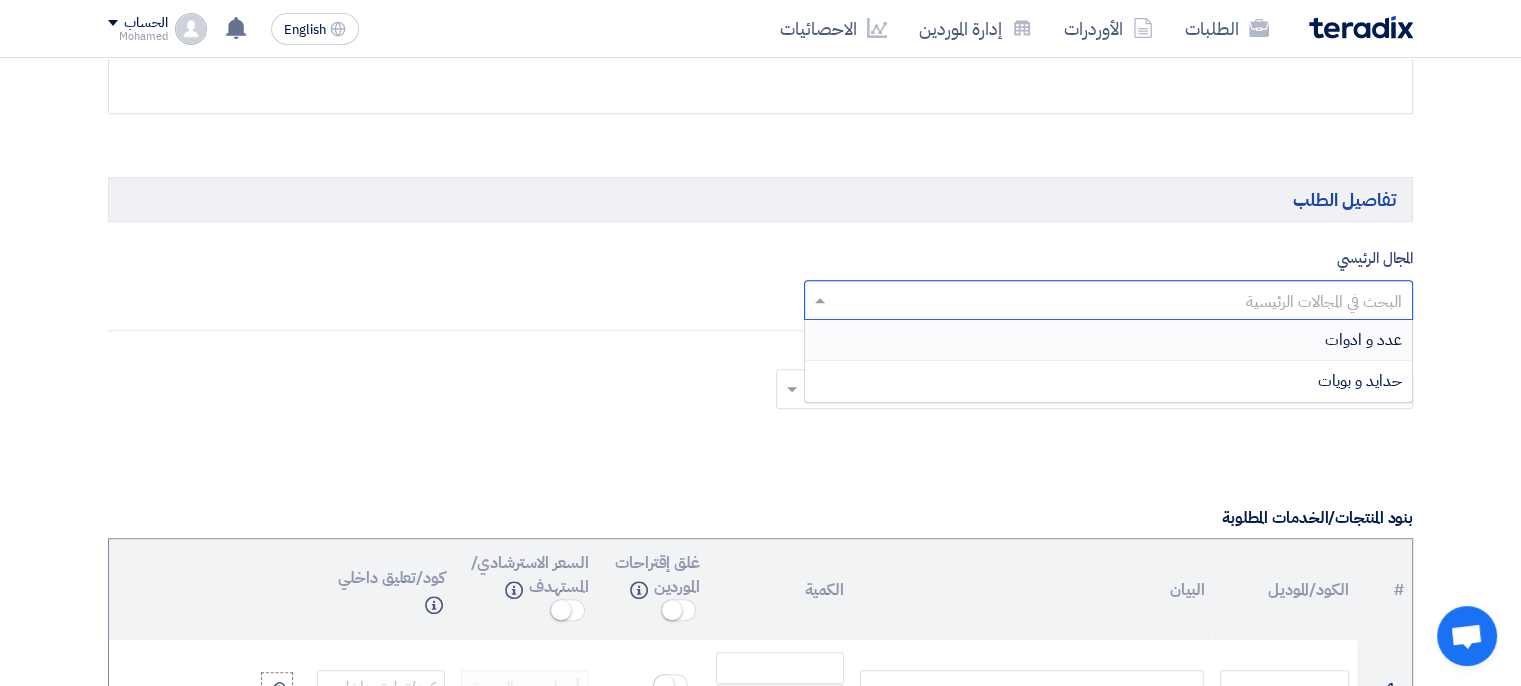 click on "عدد و ادوات" at bounding box center [1109, 340] 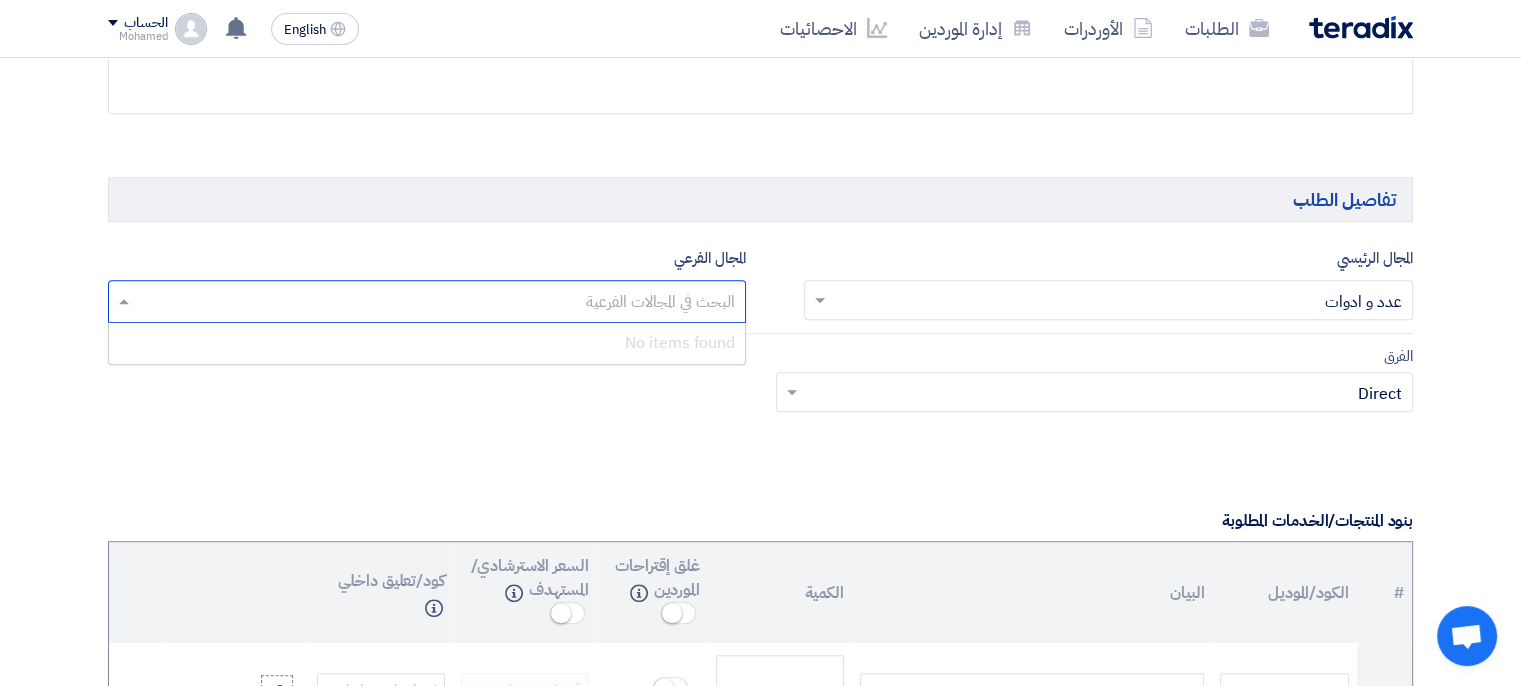 click at bounding box center [426, 303] 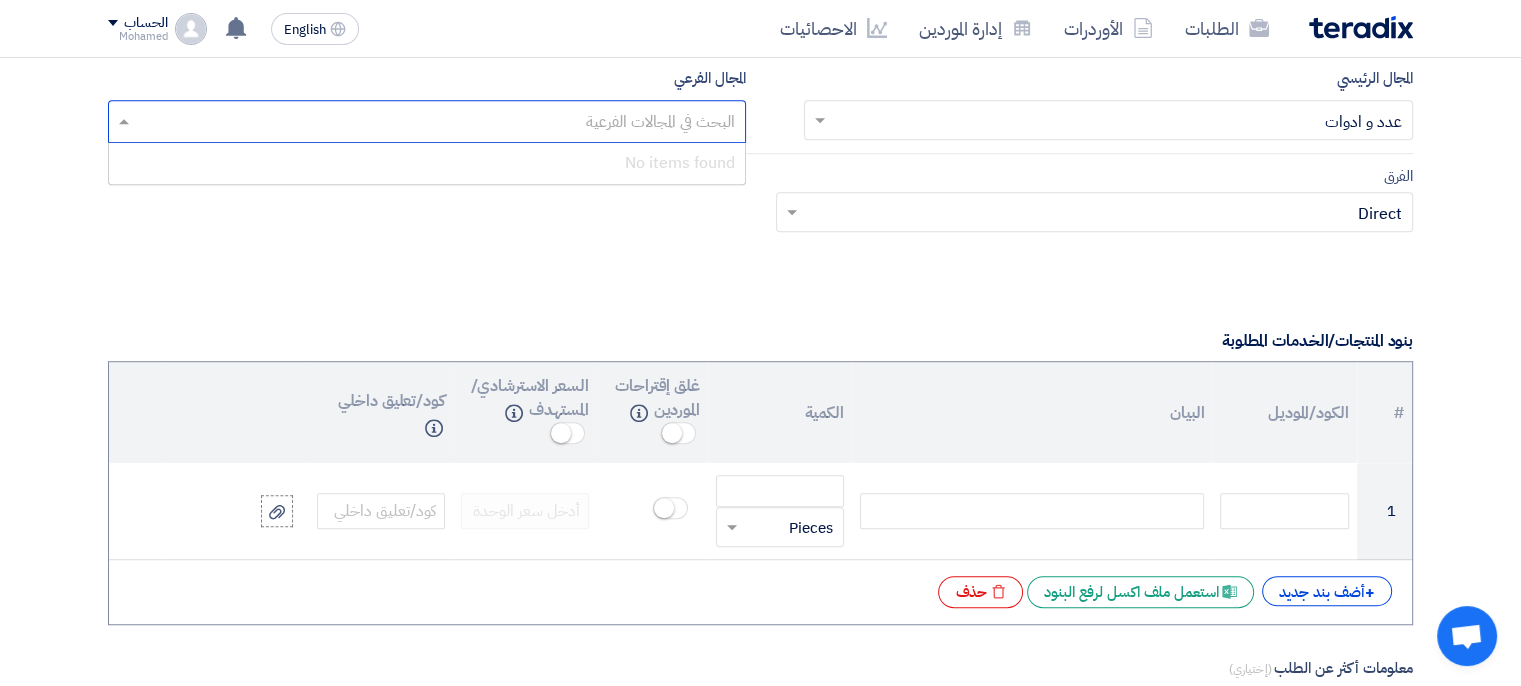 scroll, scrollTop: 1300, scrollLeft: 0, axis: vertical 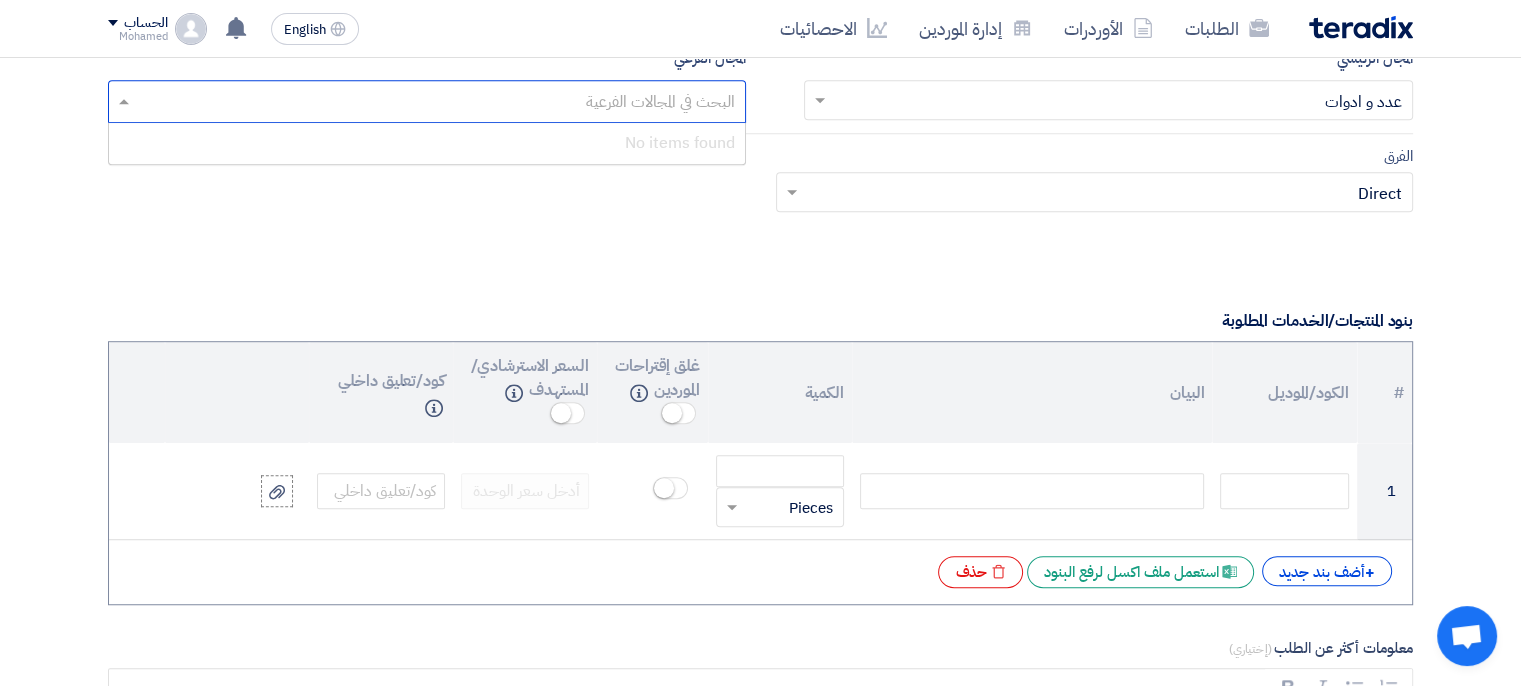 click 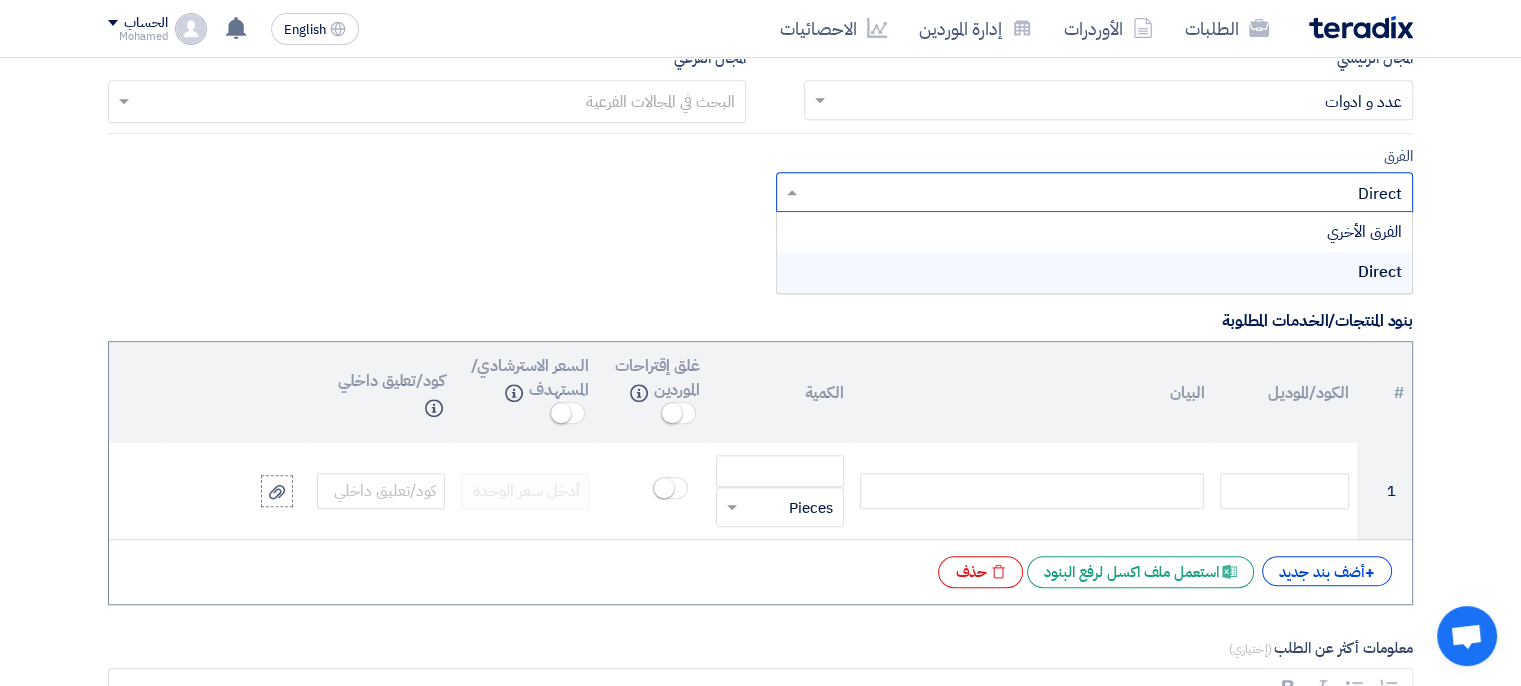 click on "الفرق الأخري" at bounding box center (1095, 232) 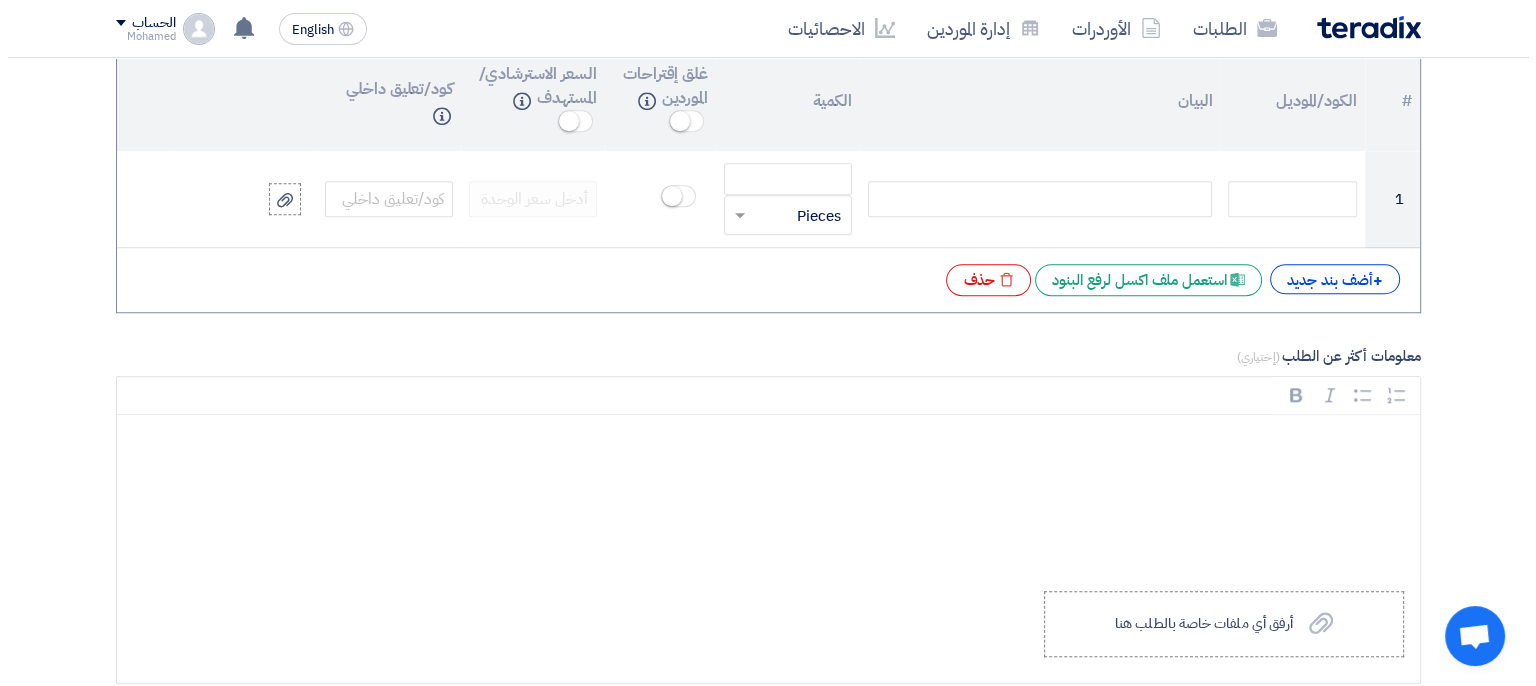 scroll, scrollTop: 1600, scrollLeft: 0, axis: vertical 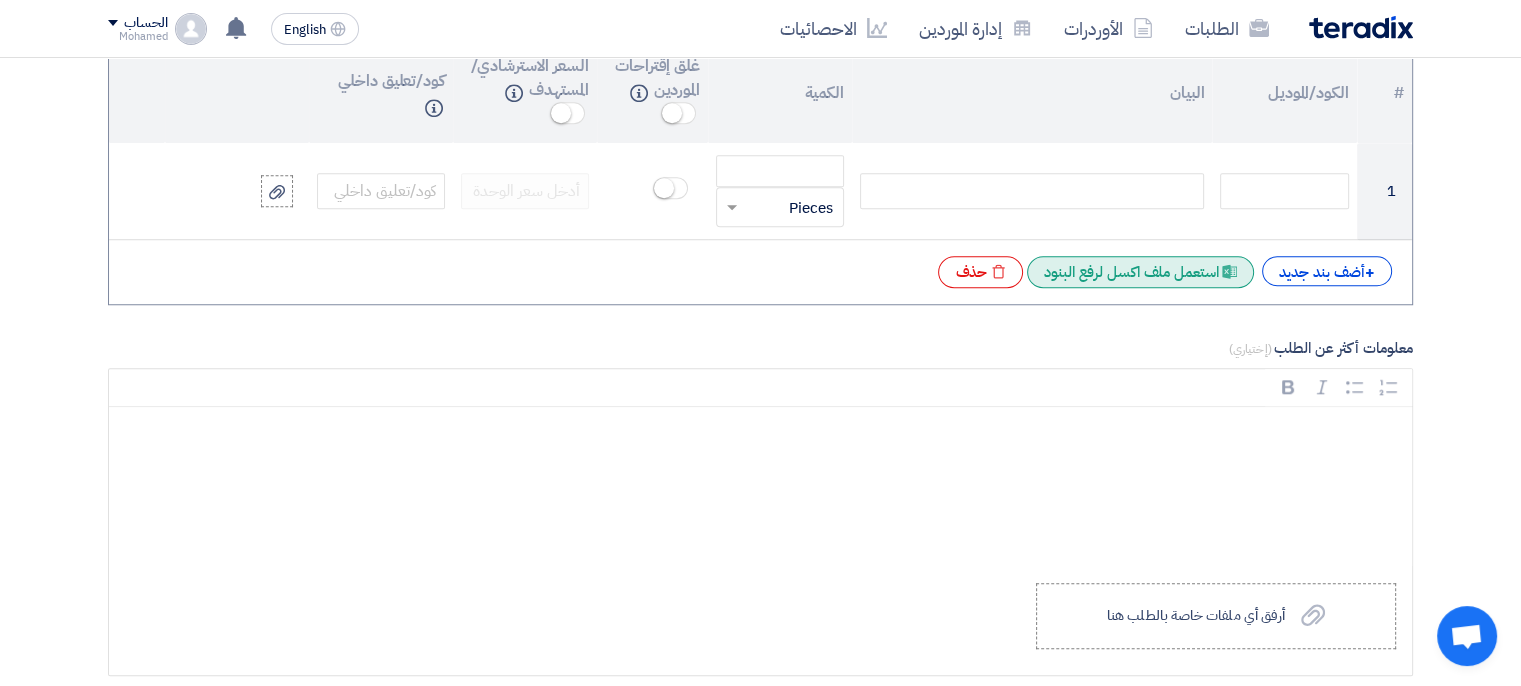 click on "Excel file
استعمل ملف اكسل لرفع البنود" 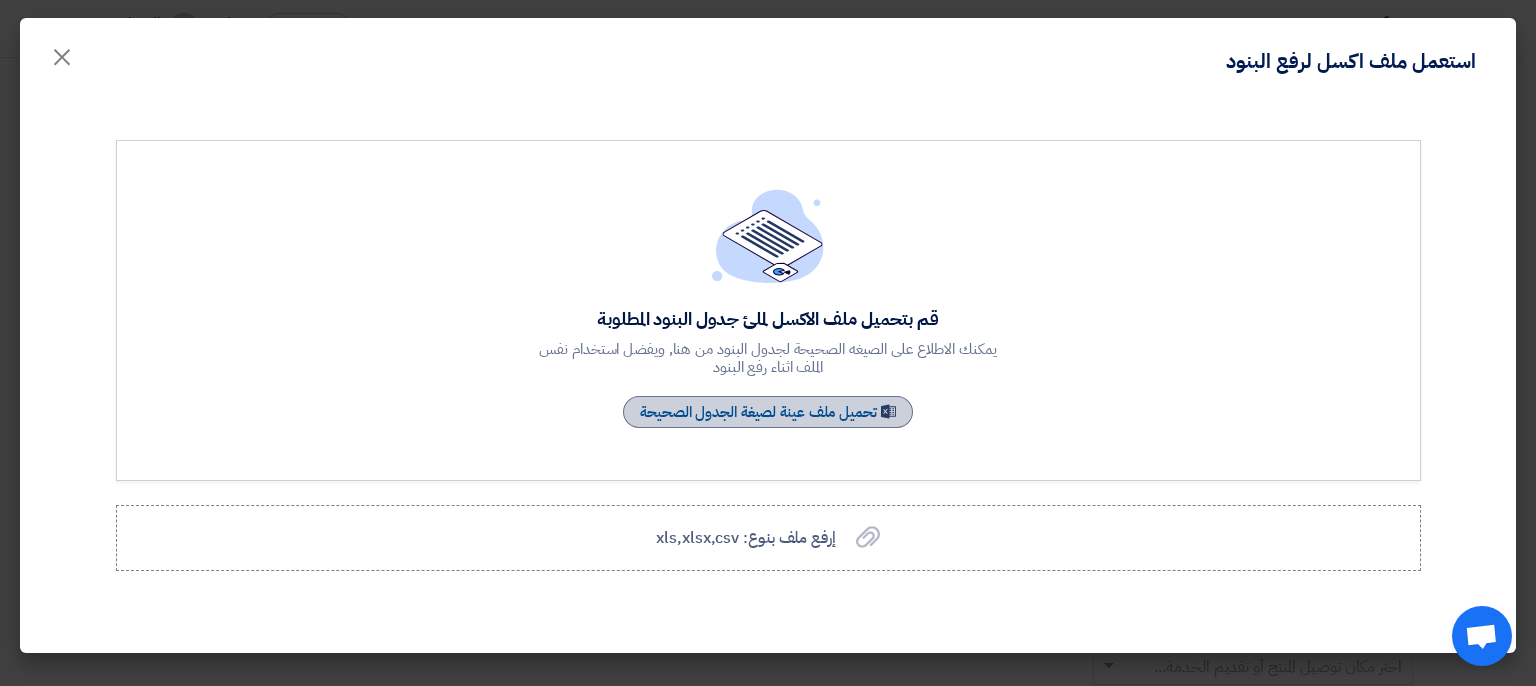 click on "Sample Sheet
تحميل ملف عينة لصيغة الجدول الصحيحة" 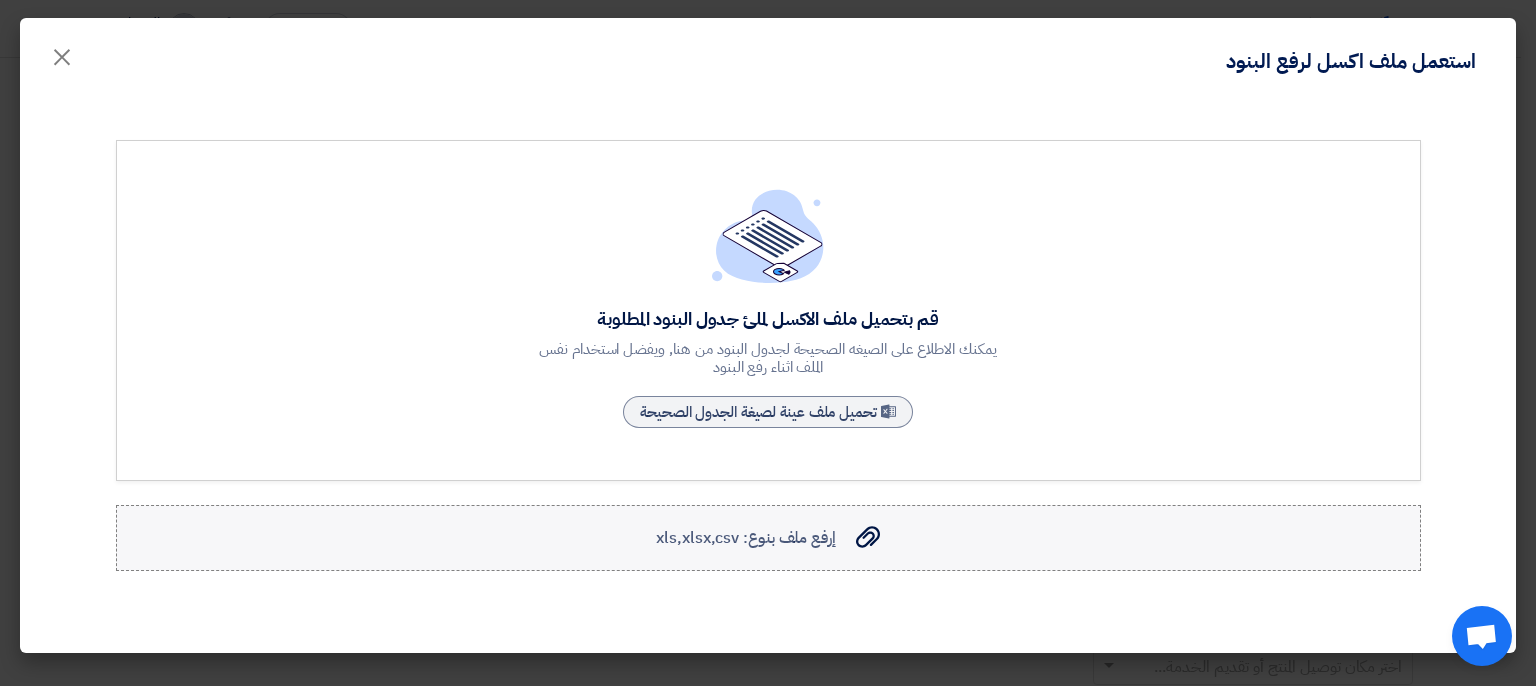 click on "إرفع ملف بنوع: xls,xlsx,csv" 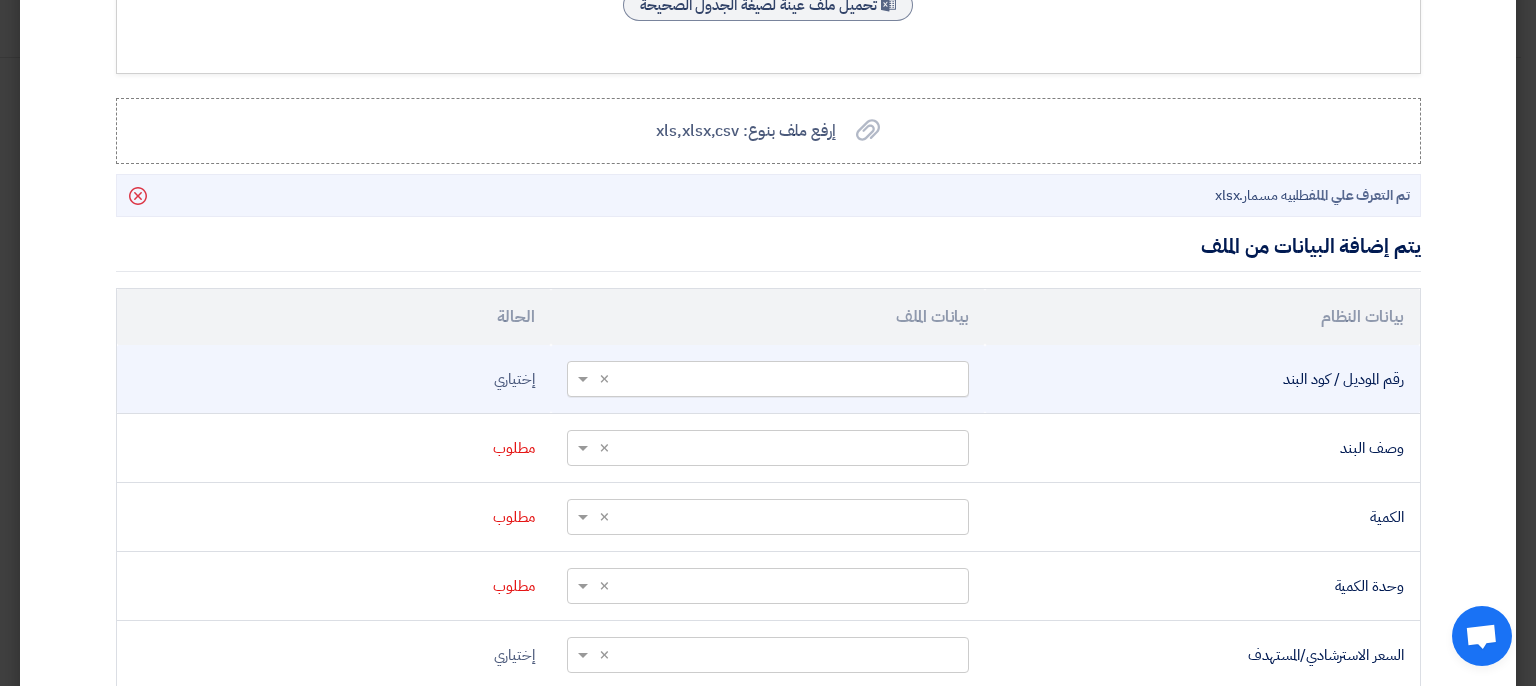 scroll, scrollTop: 500, scrollLeft: 0, axis: vertical 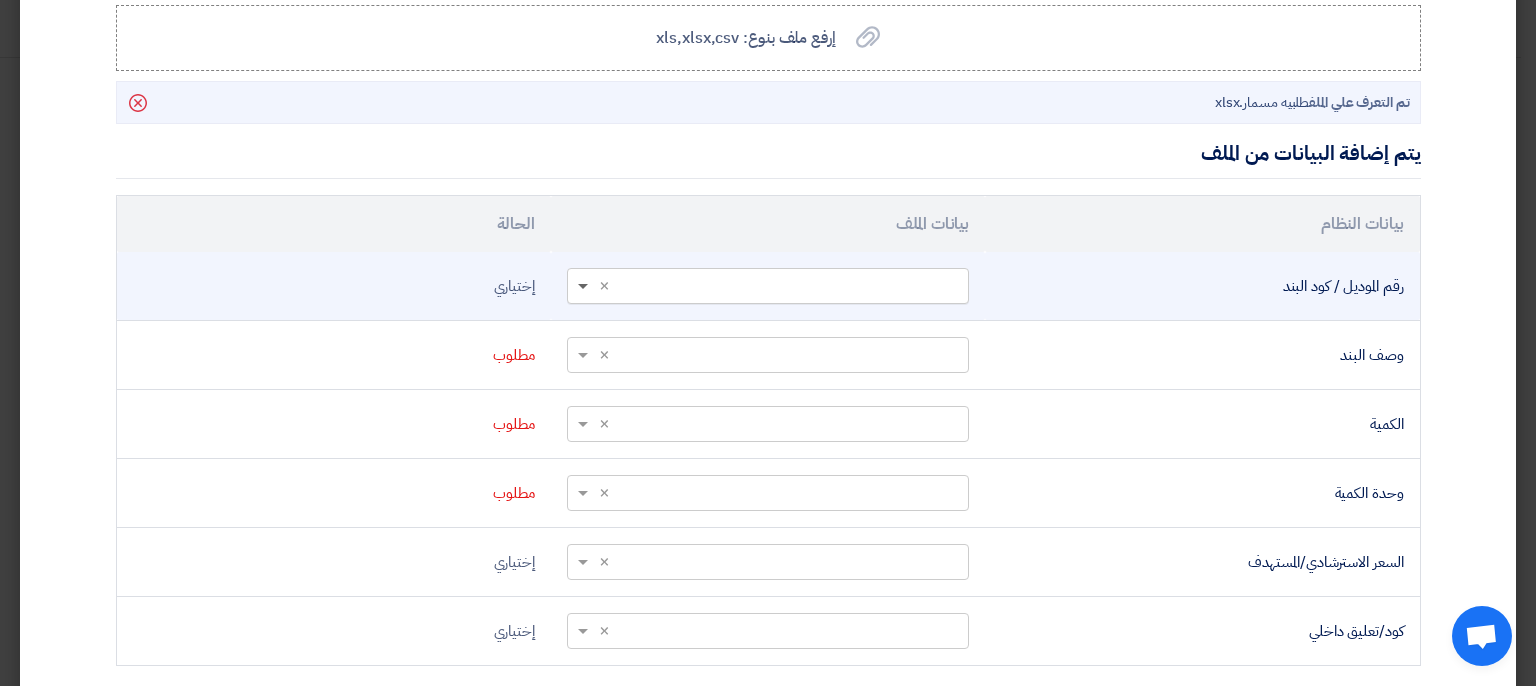 click 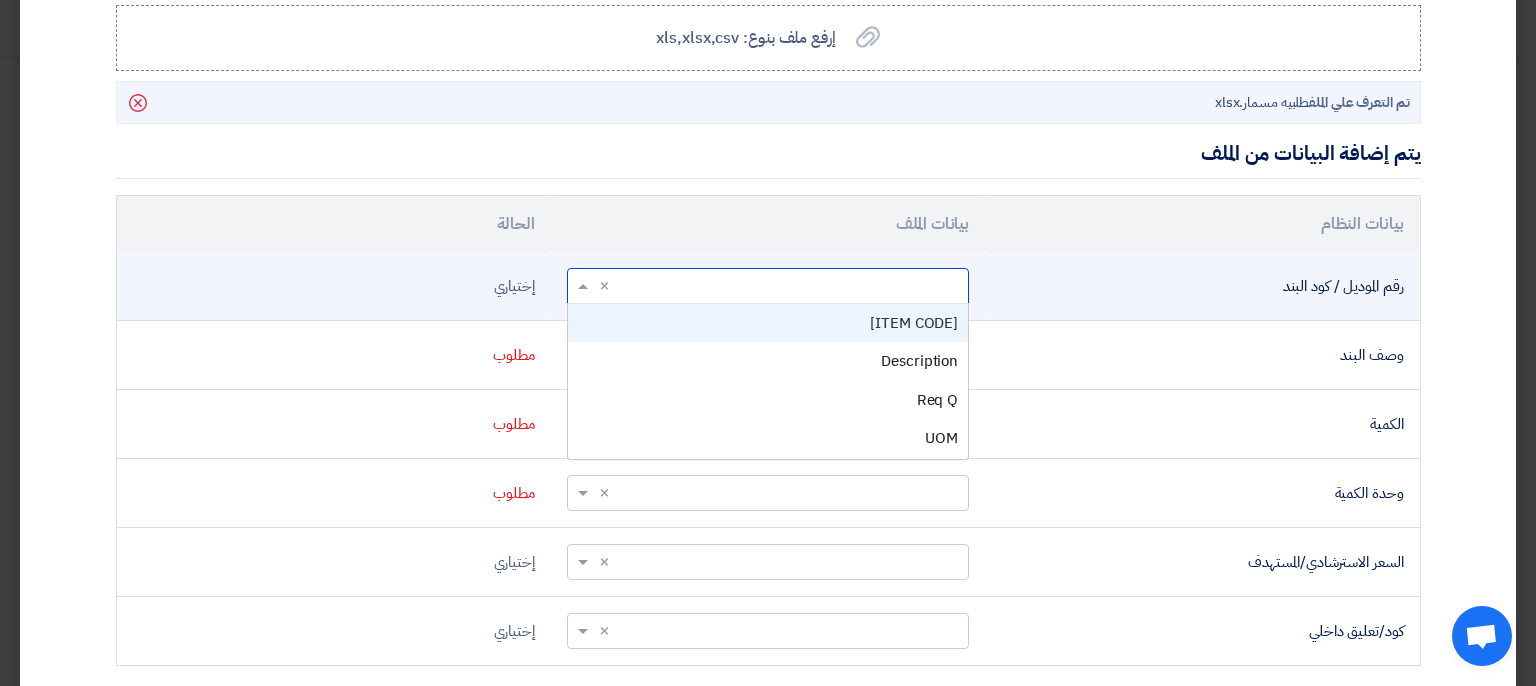 click on "[ITEM CODE]" at bounding box center (914, 323) 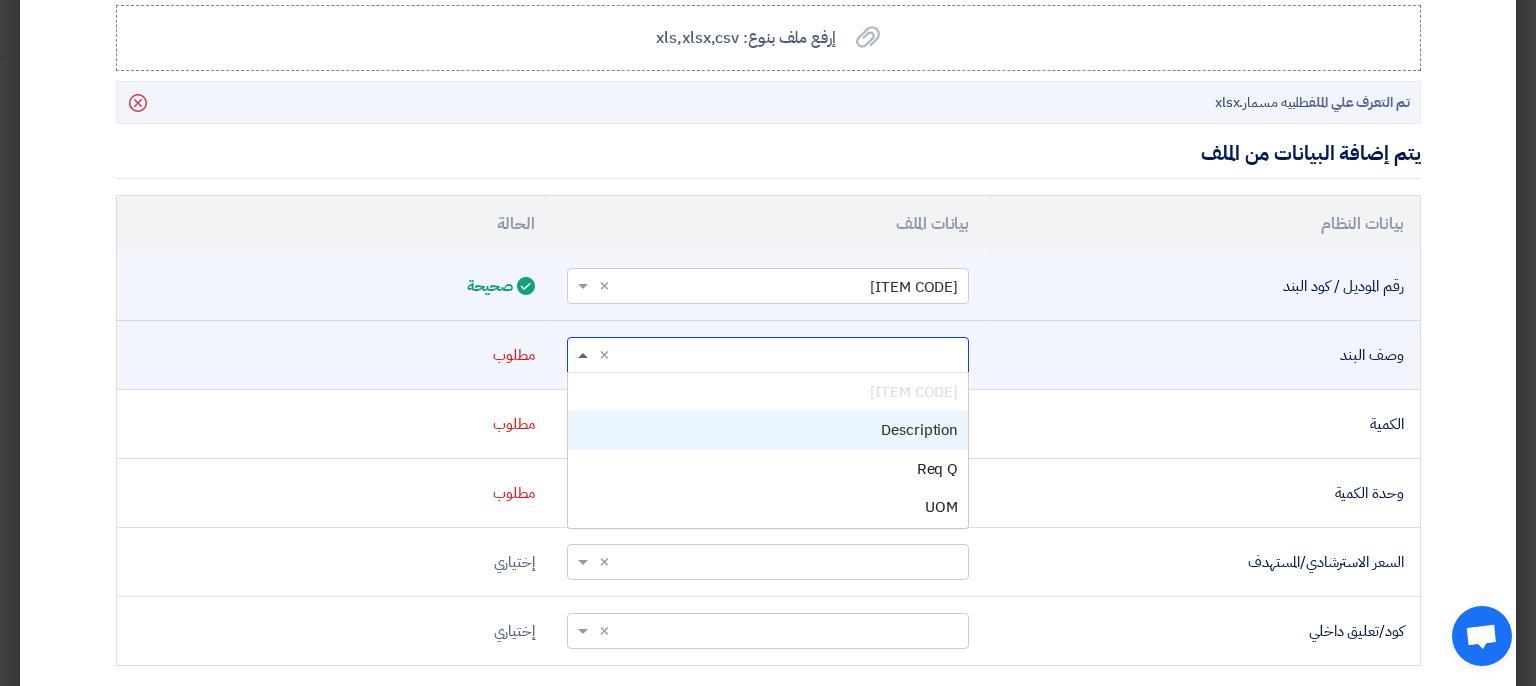 click 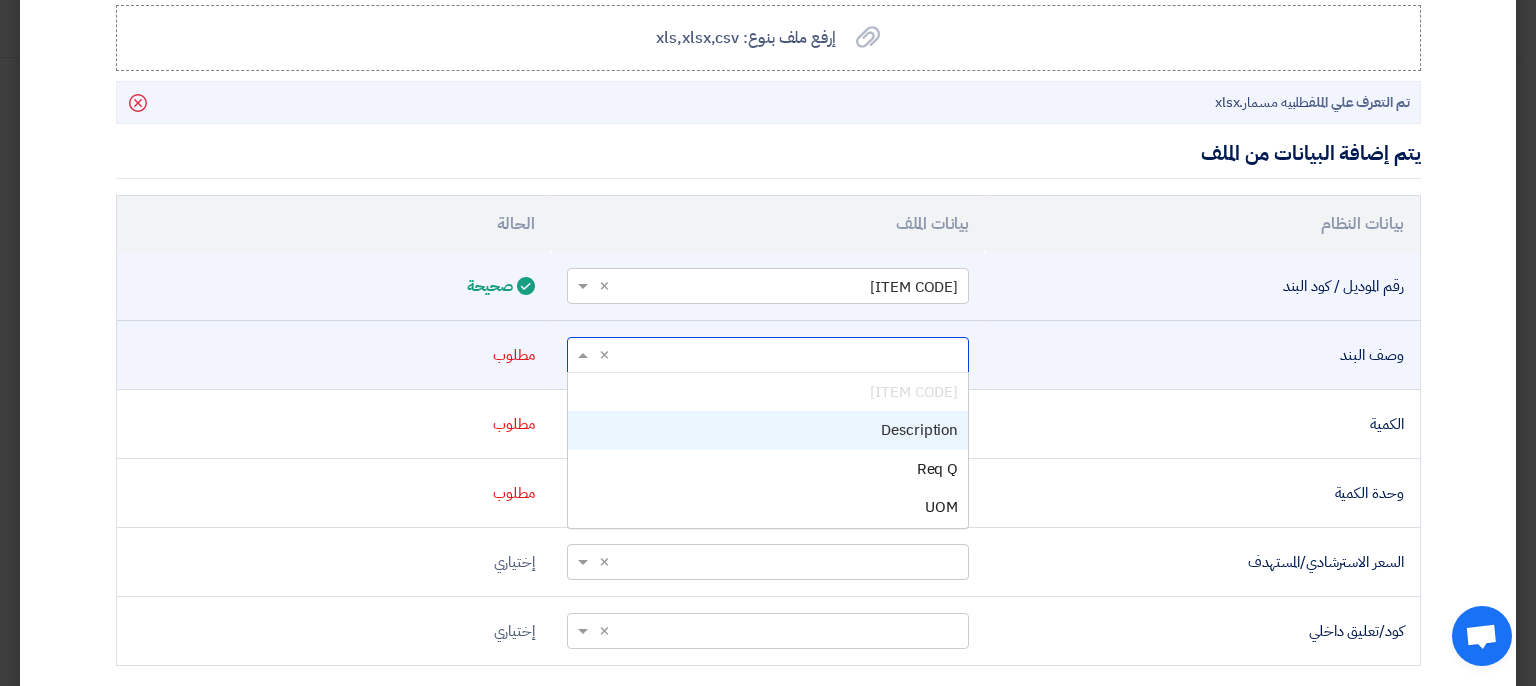 click on "Description" at bounding box center (768, 430) 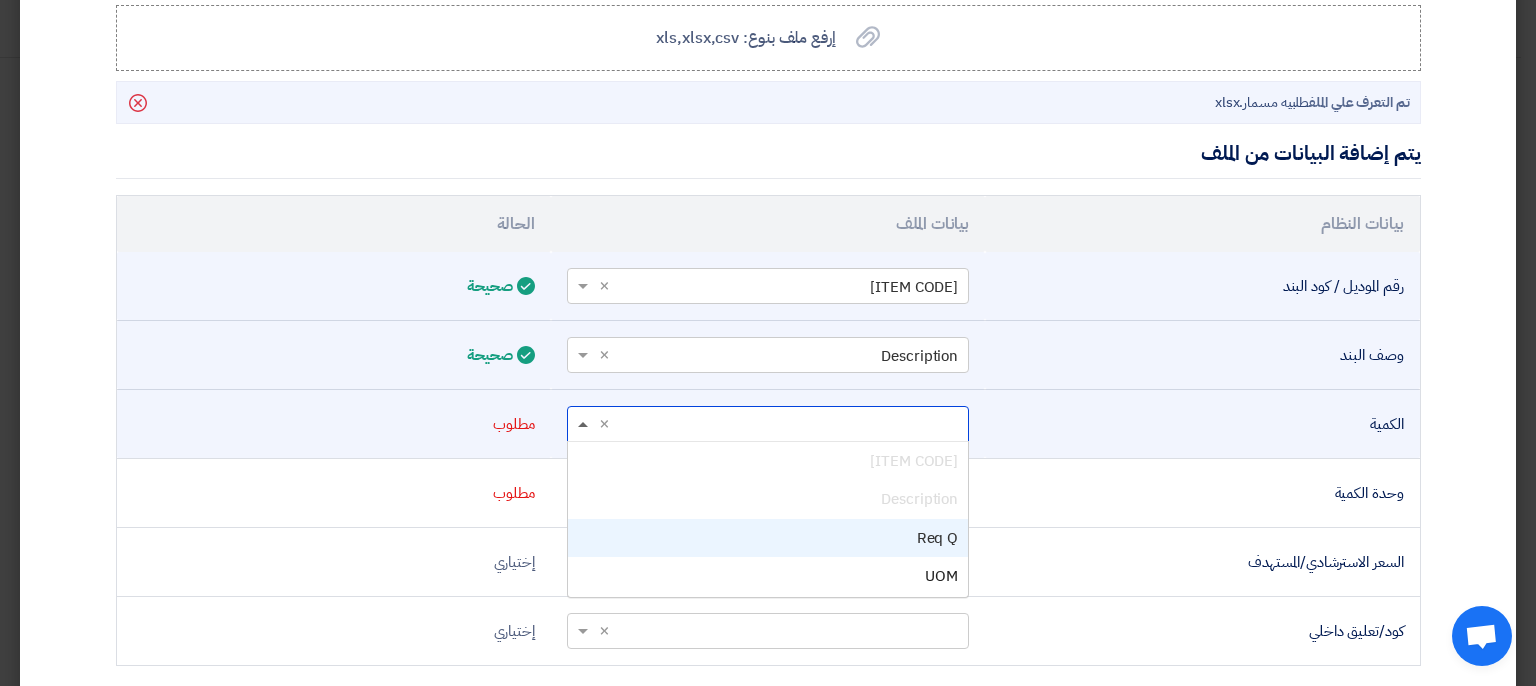 click 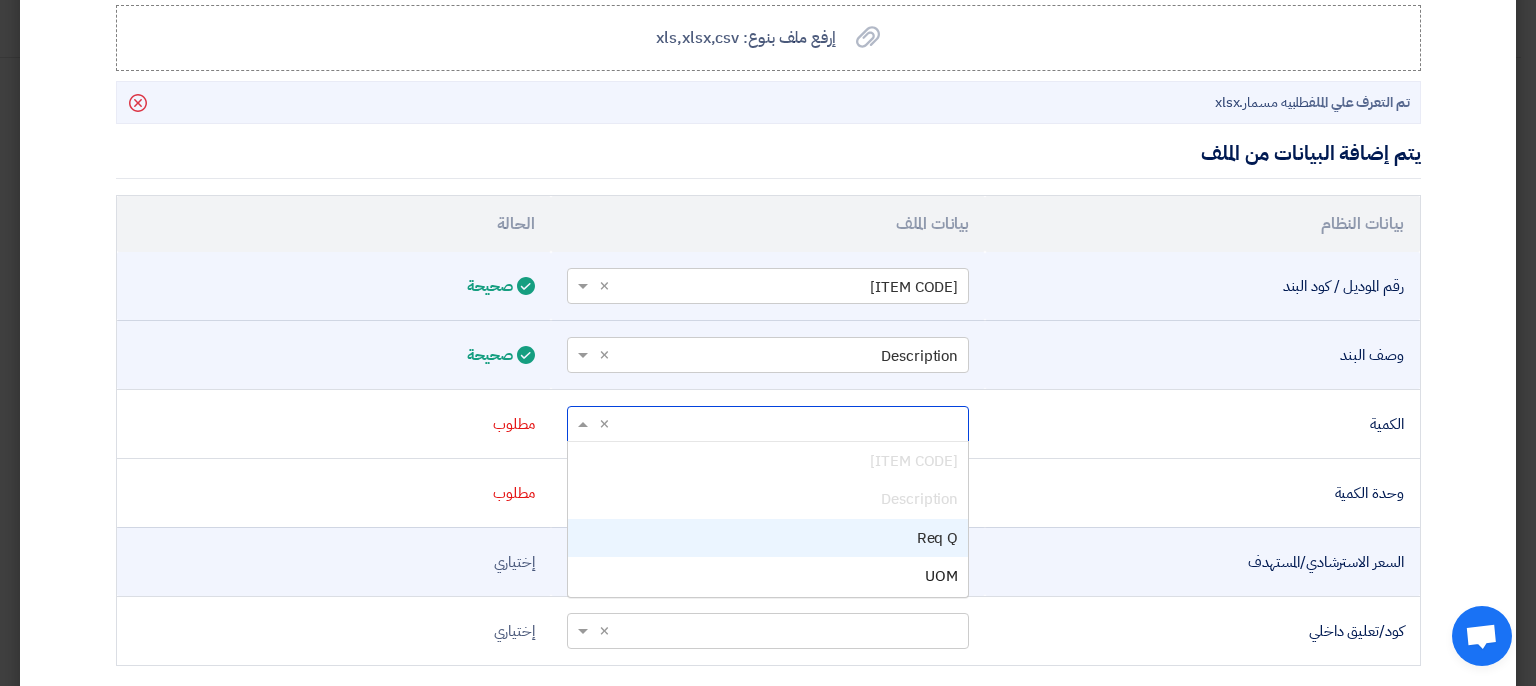 click on "Req Q" at bounding box center (768, 538) 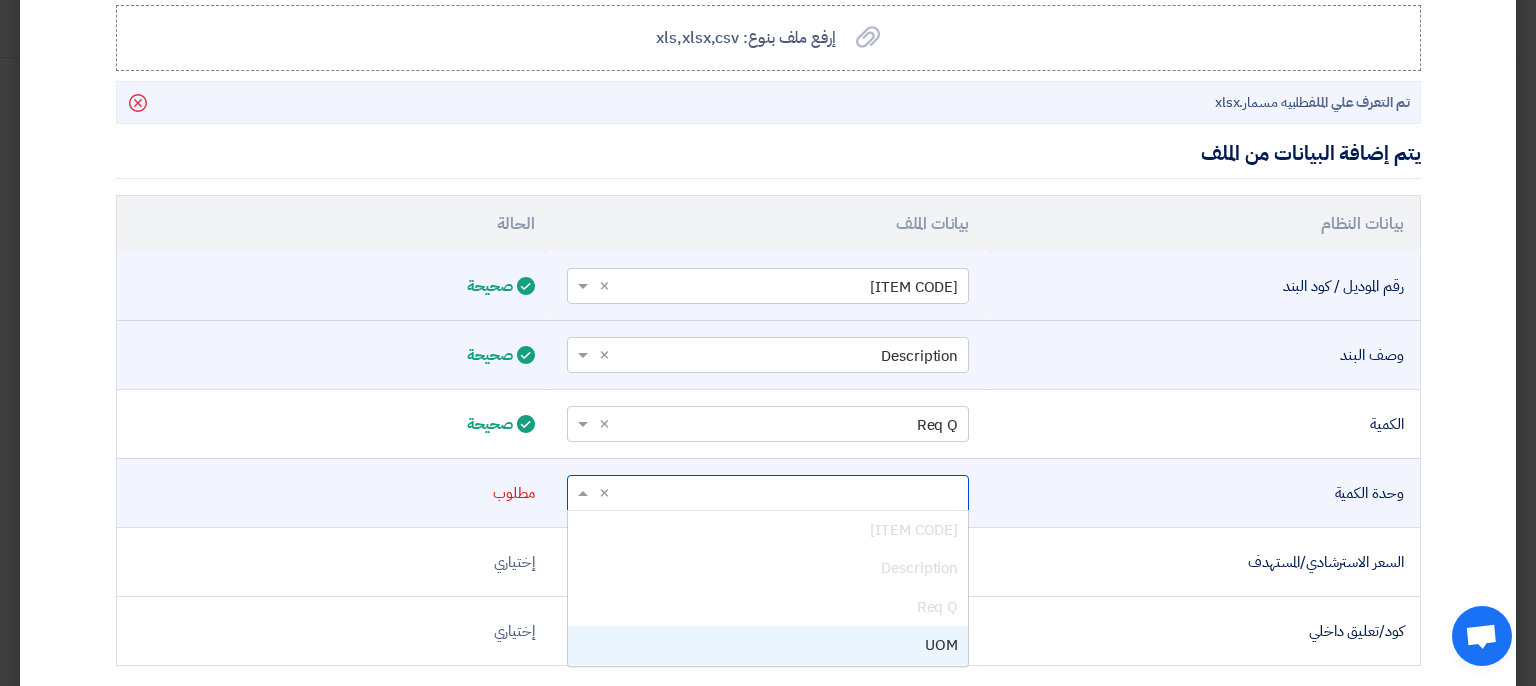 drag, startPoint x: 594, startPoint y: 486, endPoint x: 600, endPoint y: 502, distance: 17.088007 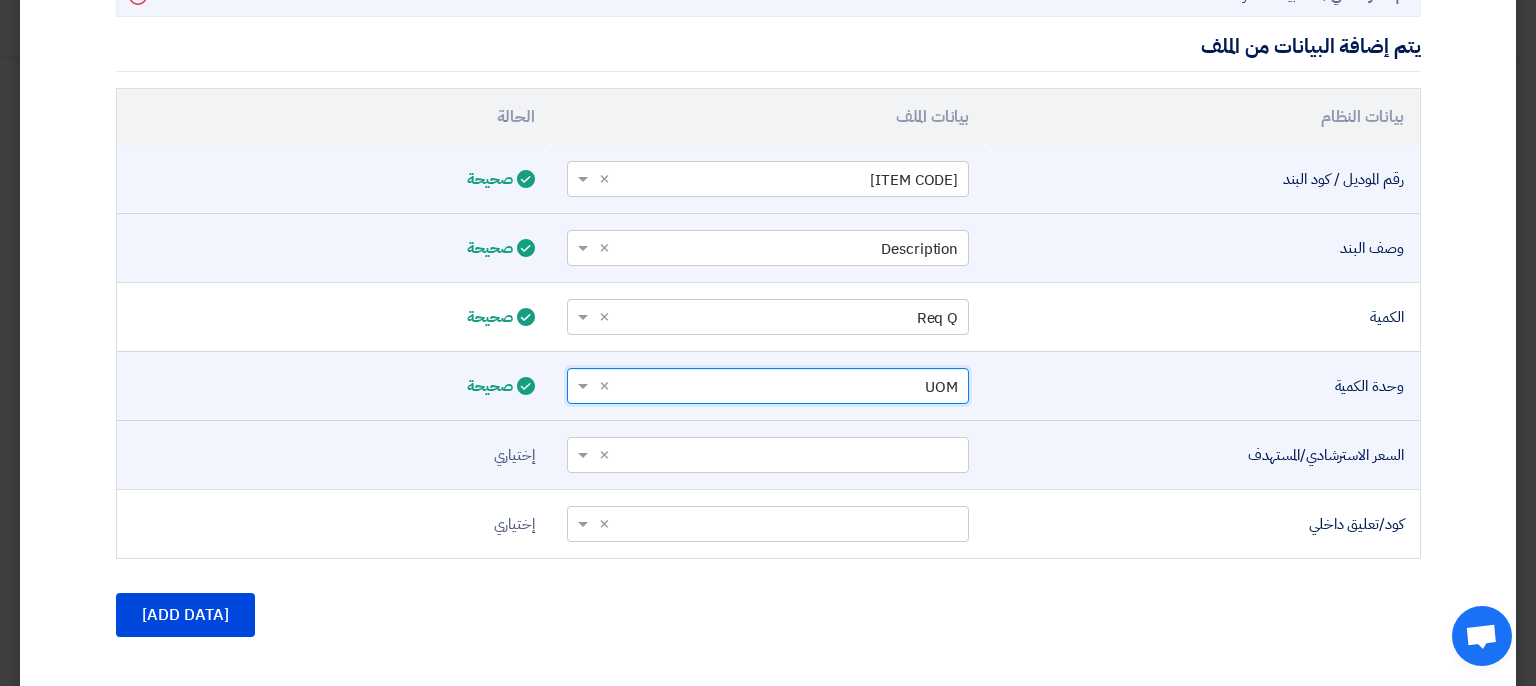 scroll, scrollTop: 644, scrollLeft: 0, axis: vertical 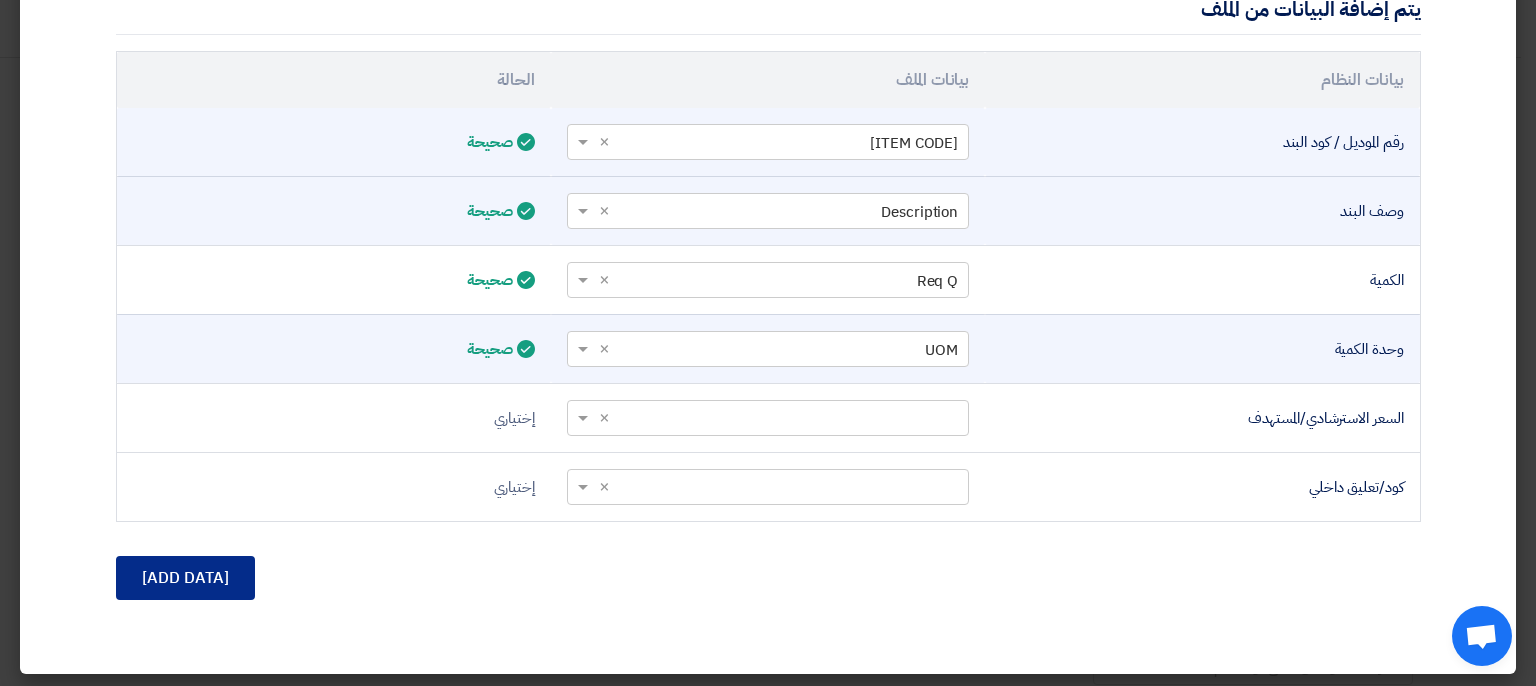 click on "[ADD DATA]" 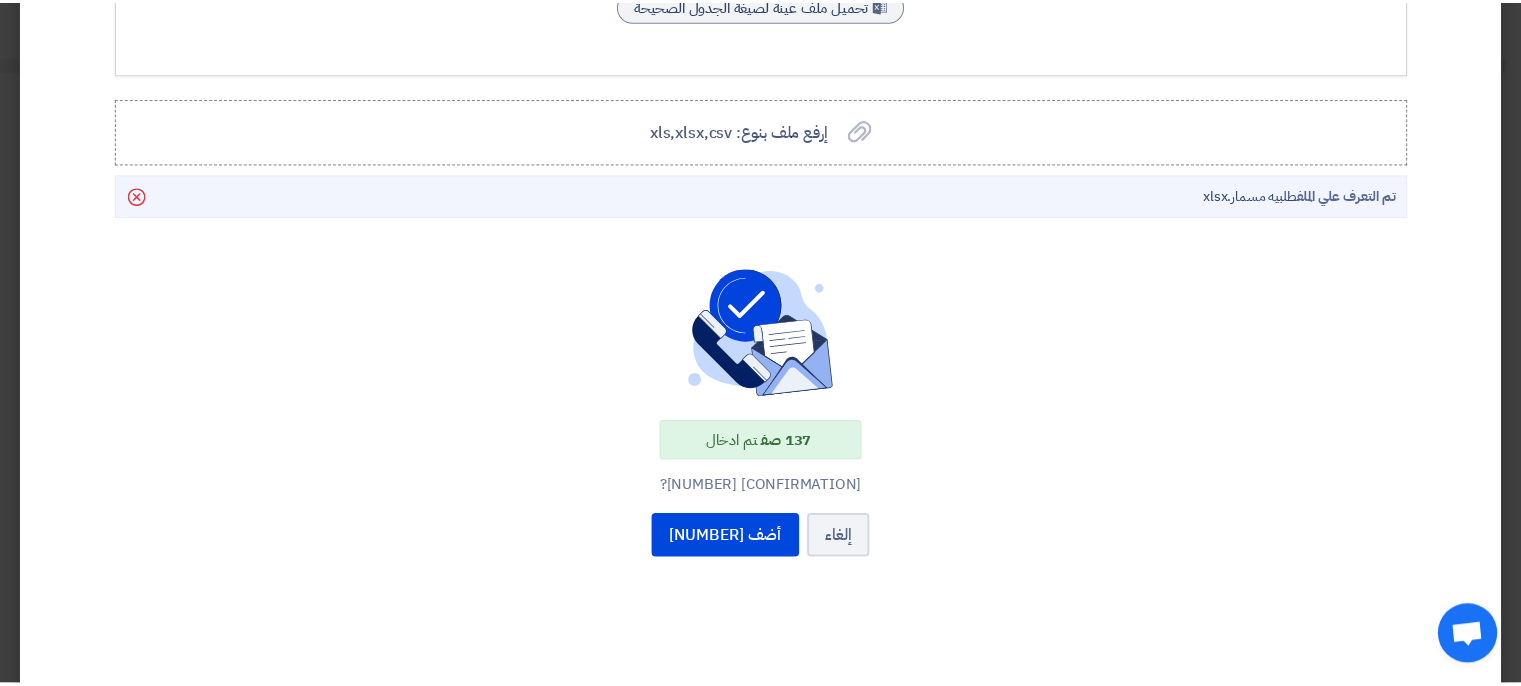 scroll, scrollTop: 434, scrollLeft: 0, axis: vertical 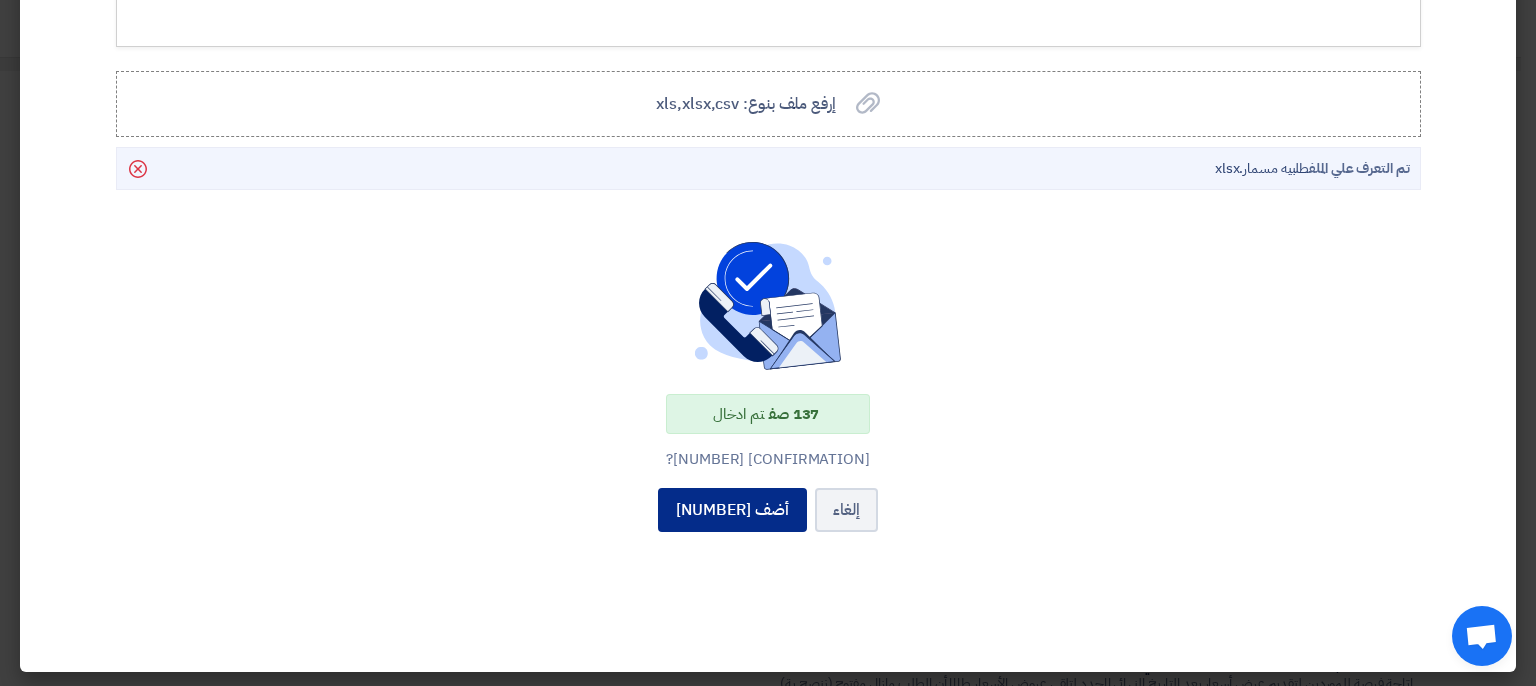 click on "أضف [NUMBER]" at bounding box center (732, 510) 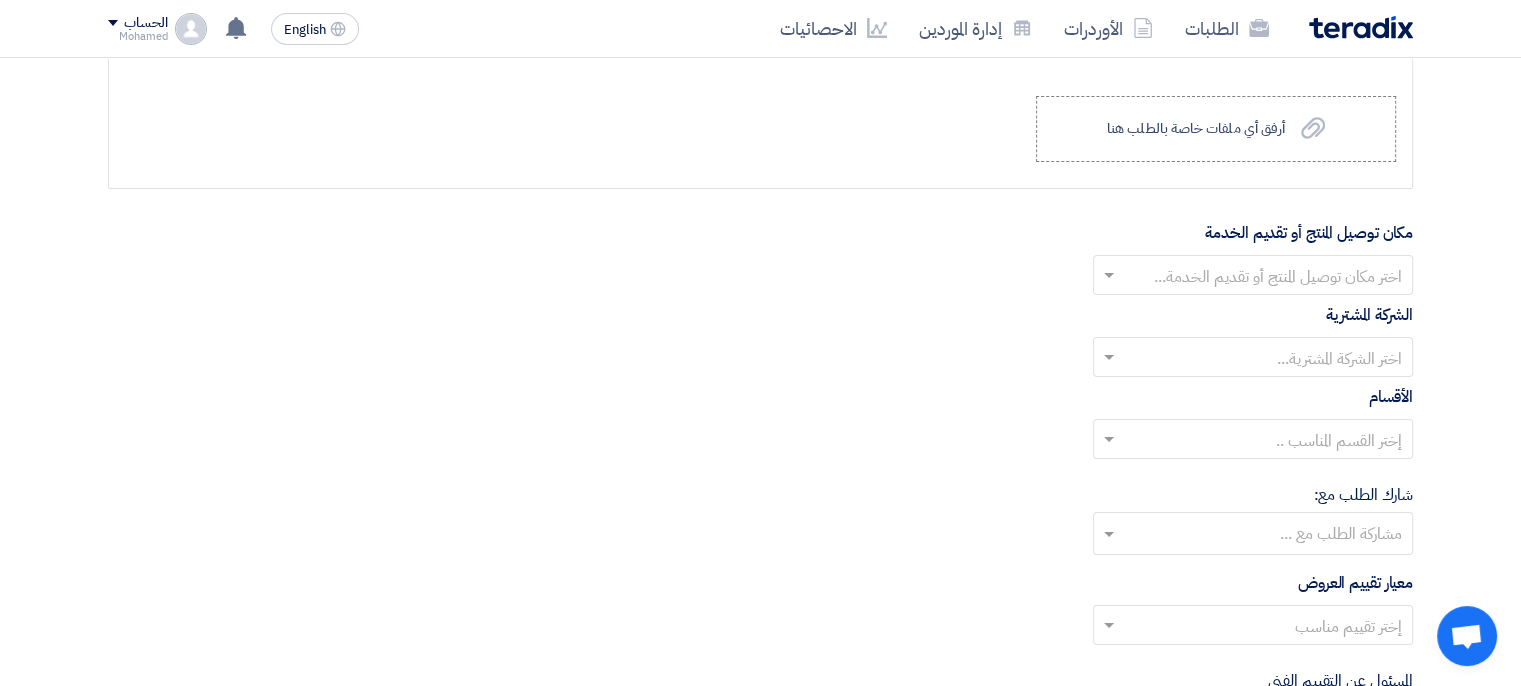 scroll, scrollTop: 15300, scrollLeft: 0, axis: vertical 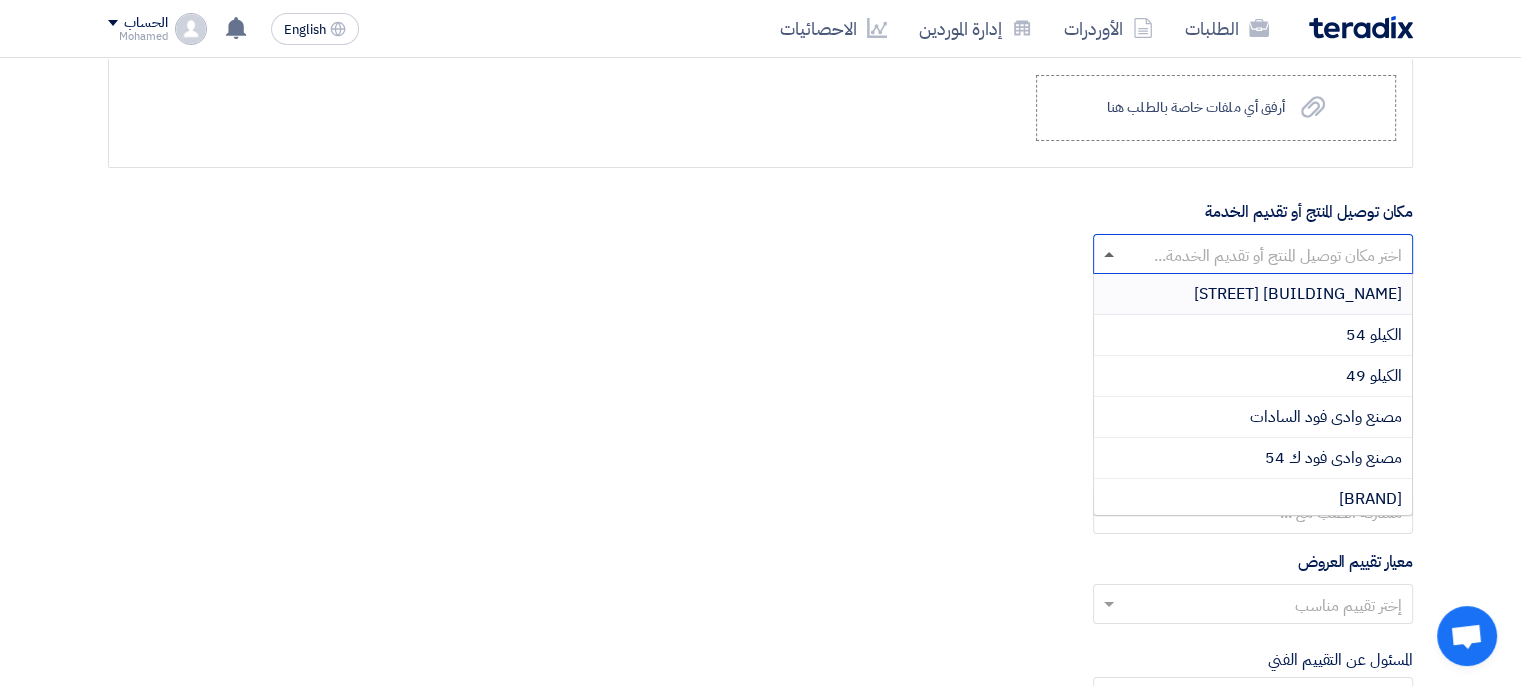 click 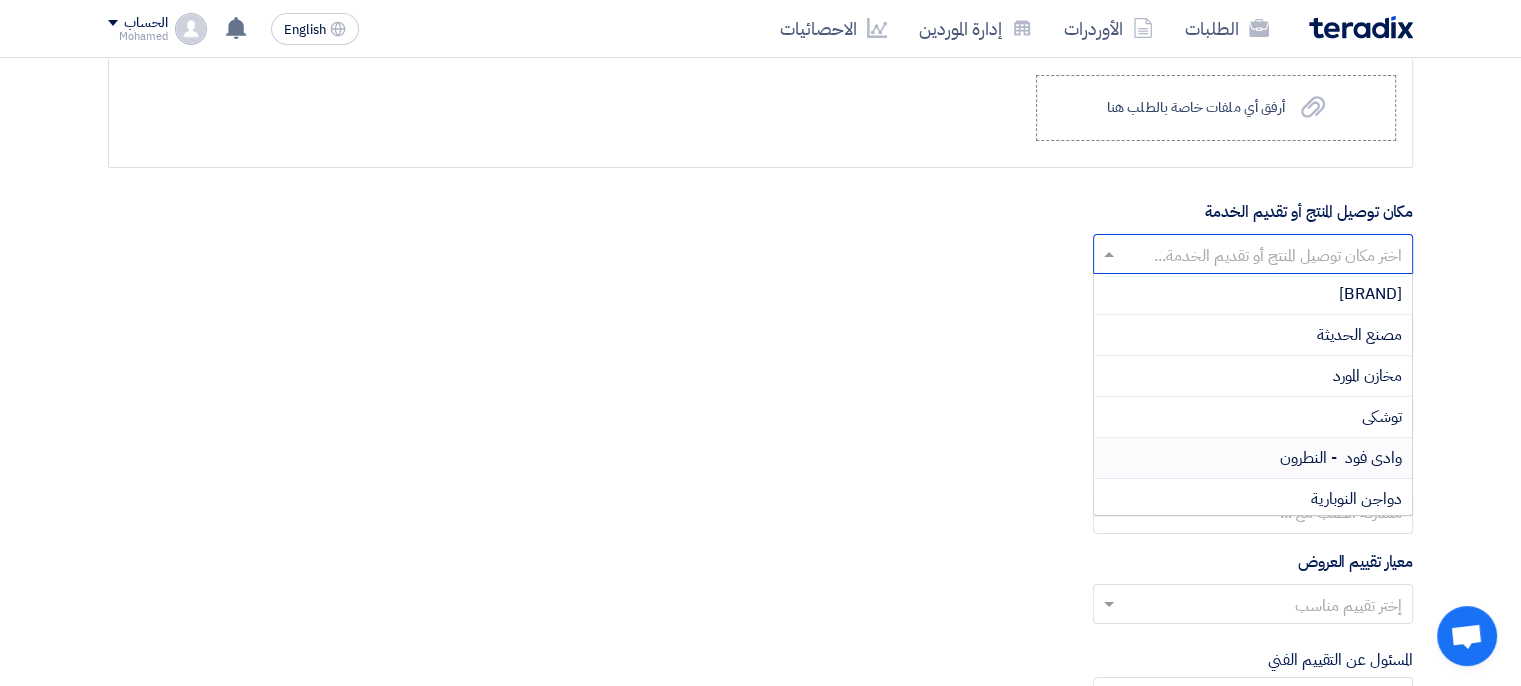 scroll, scrollTop: 434, scrollLeft: 0, axis: vertical 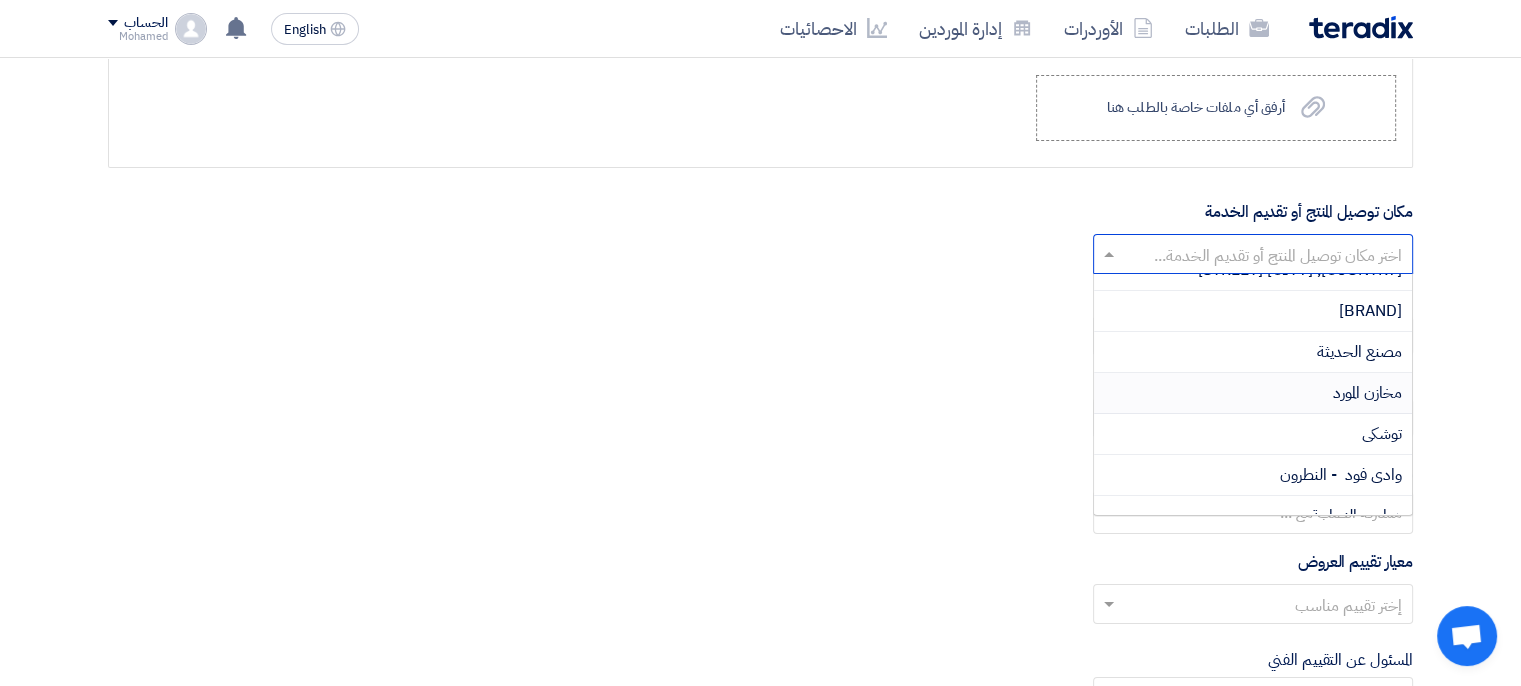 click on "مخازن المورد" at bounding box center (1253, 393) 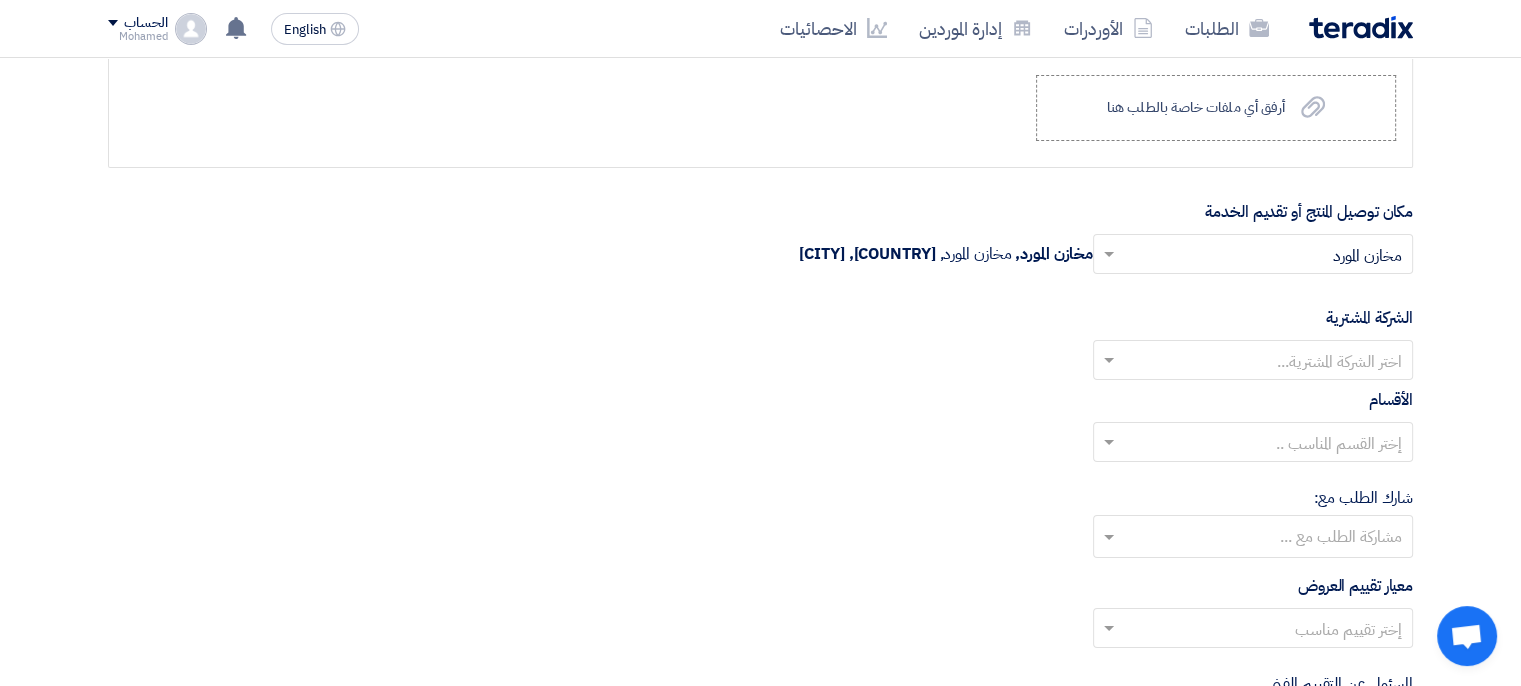 click 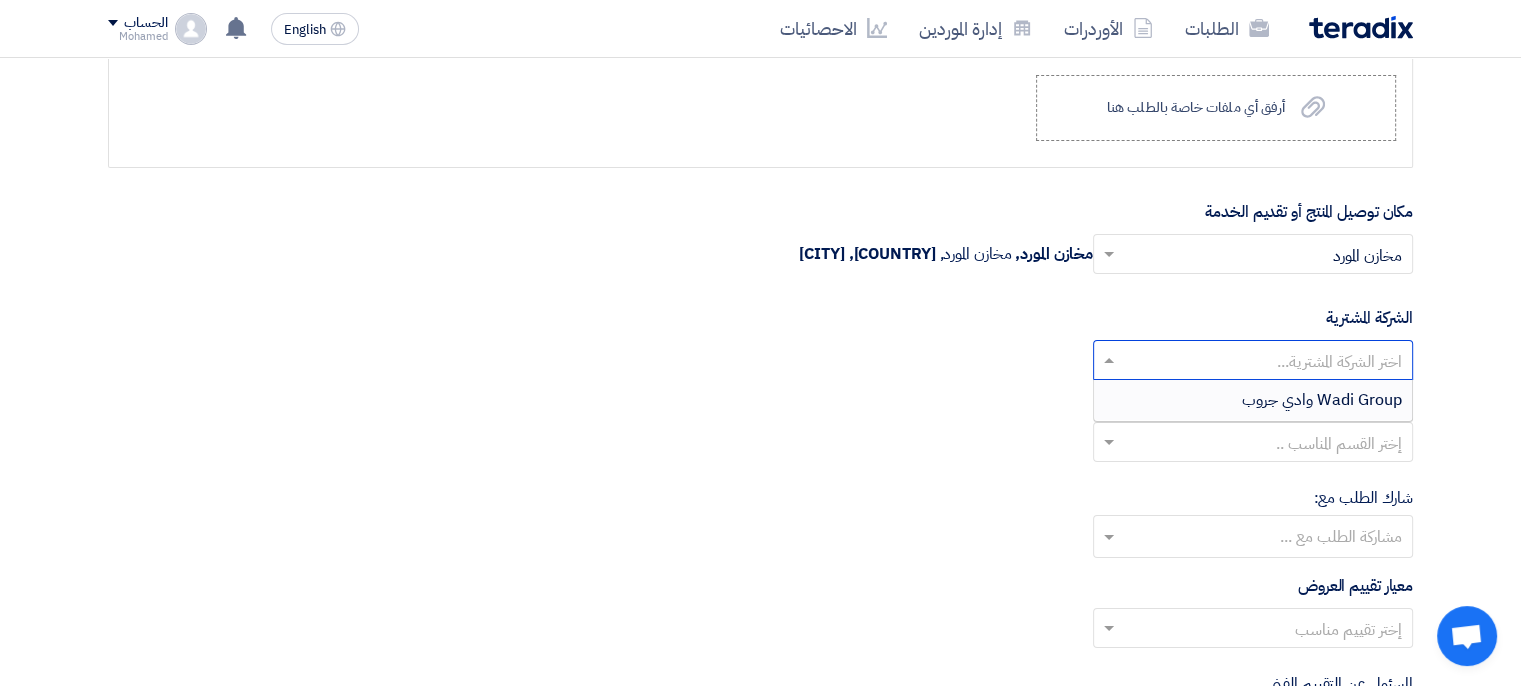 click on "Wadi Group وادي جروب" at bounding box center [1253, 400] 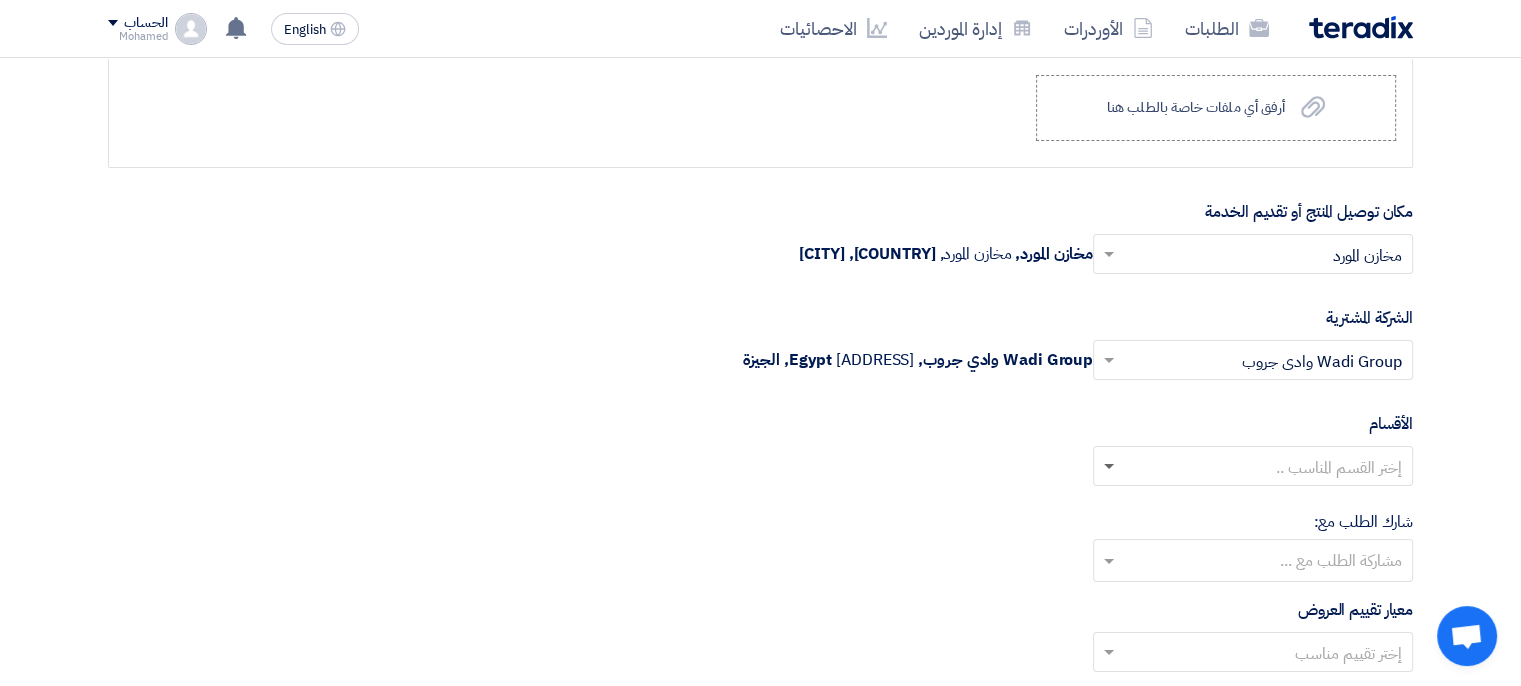 click 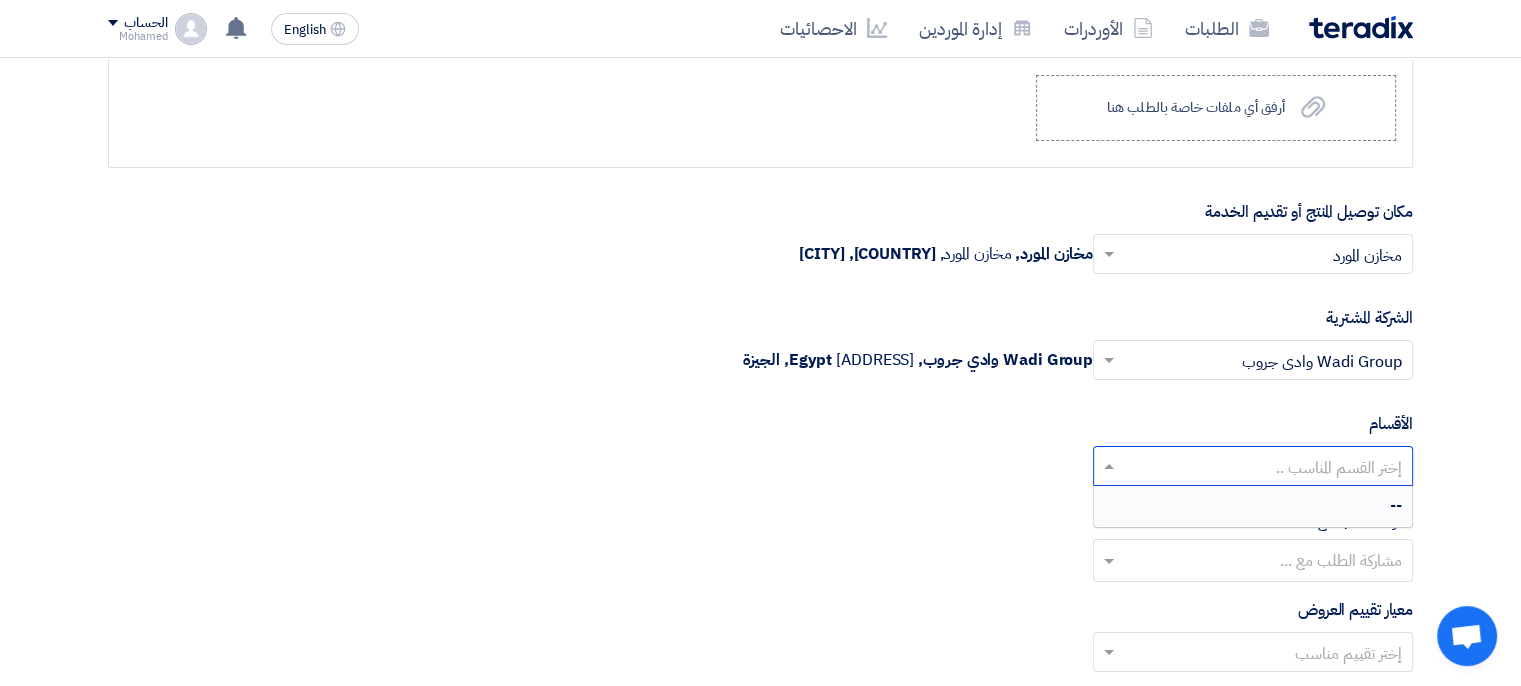 click on "--" at bounding box center [1253, 506] 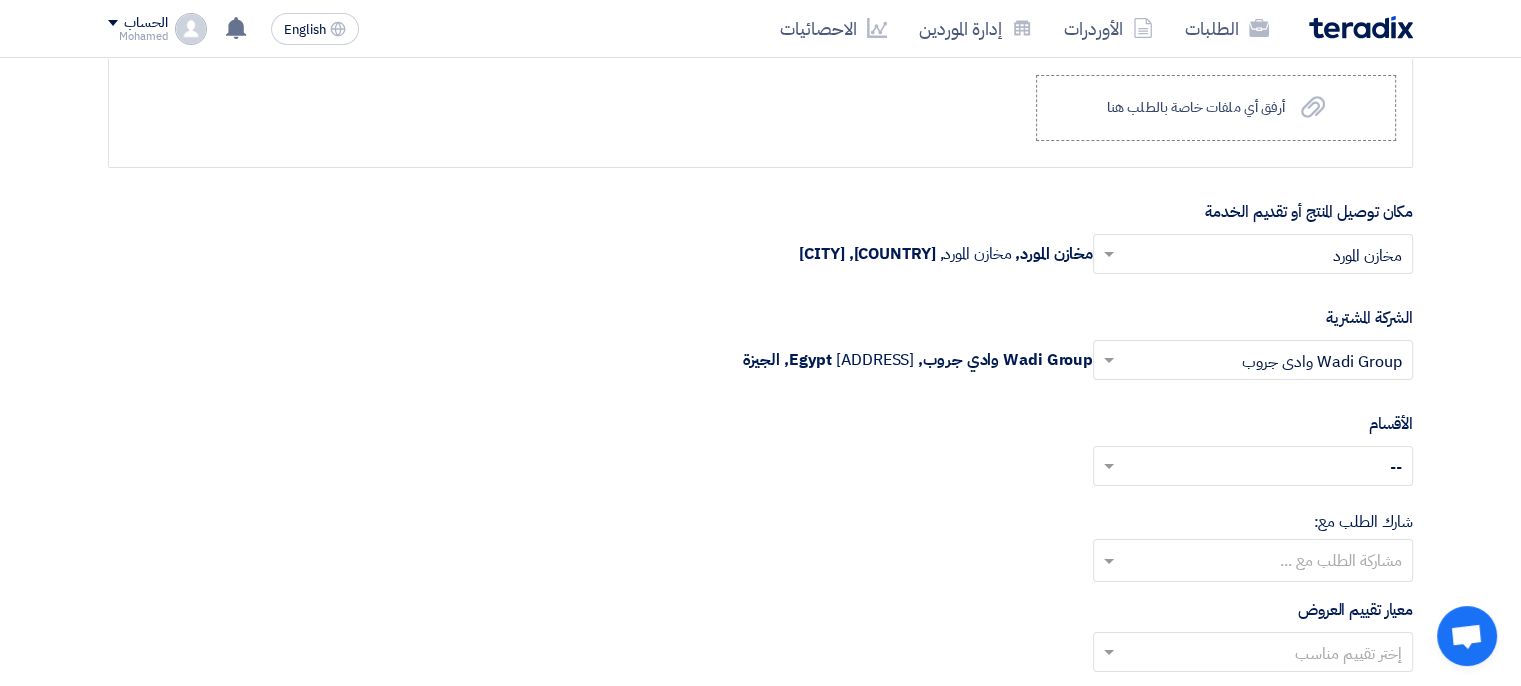 click at bounding box center (1252, 562) 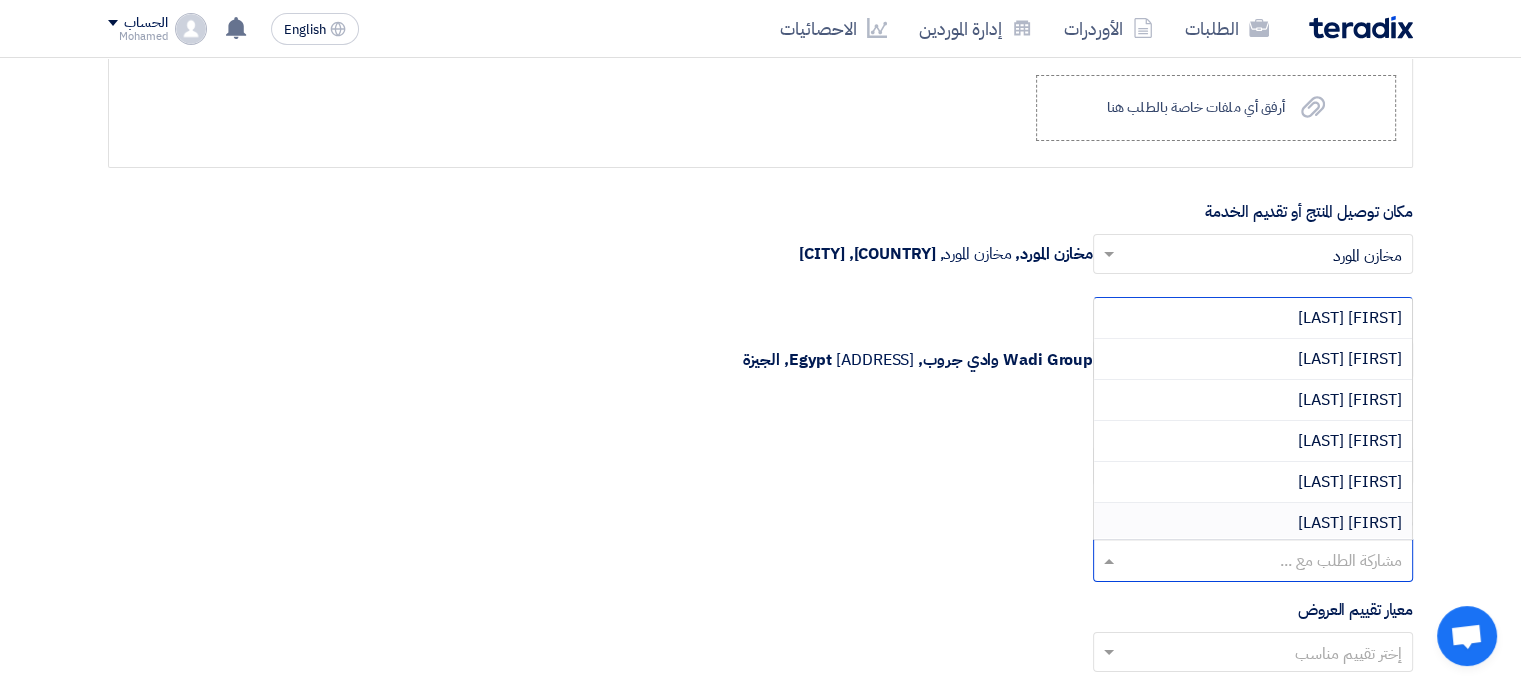 click on "[FIRST] [LAST]" at bounding box center (1350, 523) 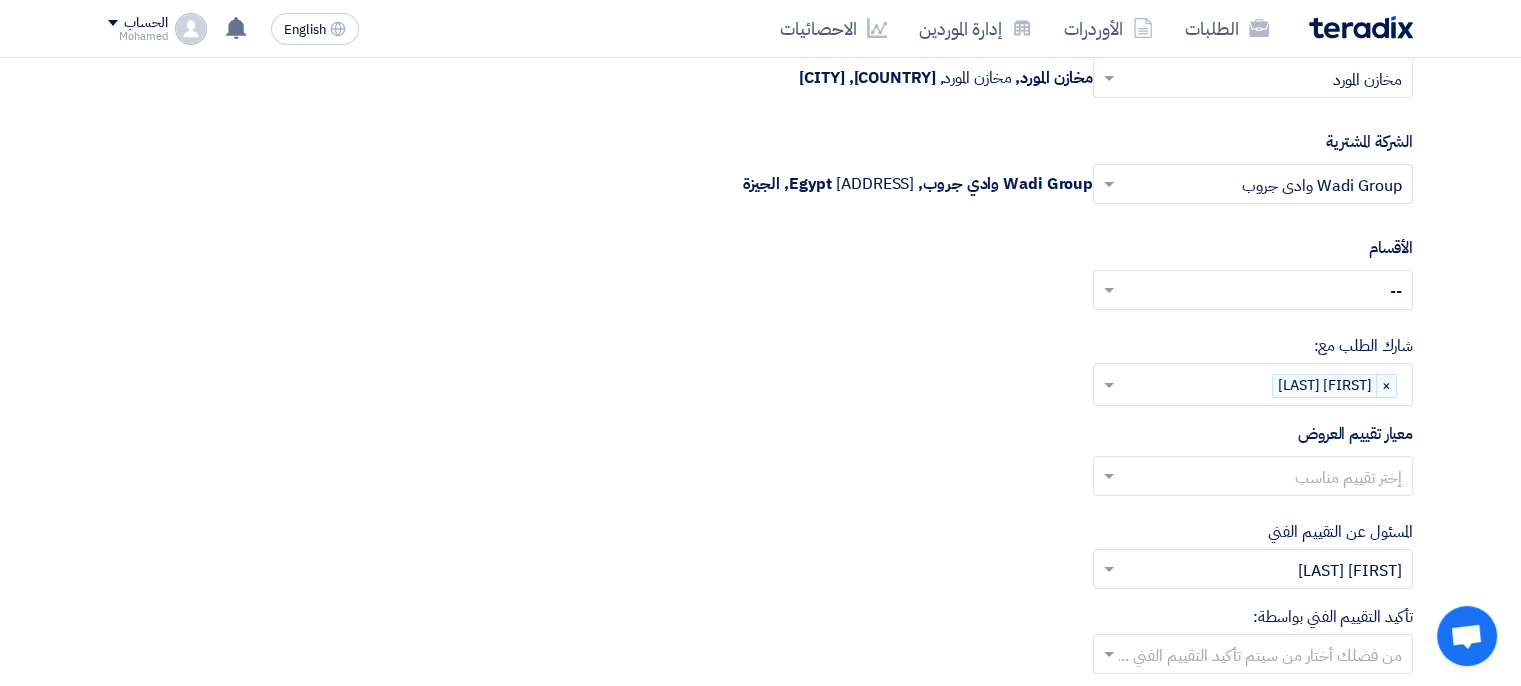 scroll, scrollTop: 15500, scrollLeft: 0, axis: vertical 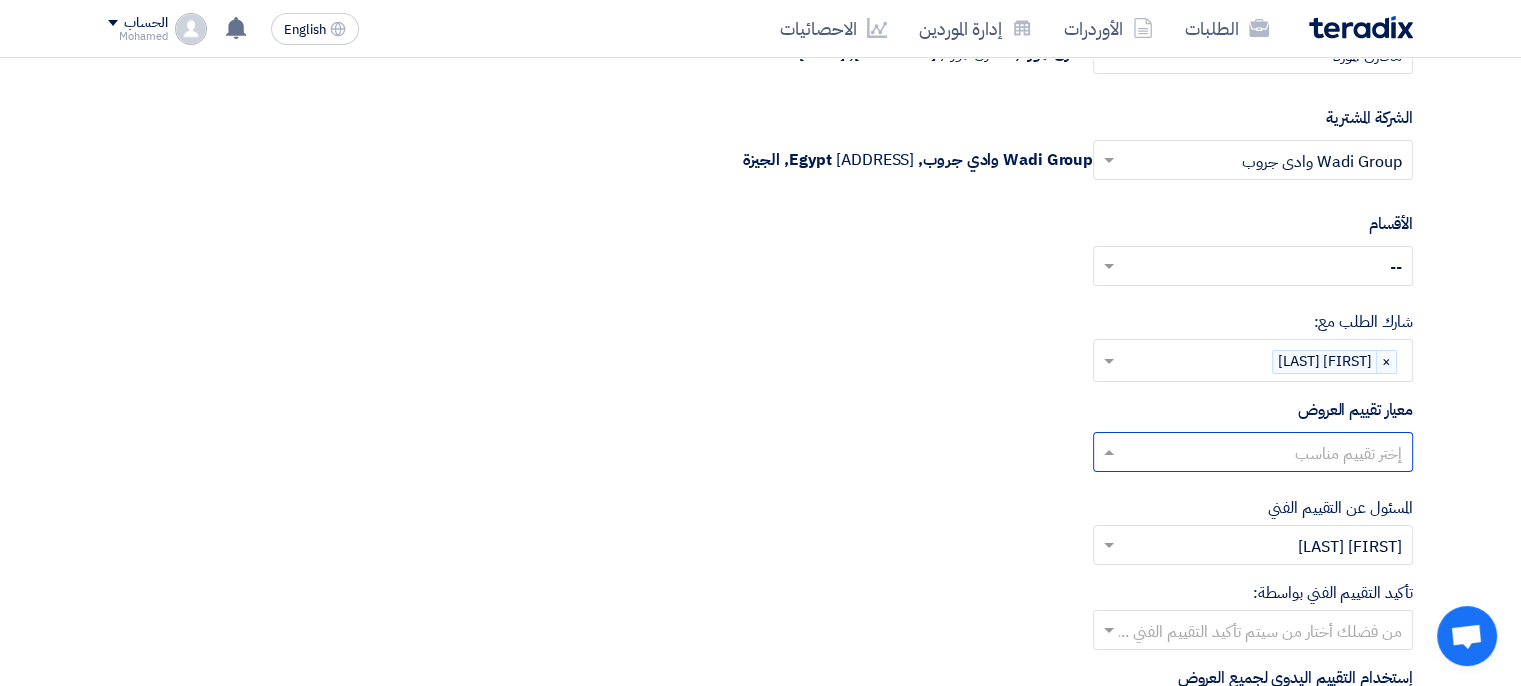 click 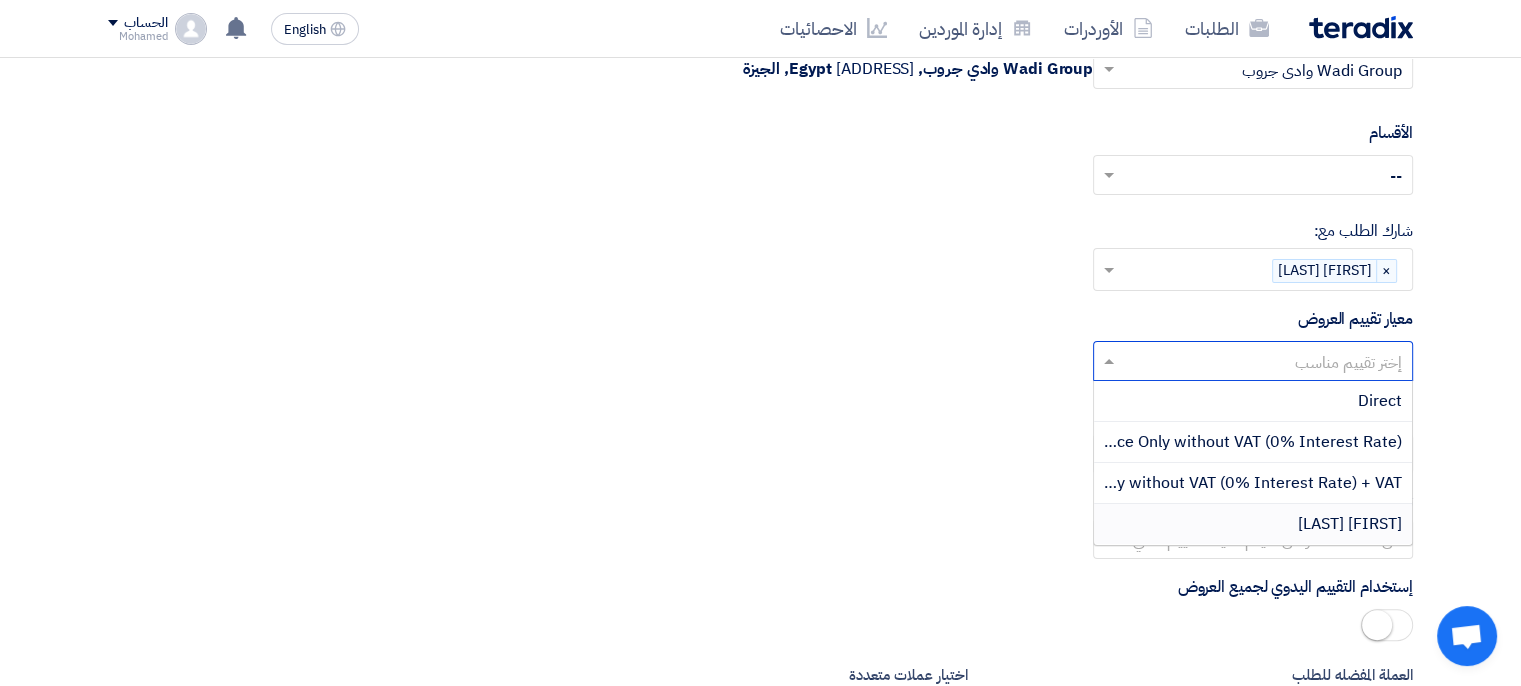 scroll, scrollTop: 15700, scrollLeft: 0, axis: vertical 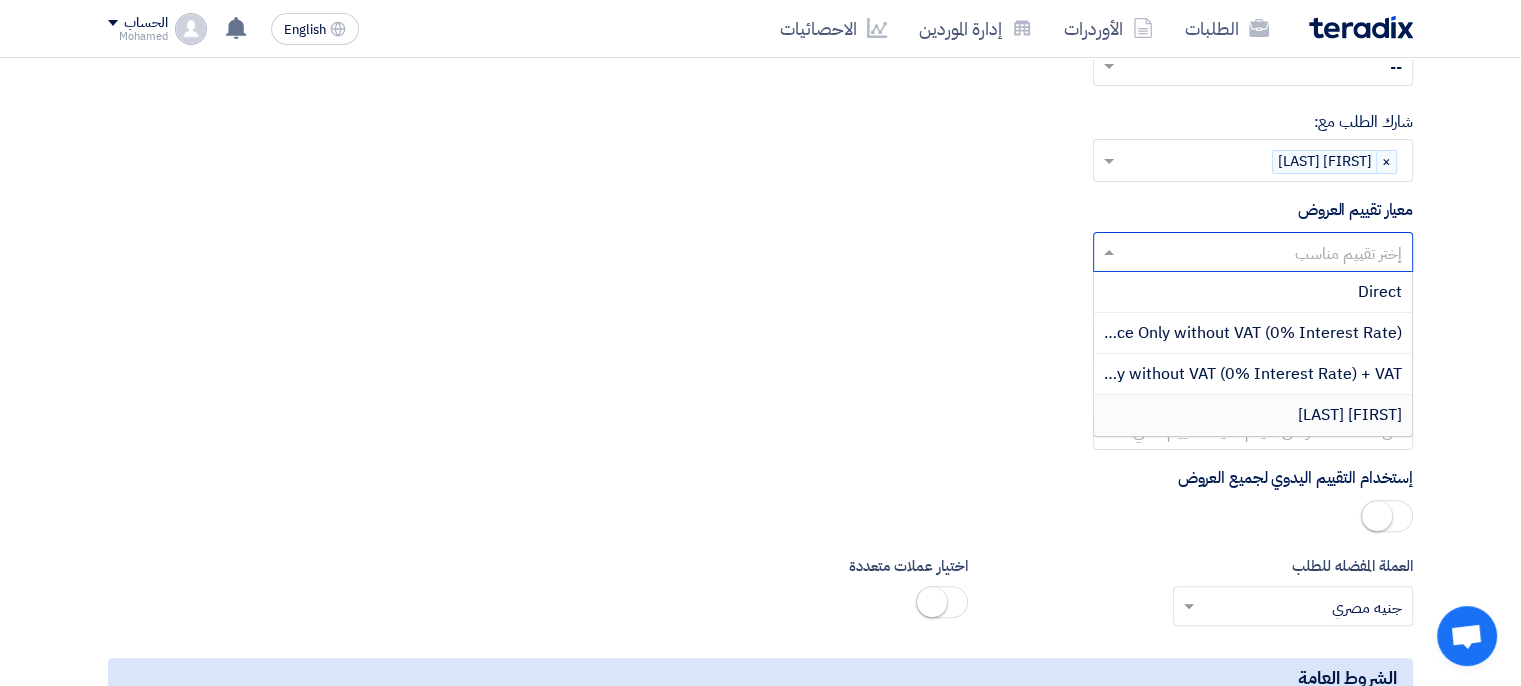 click on "[FIRST] [LAST]" at bounding box center [1253, 415] 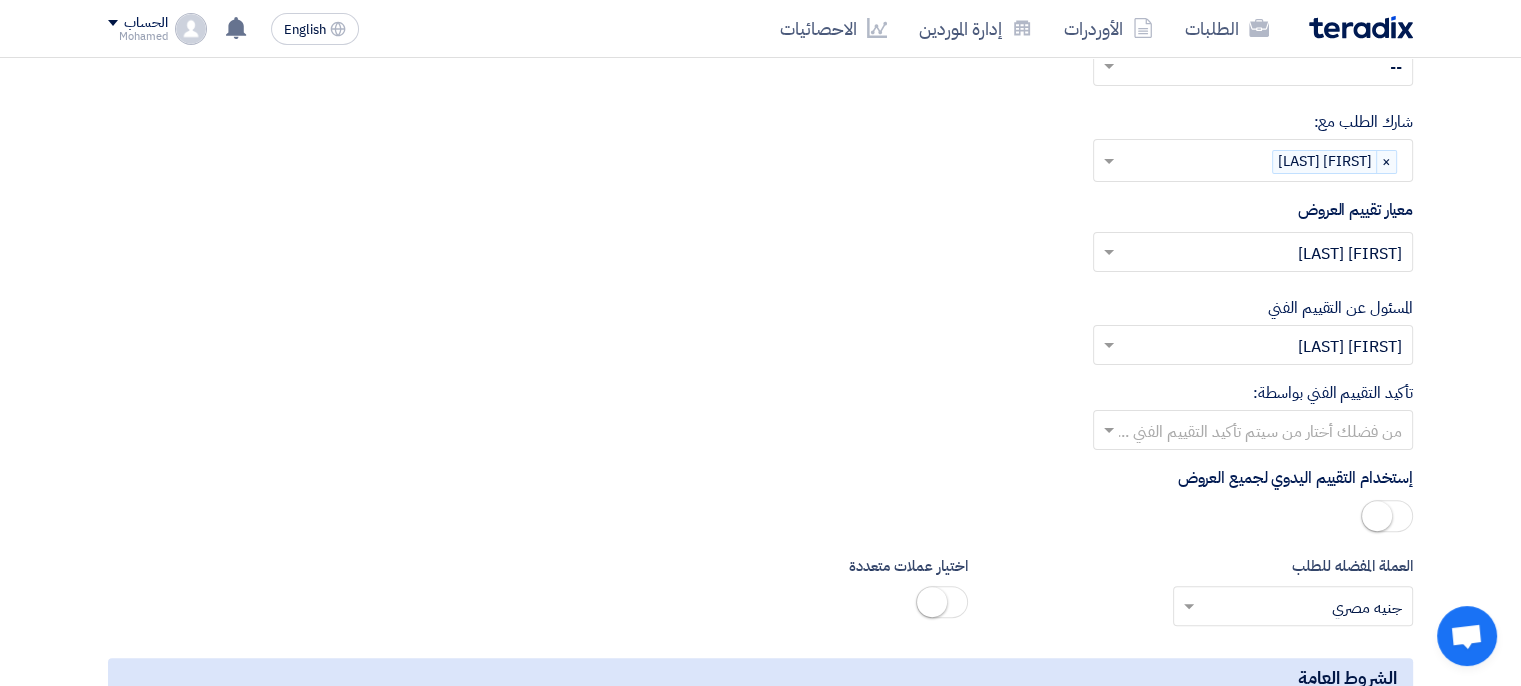 click at bounding box center (1106, 430) 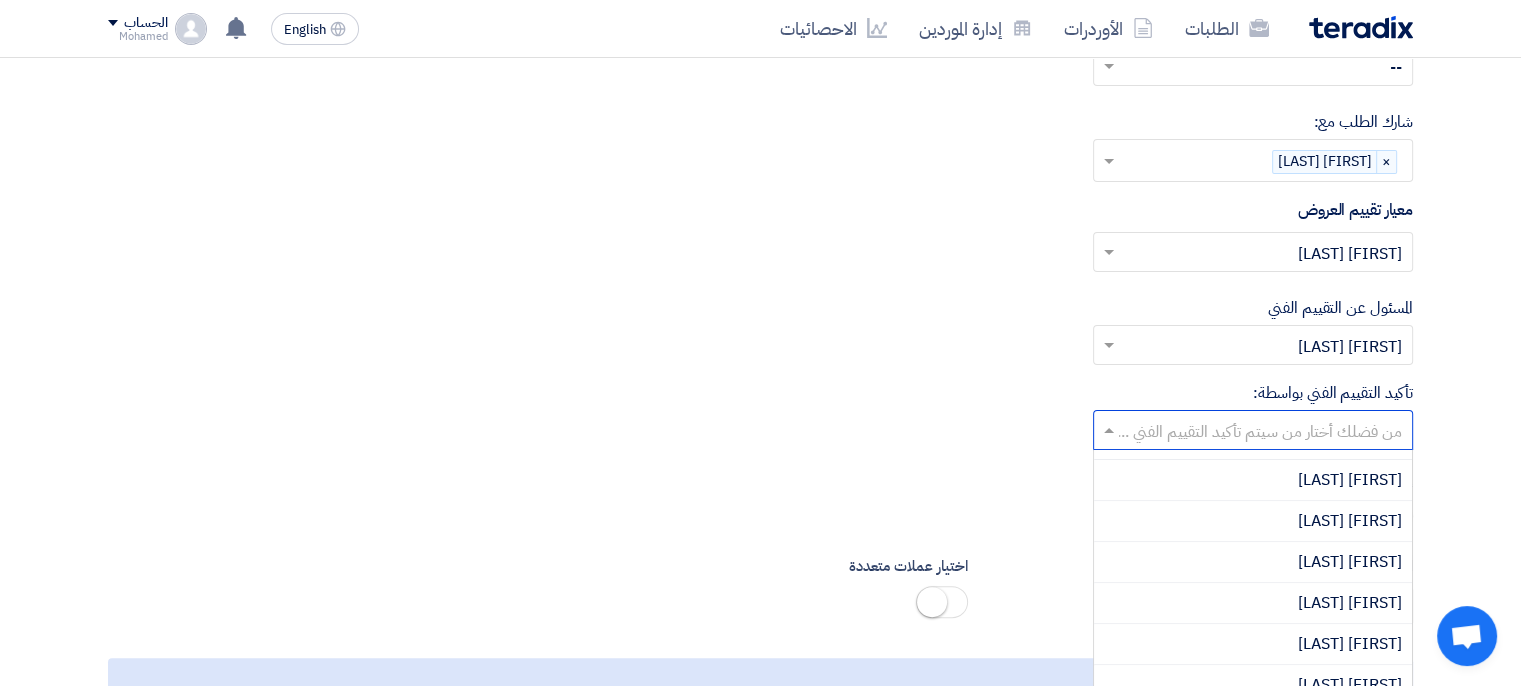 scroll, scrollTop: 208, scrollLeft: 0, axis: vertical 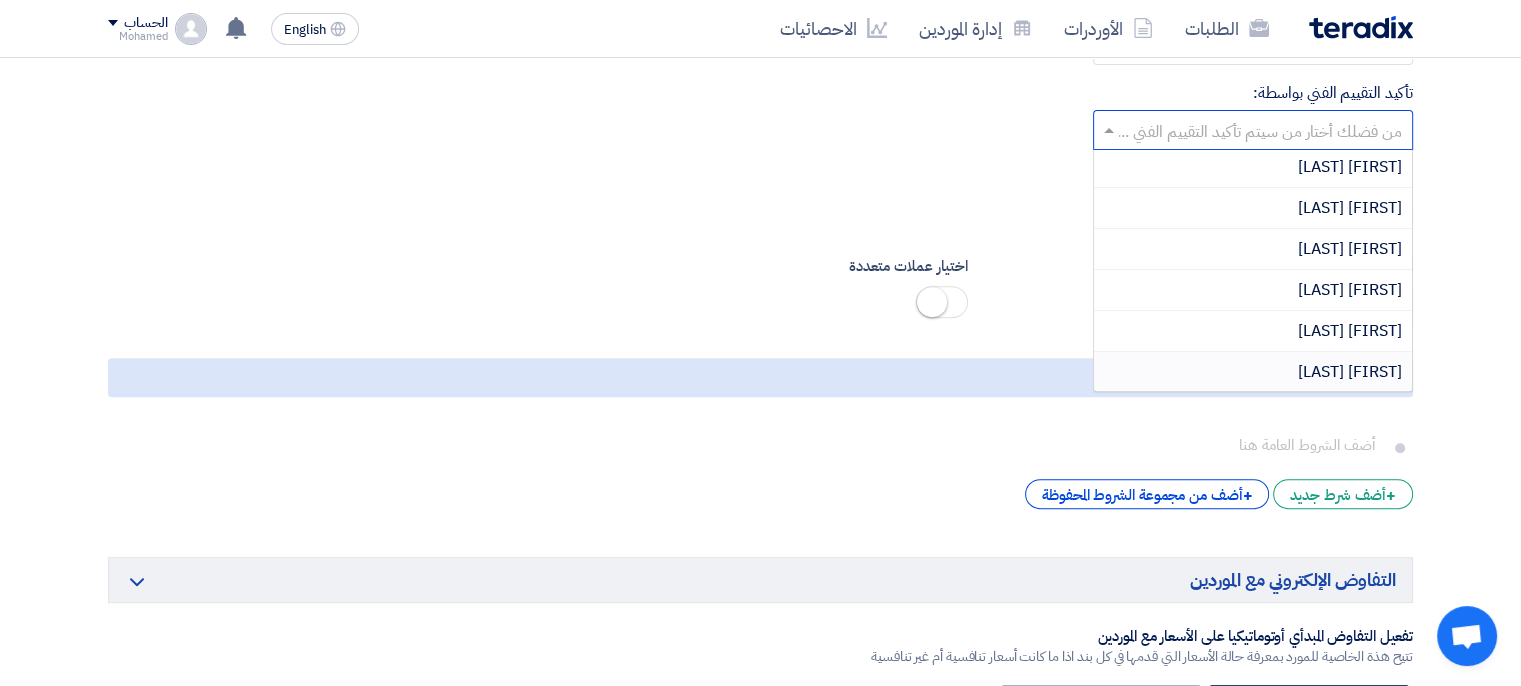 click on "[FIRST] [LAST]" at bounding box center (1350, 372) 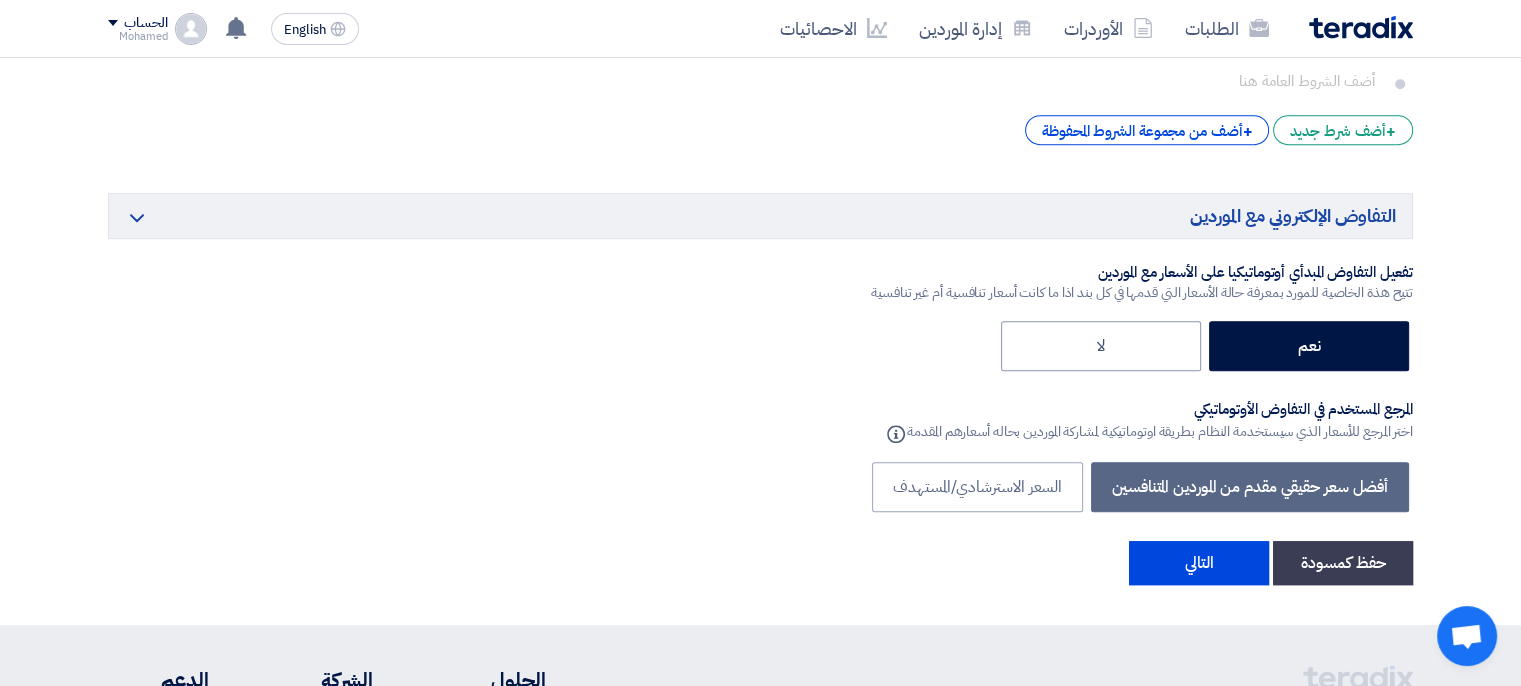 scroll, scrollTop: 16400, scrollLeft: 0, axis: vertical 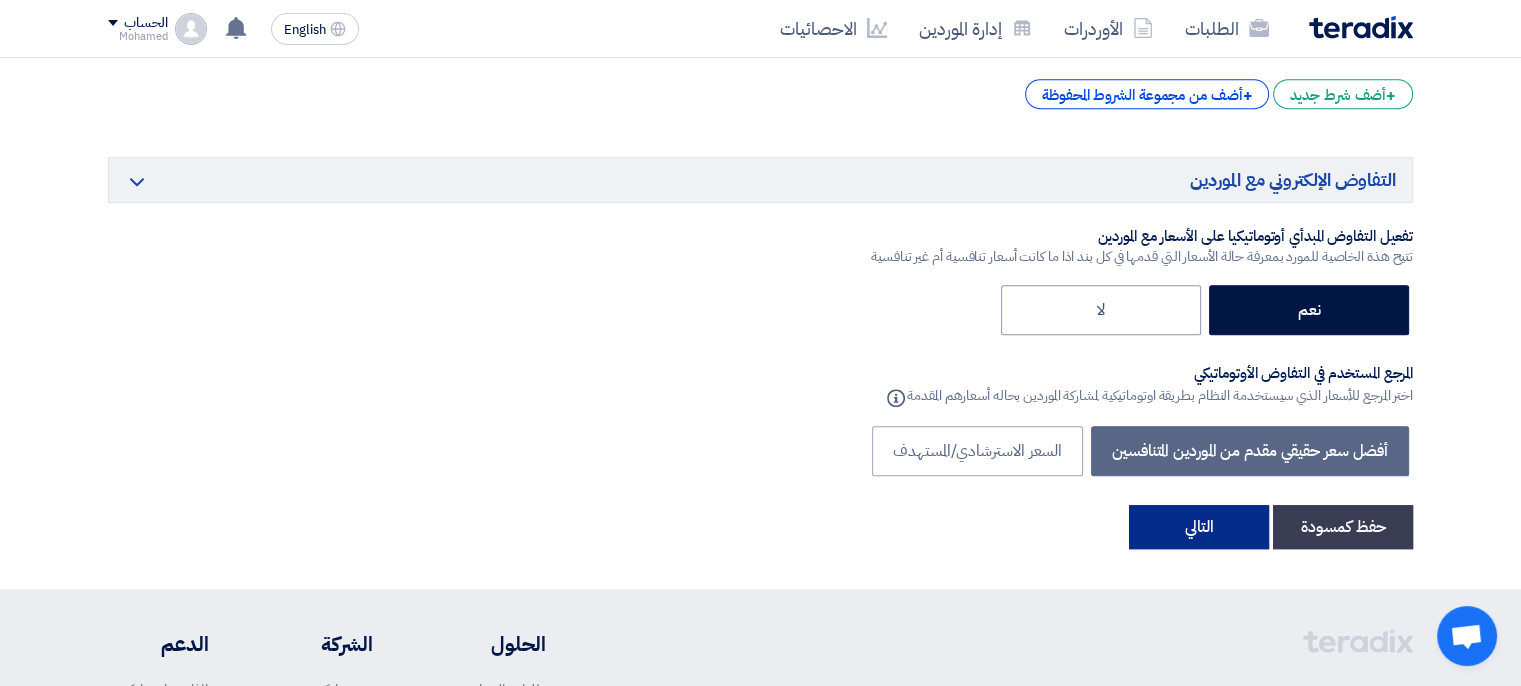 click on "التالي" 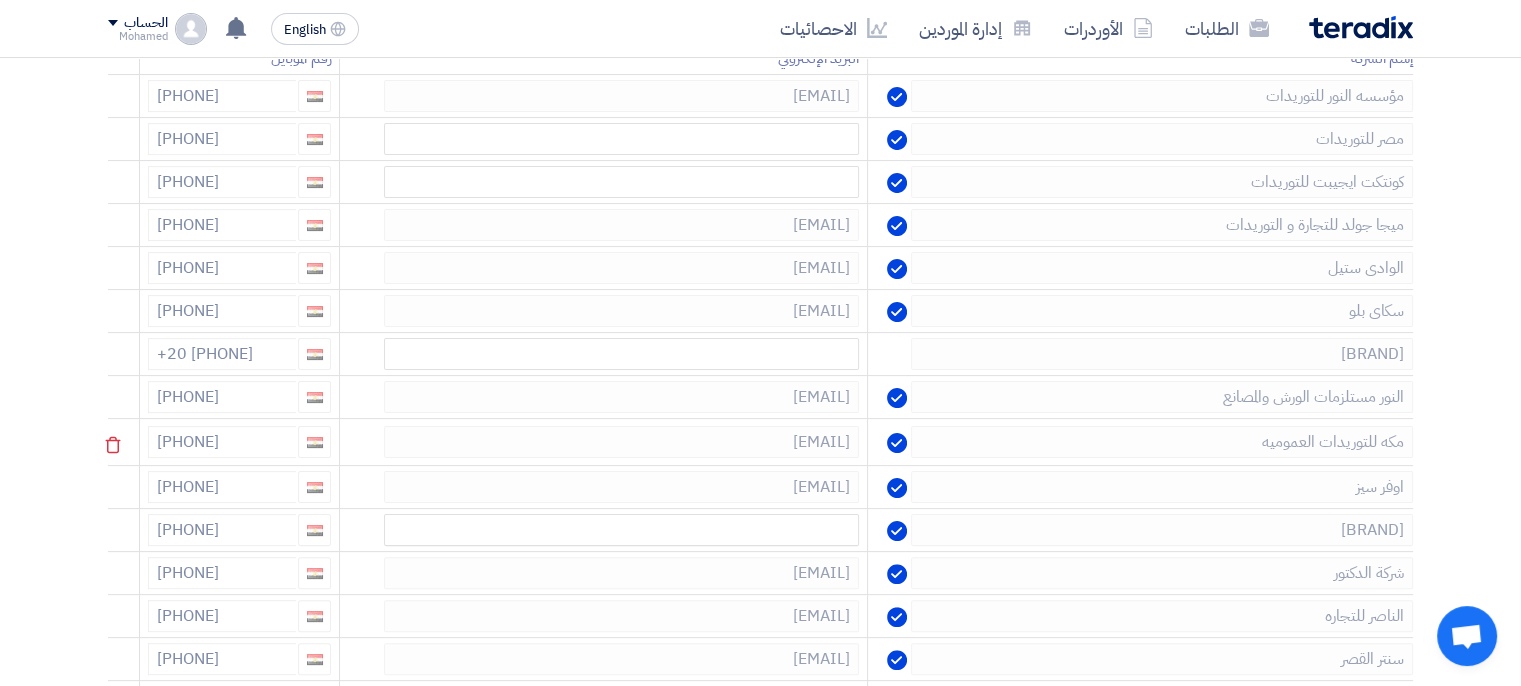 scroll, scrollTop: 200, scrollLeft: 0, axis: vertical 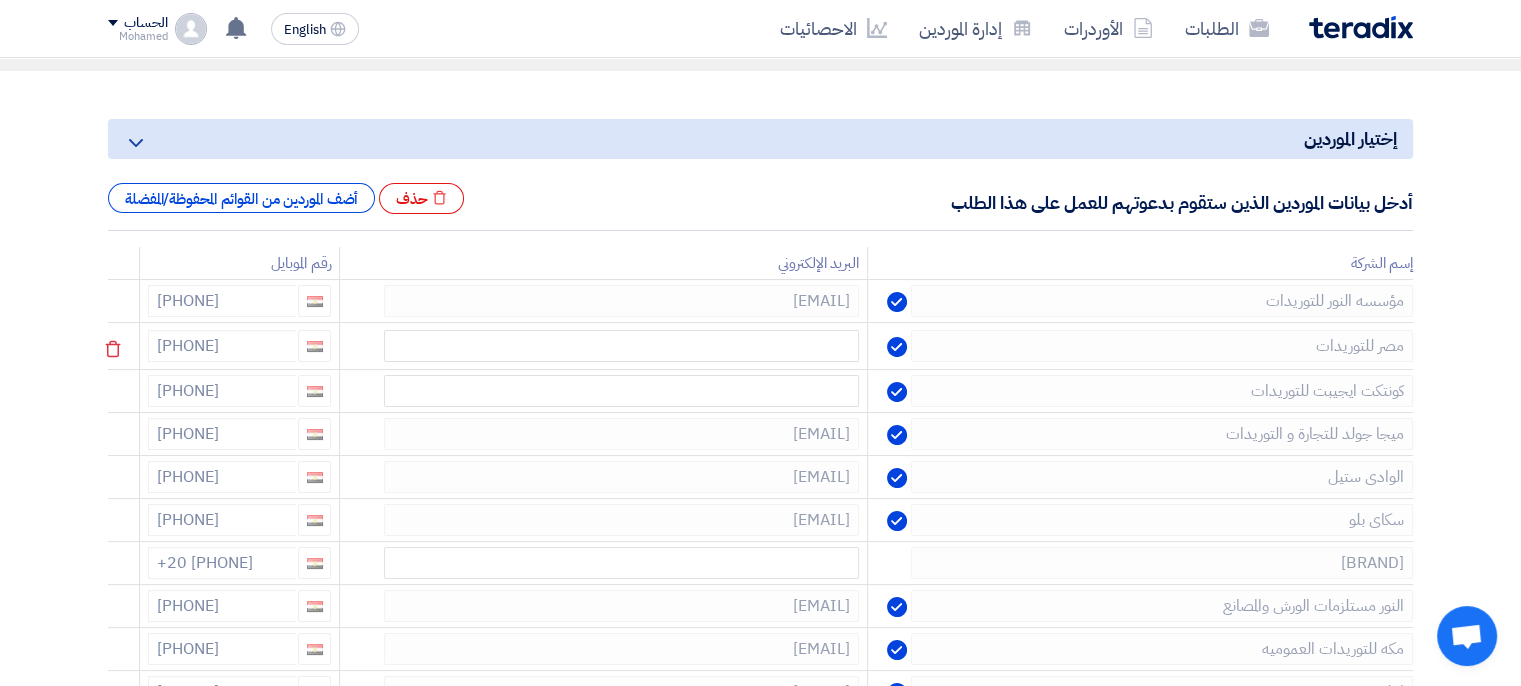 click 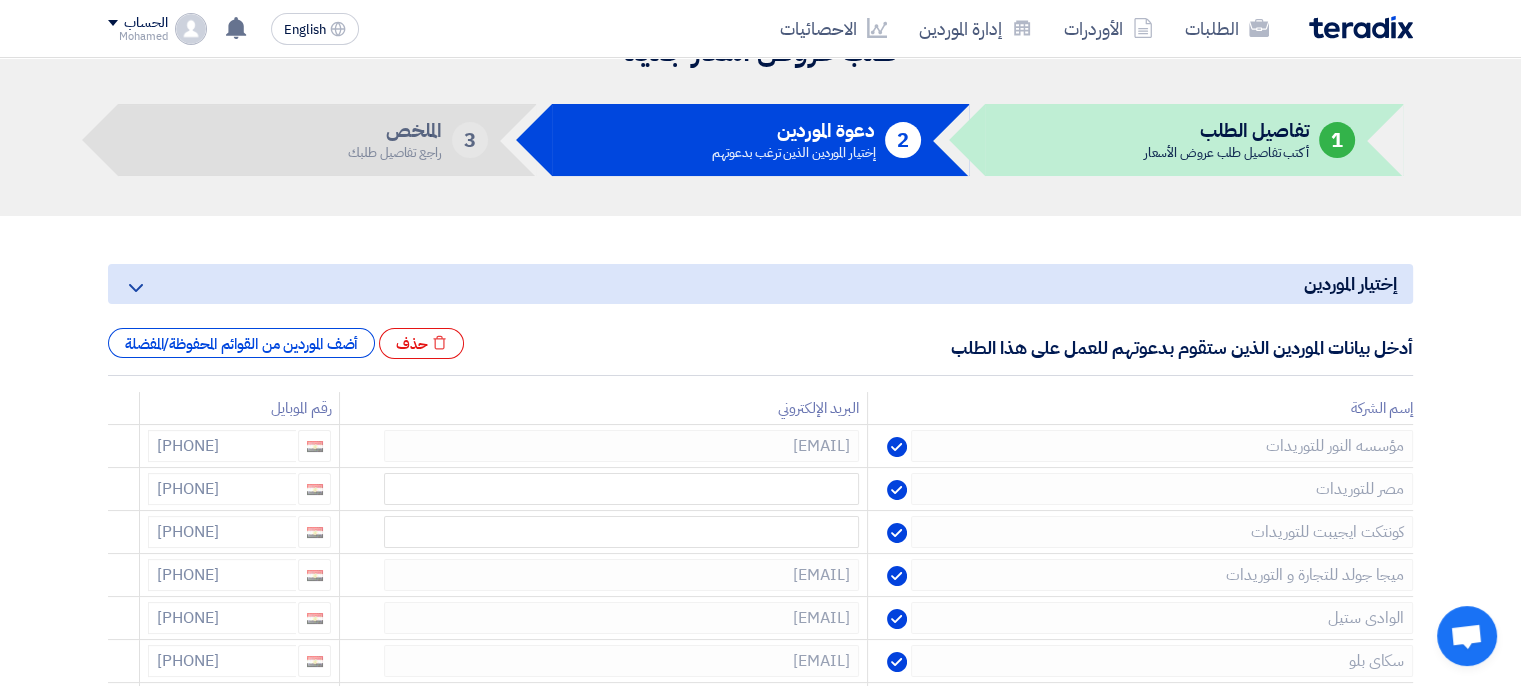 scroll, scrollTop: 200, scrollLeft: 0, axis: vertical 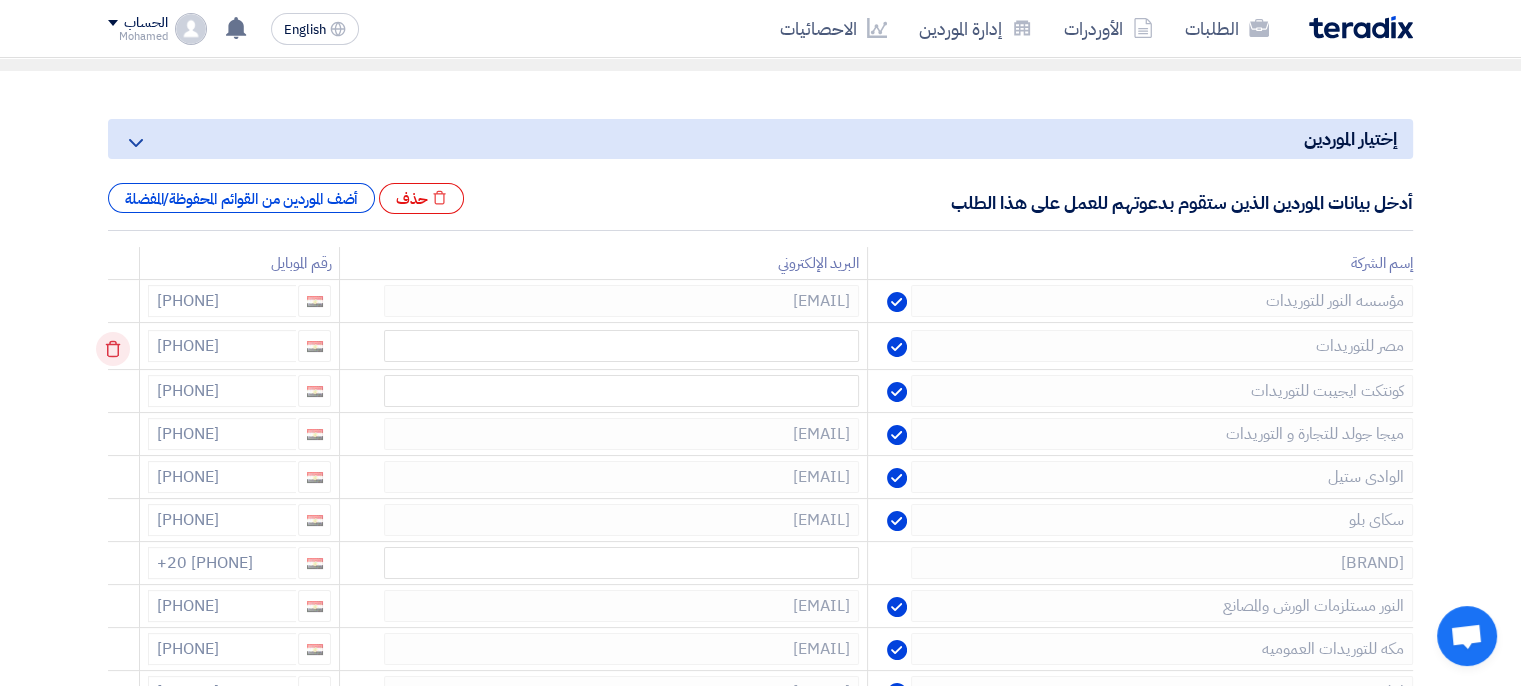click 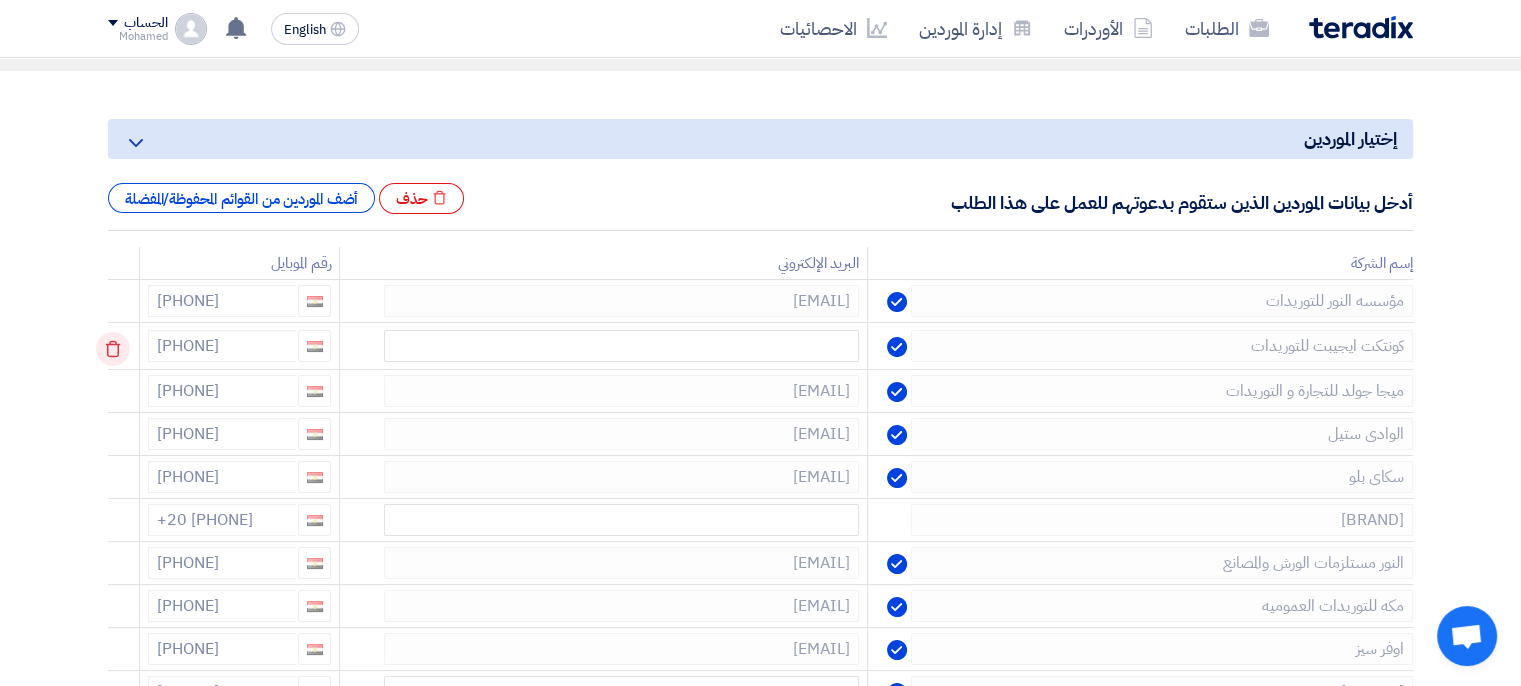 click 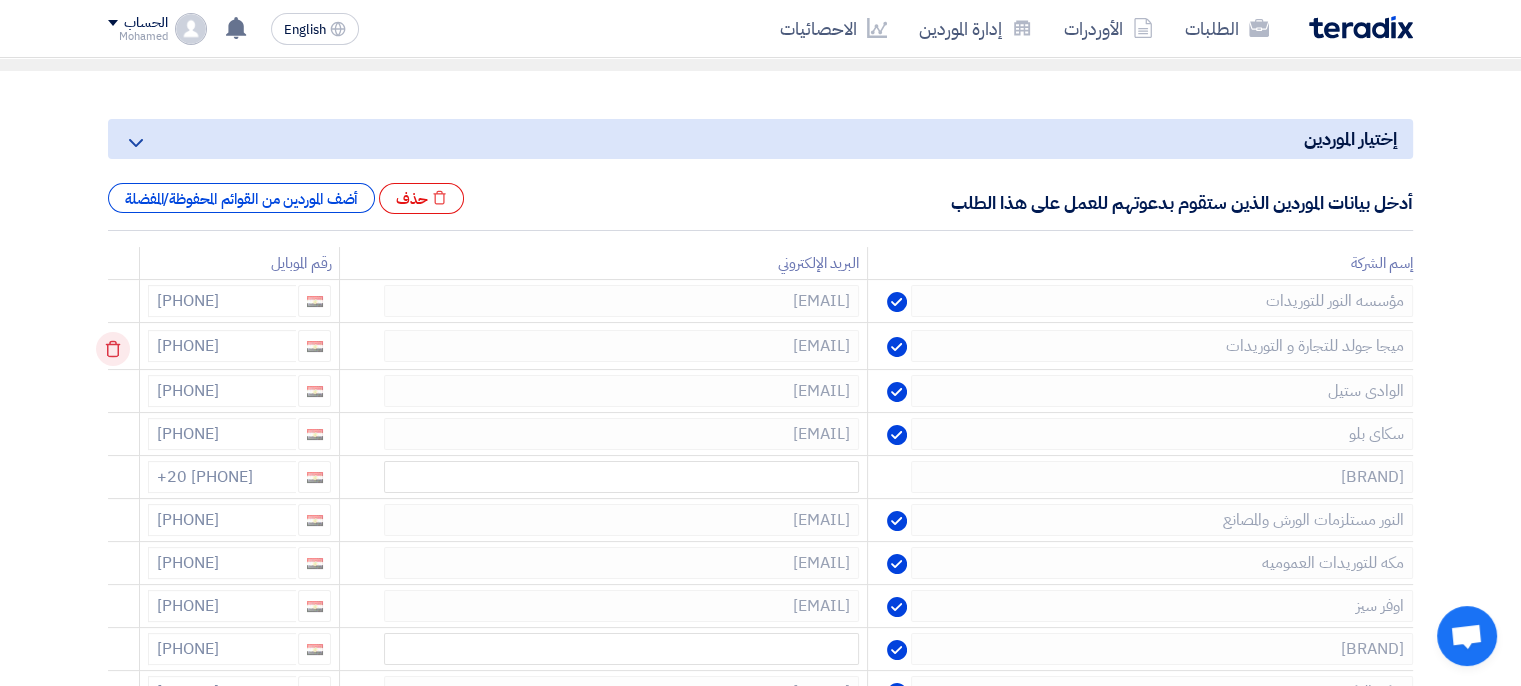 click 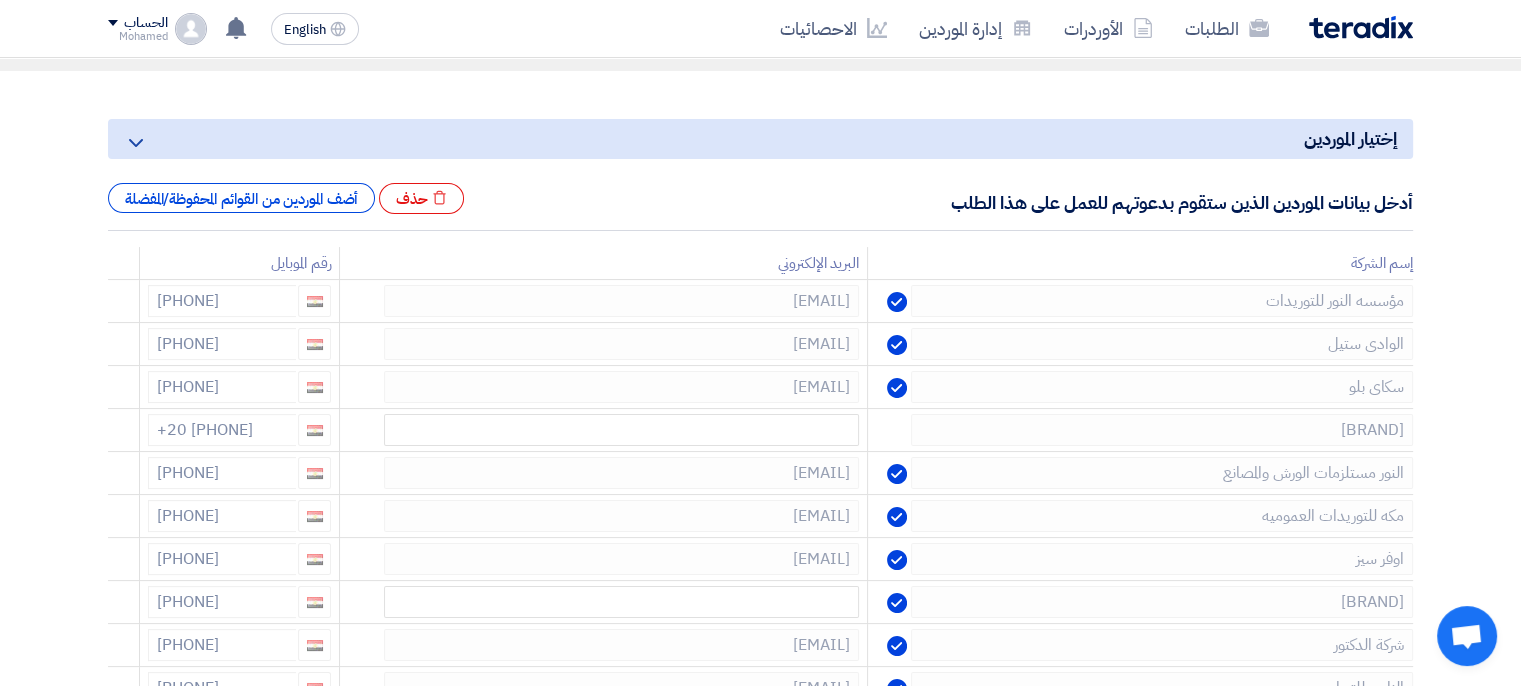 click 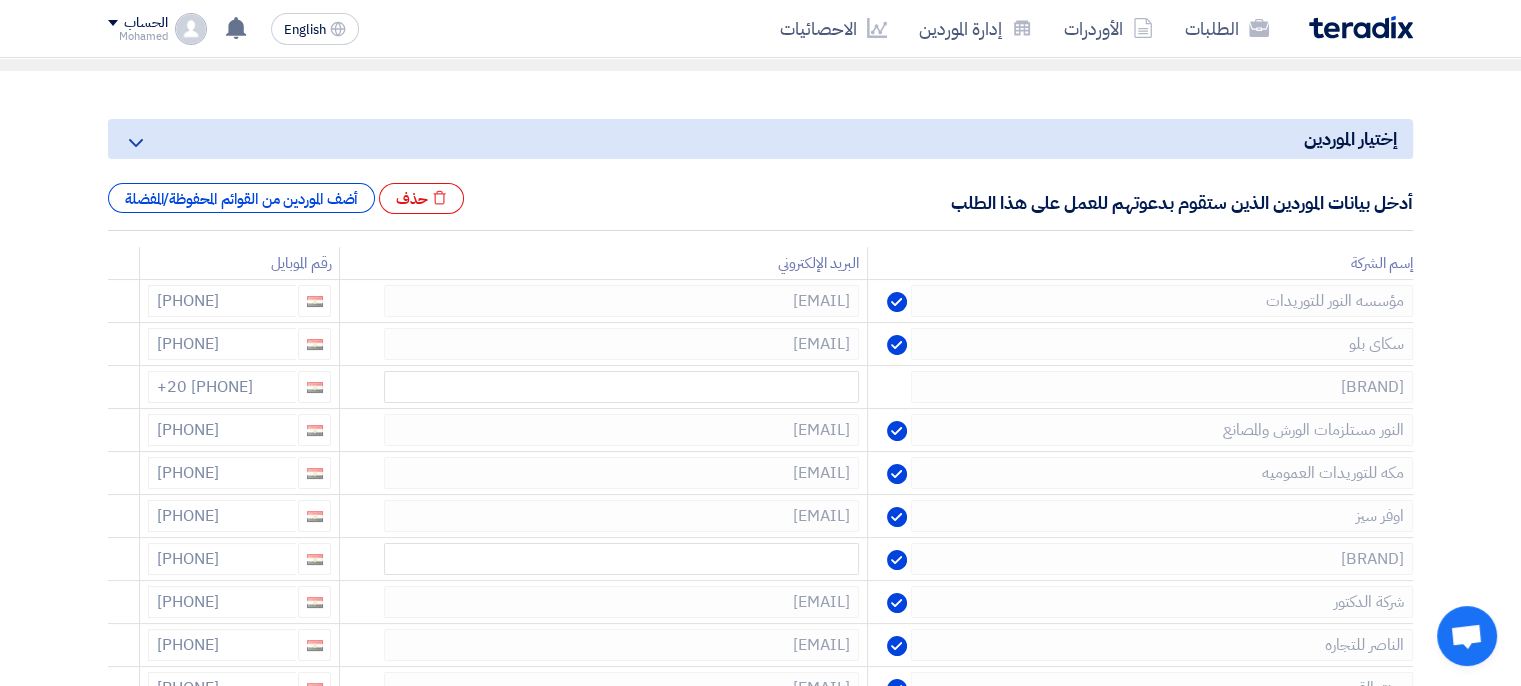 click 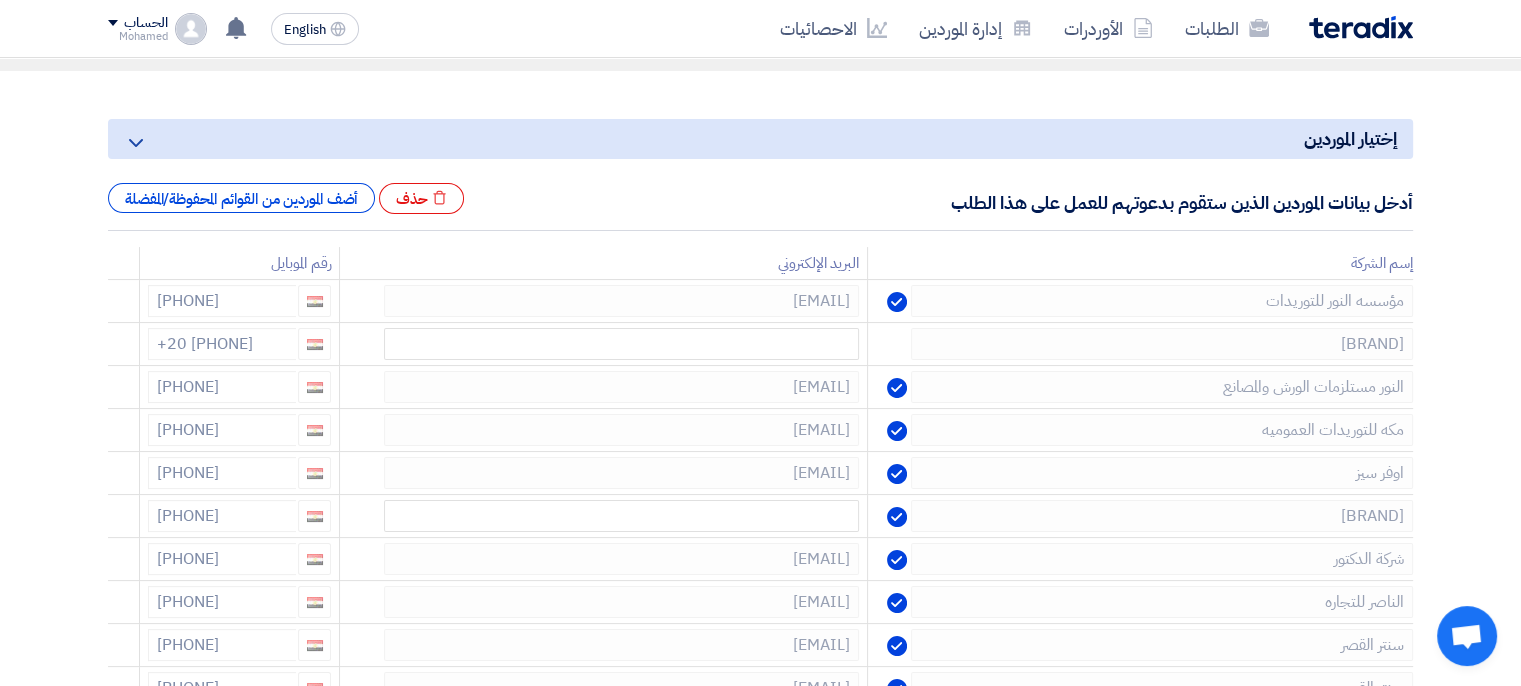 click 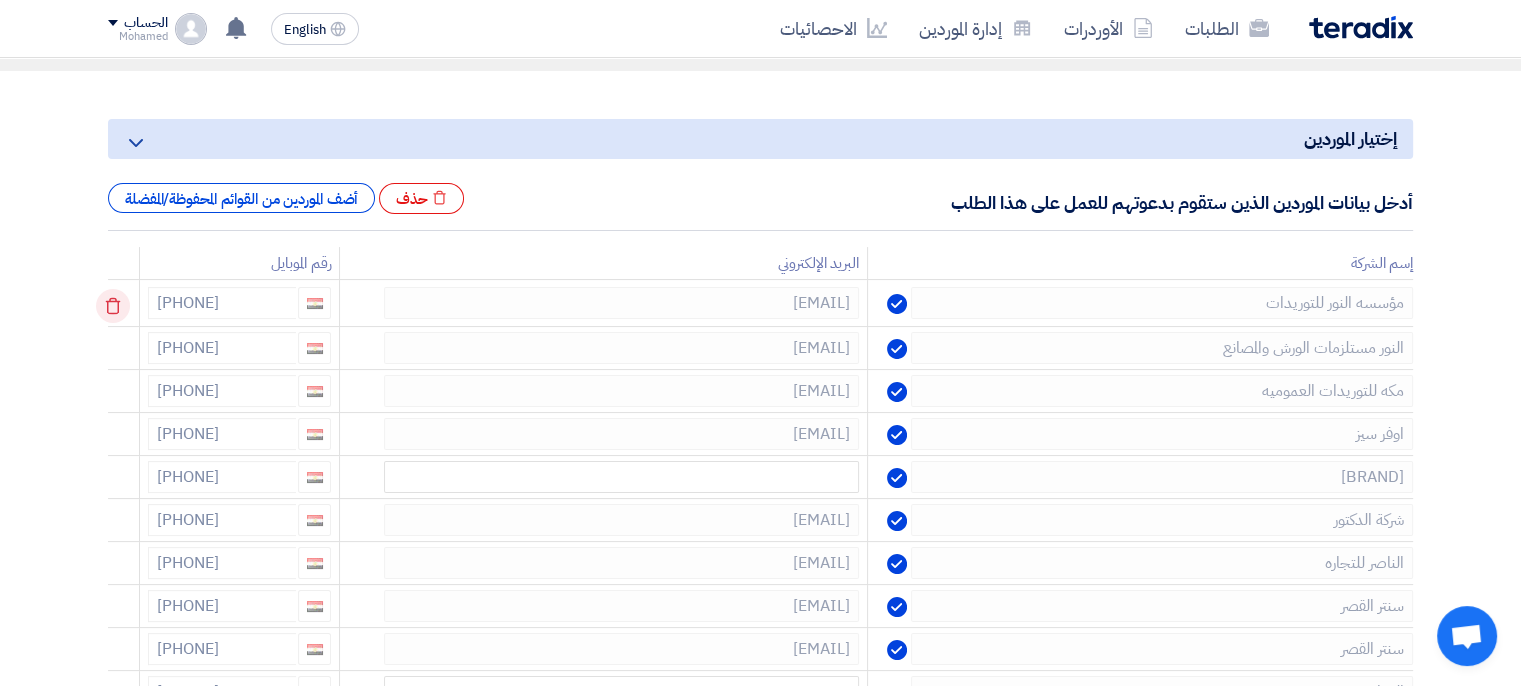 click 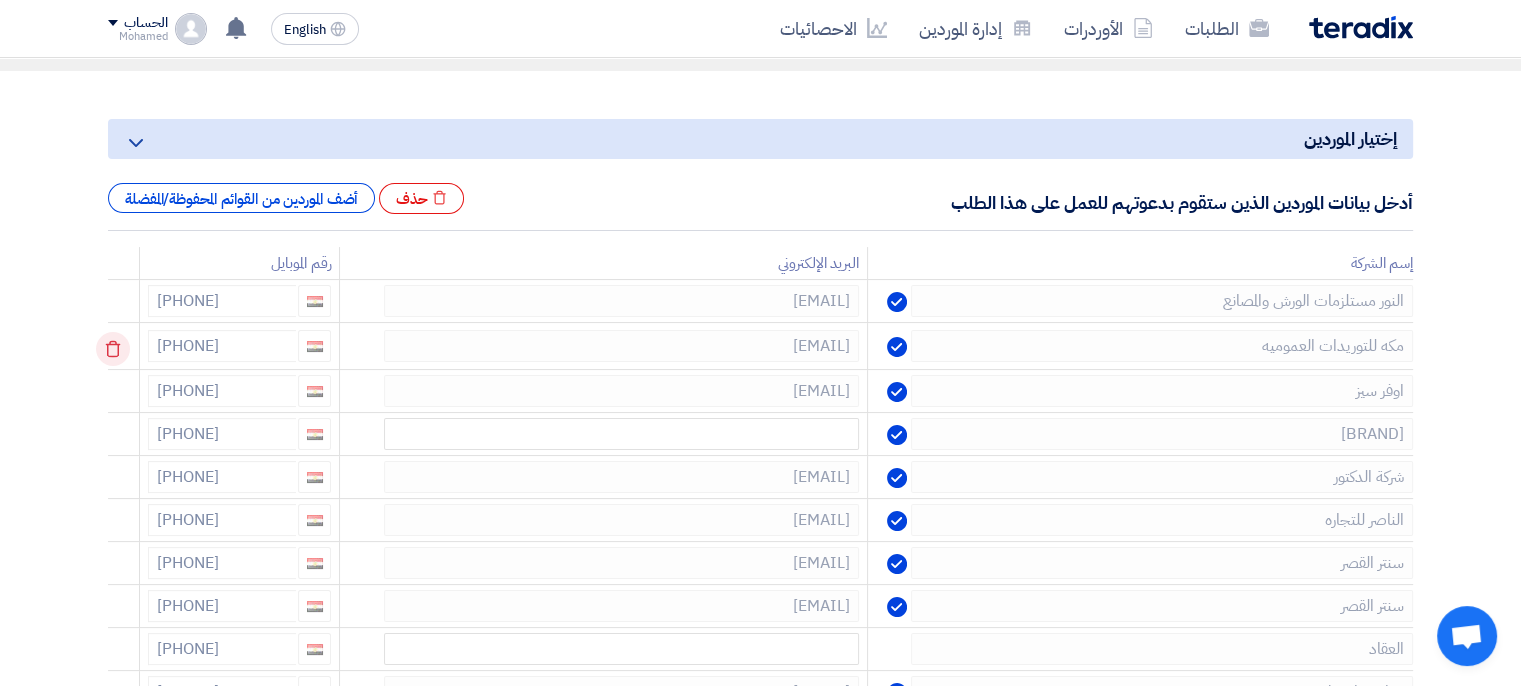 click 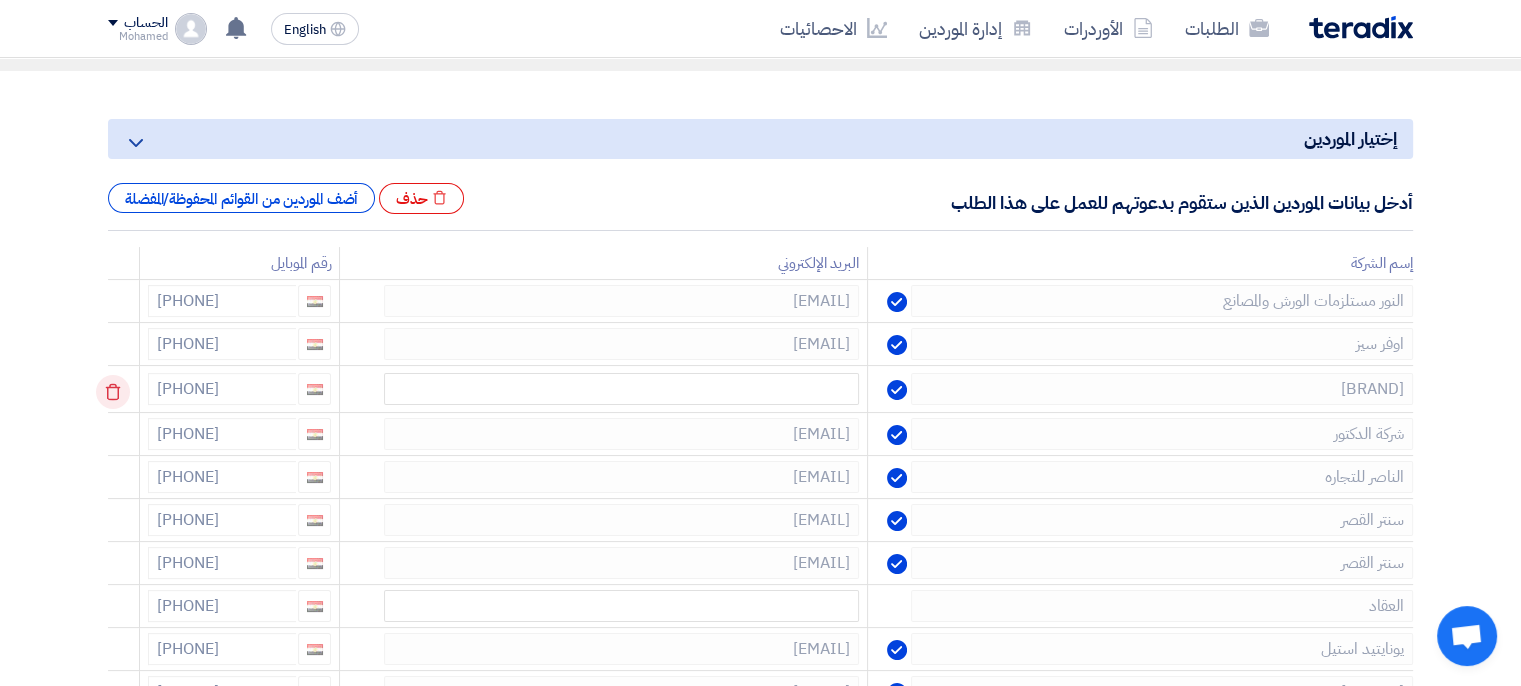 click 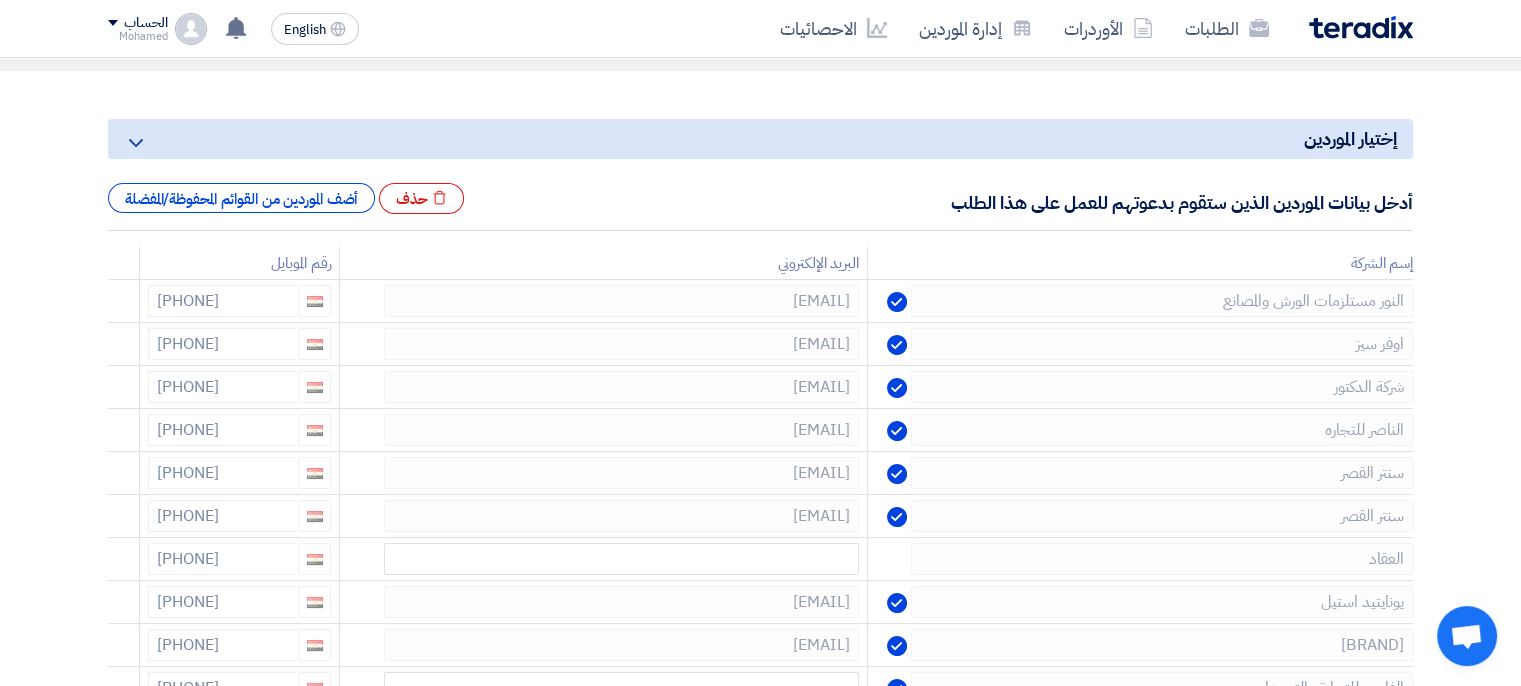 click 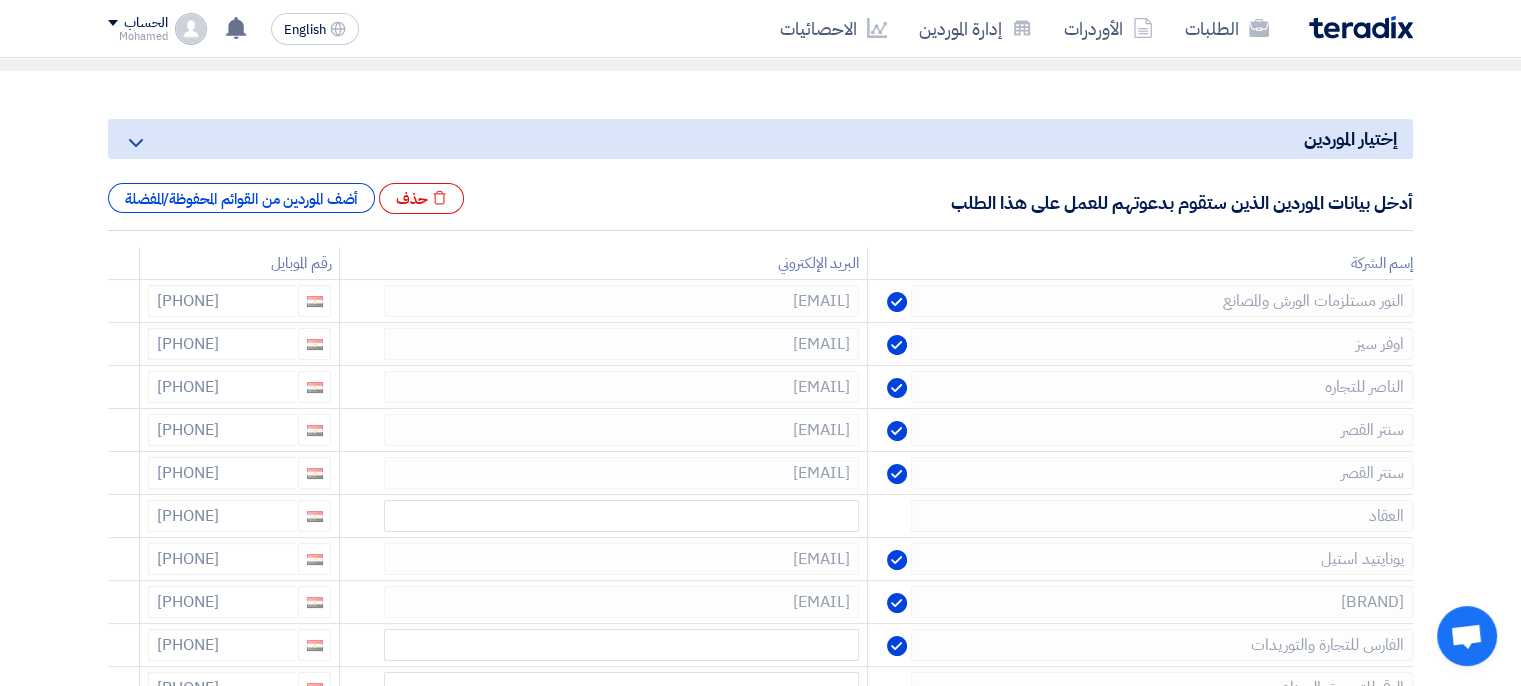 click 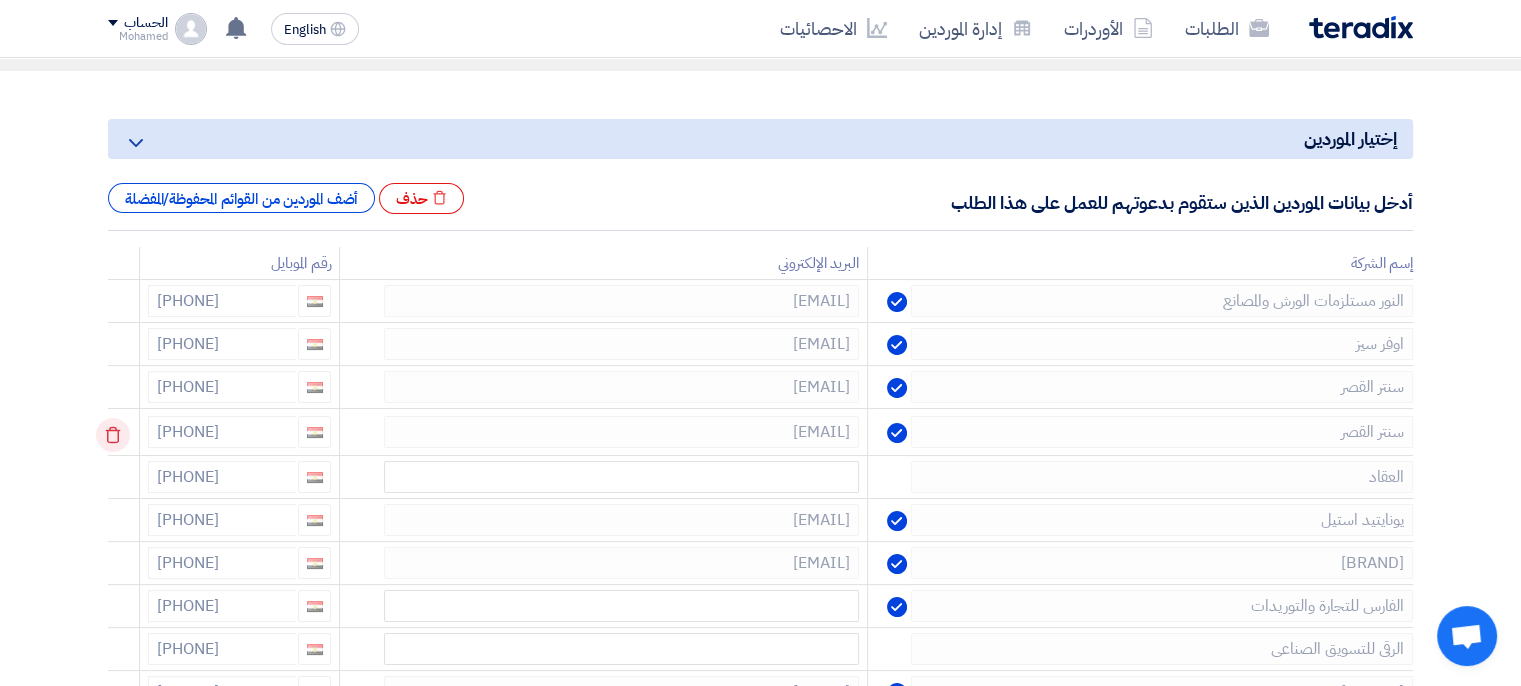 click 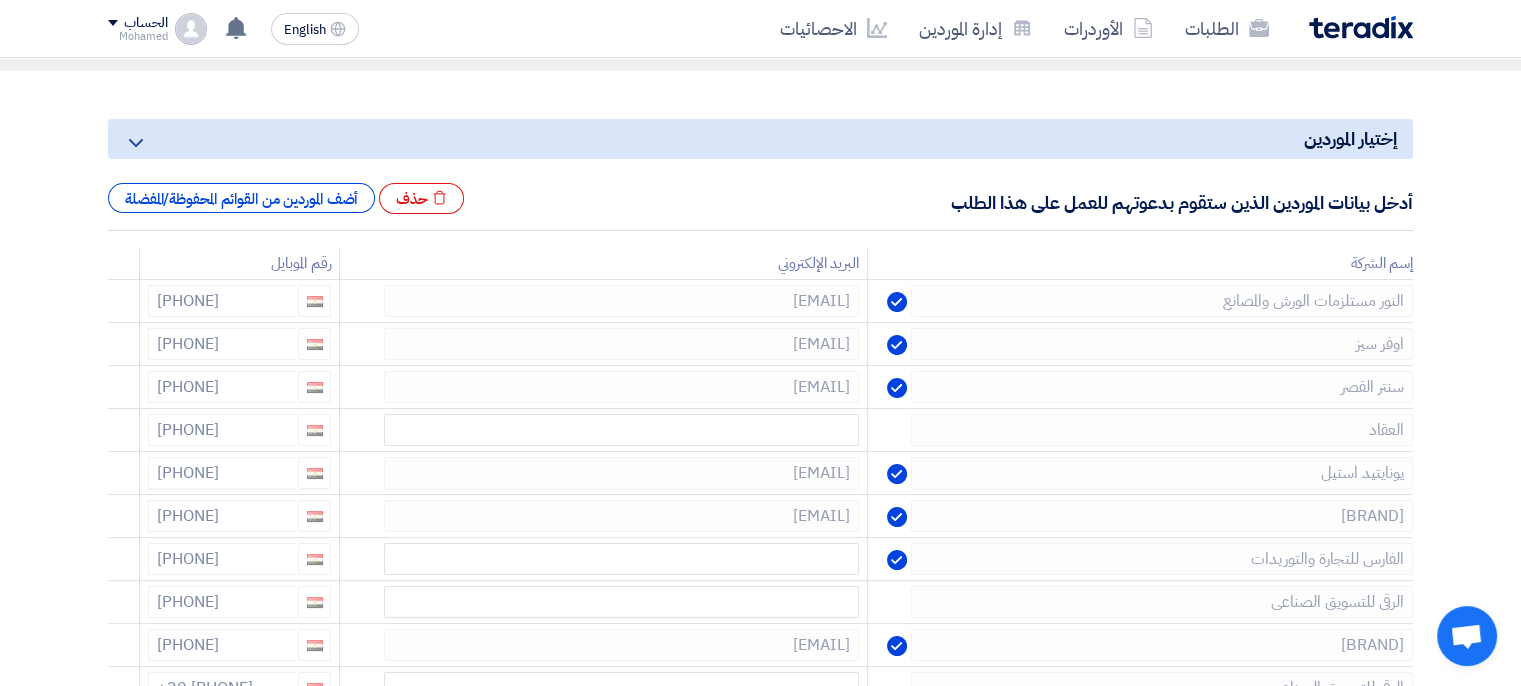 click on "[BRAND]
[EMAIL]
[PHONE]" 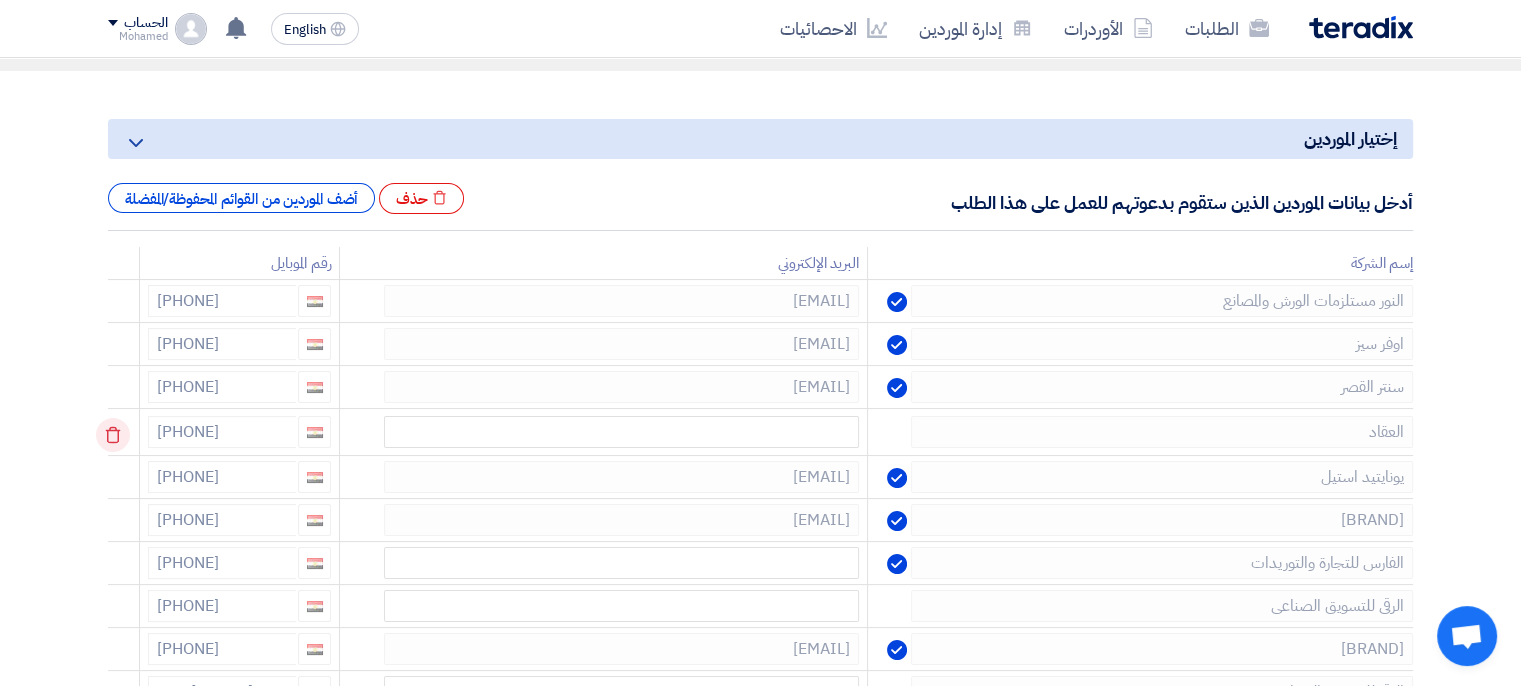 click 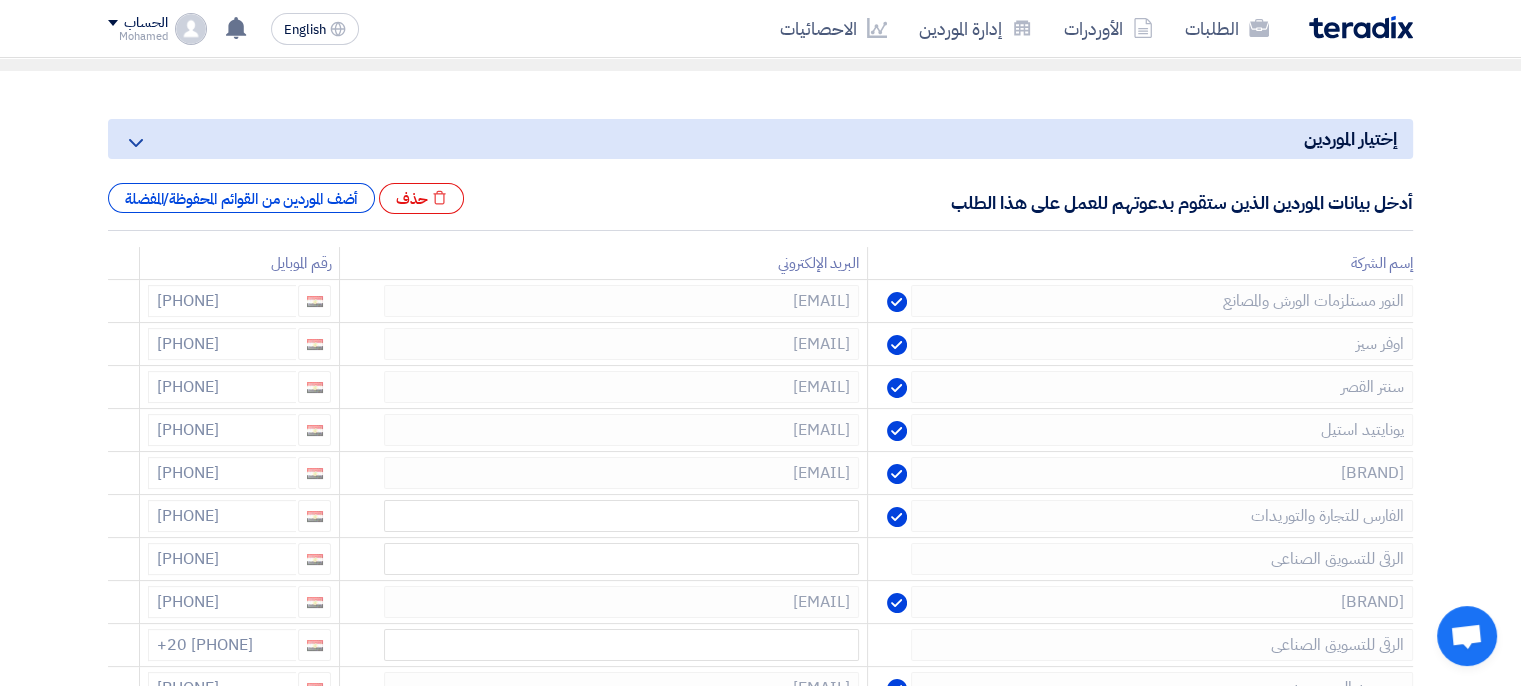 click 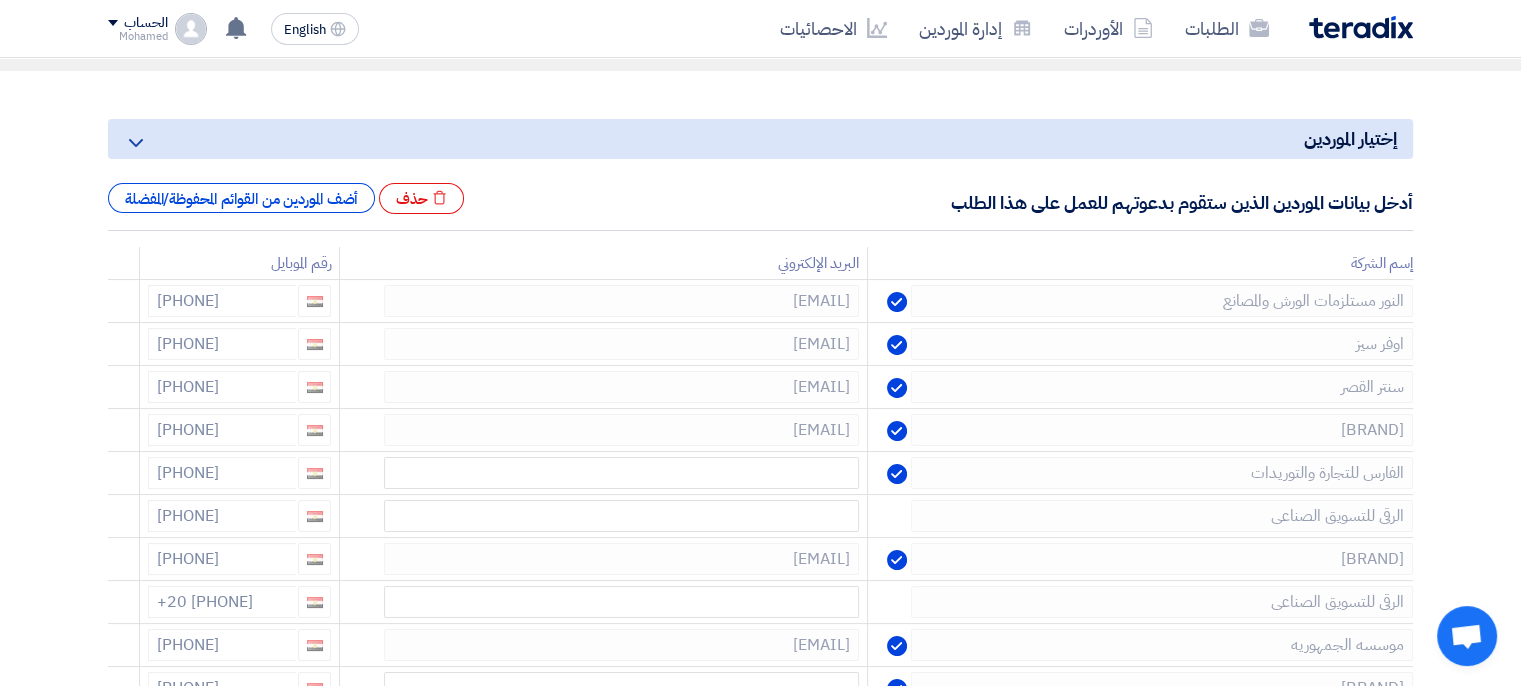 click 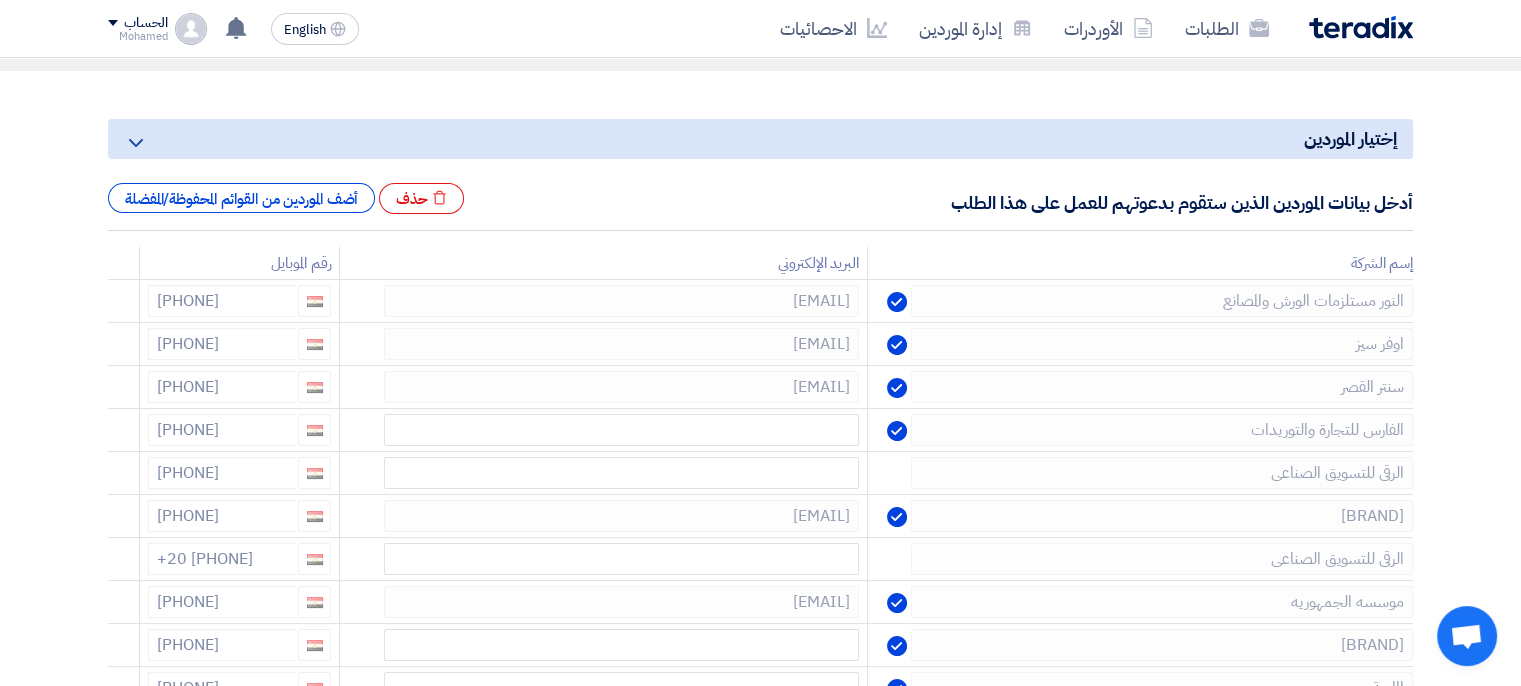 click 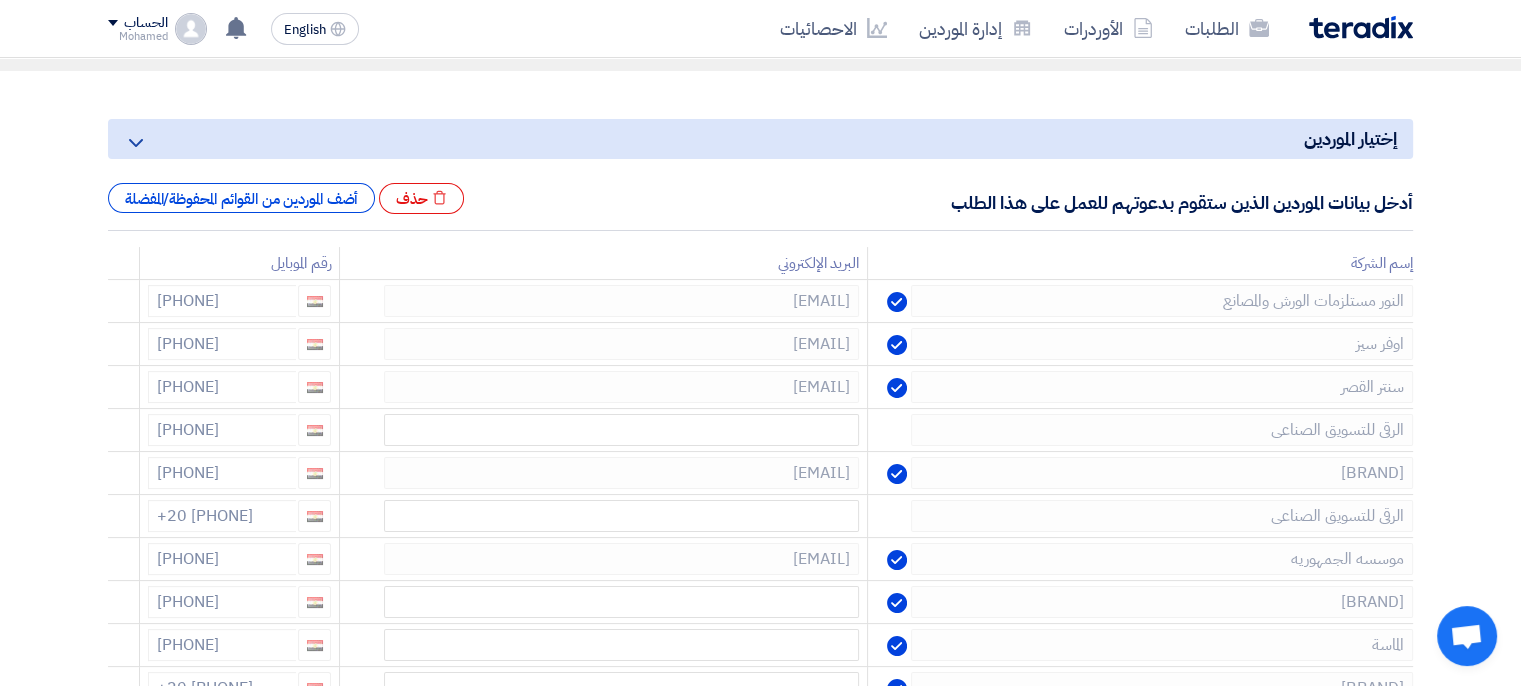 click 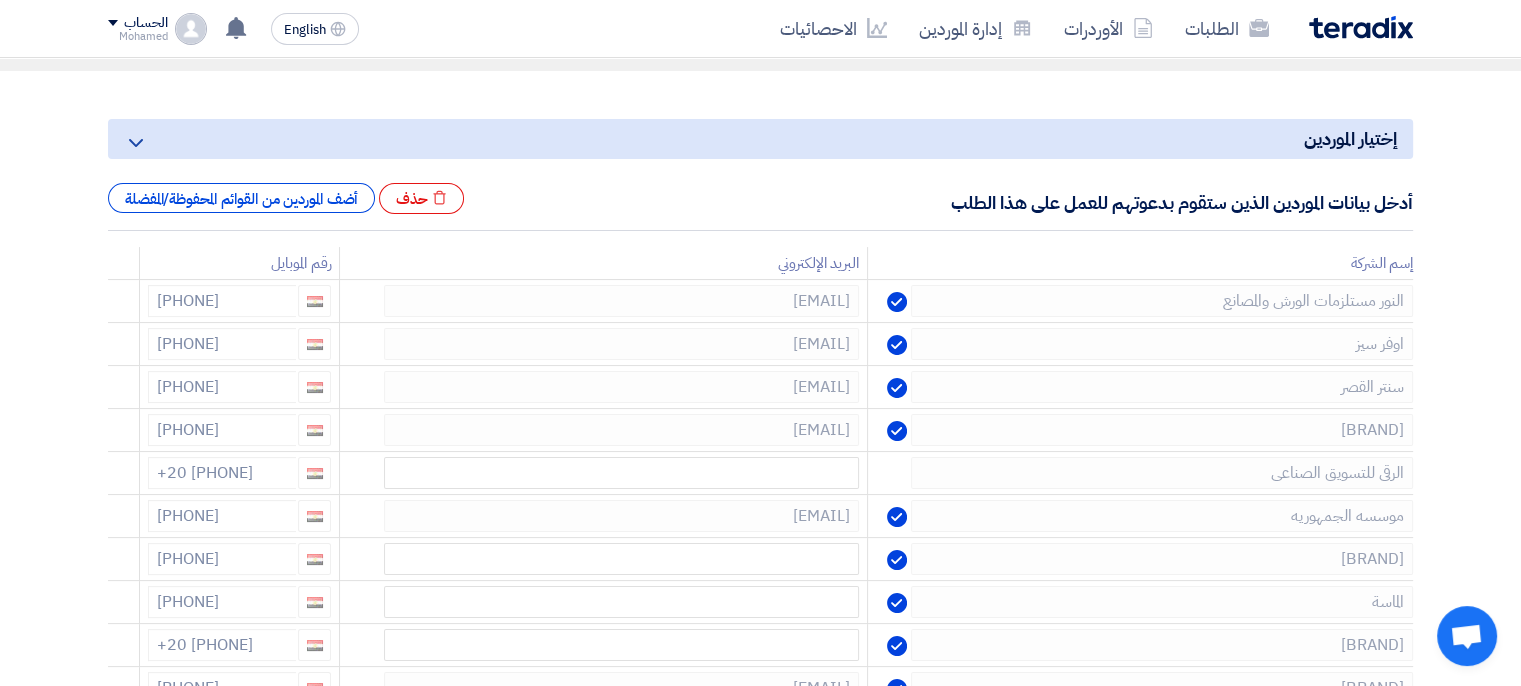 click 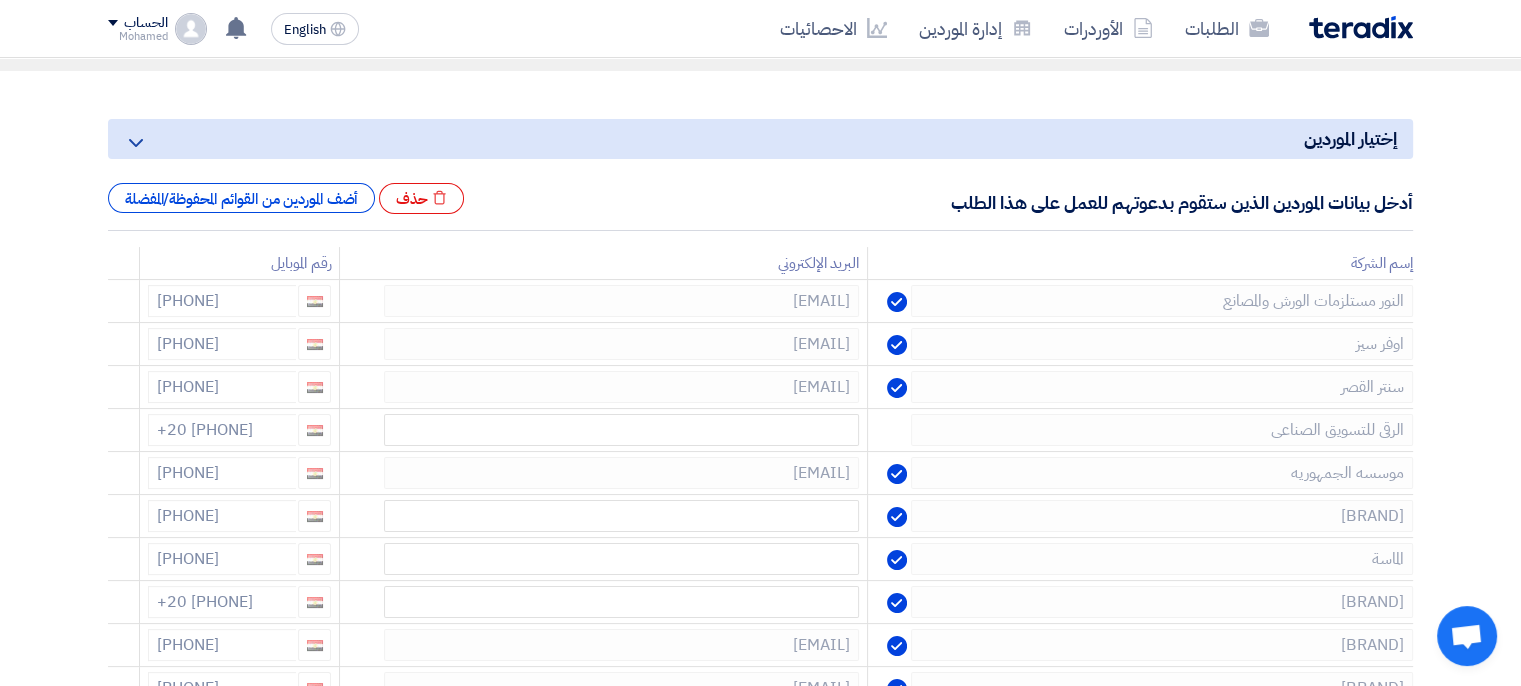 click 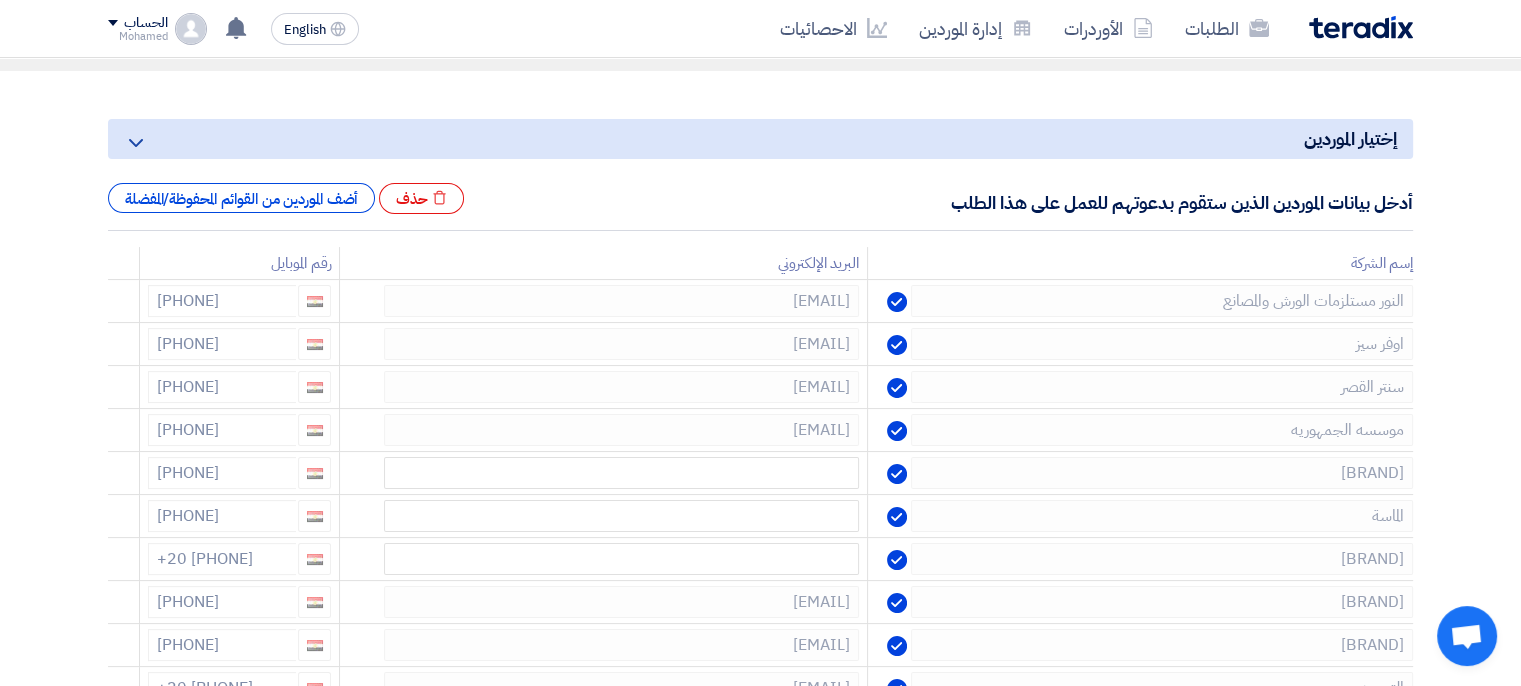 click 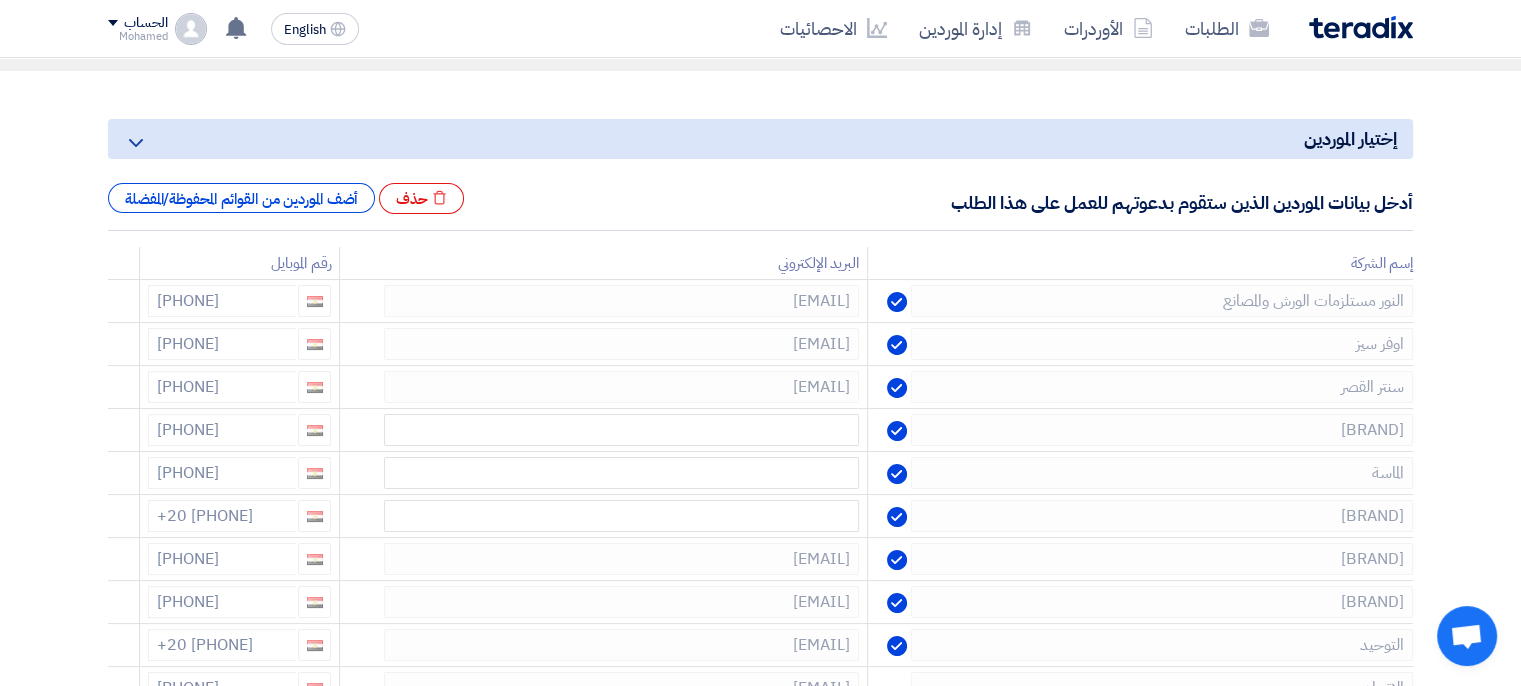 click 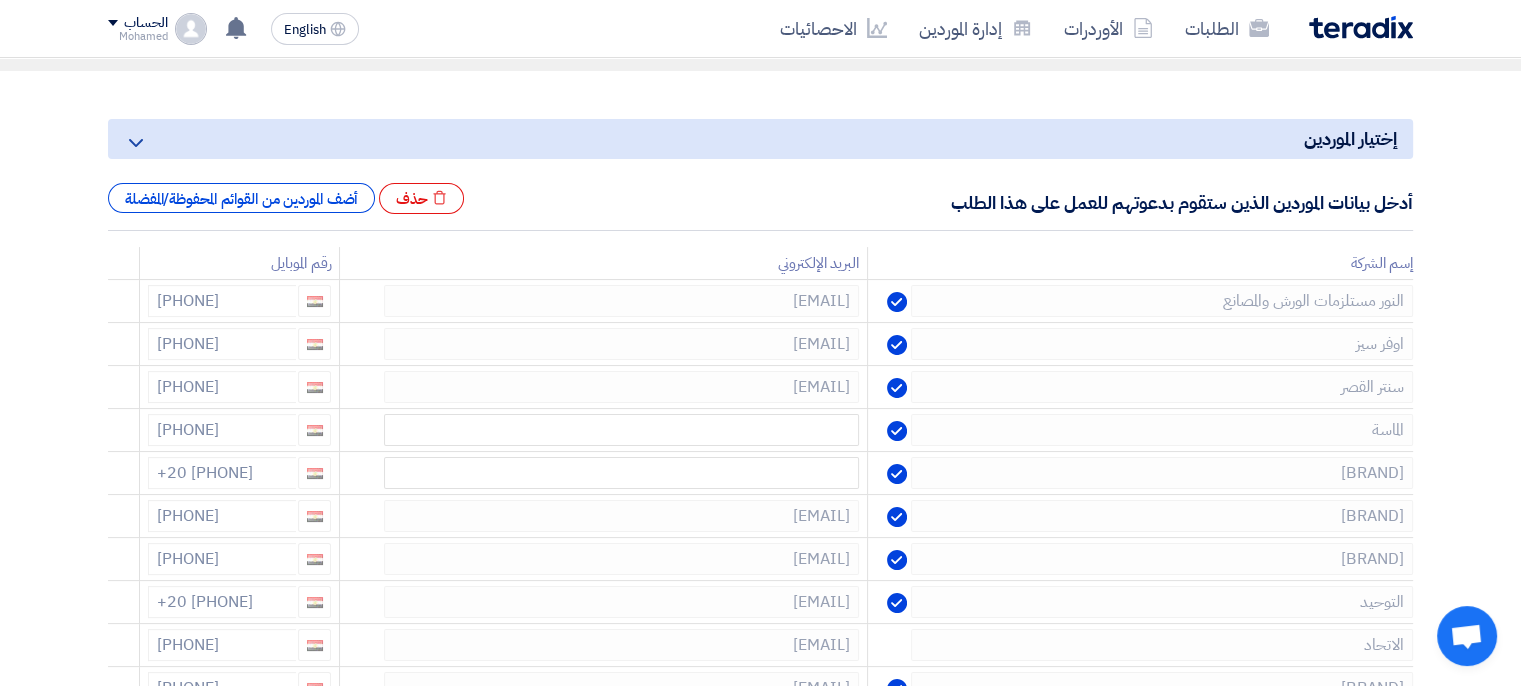 click 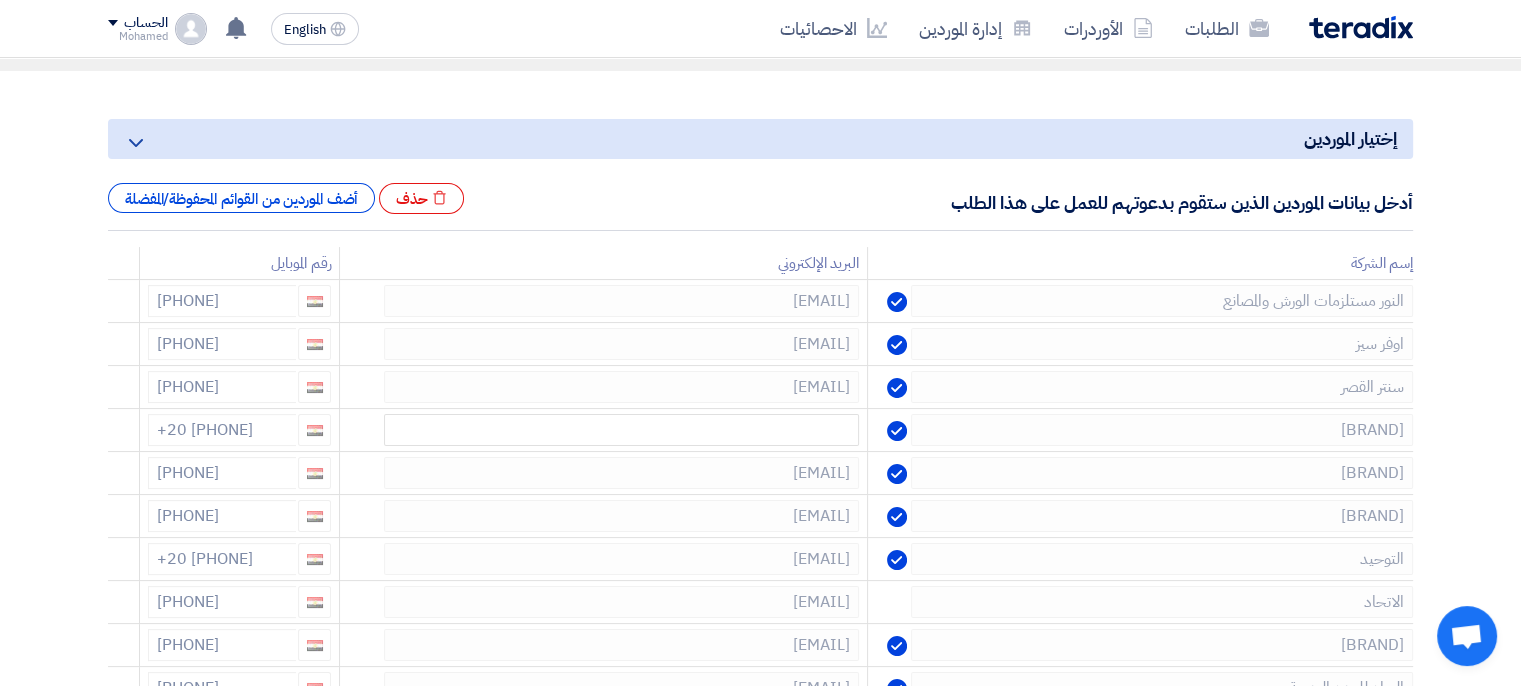 click 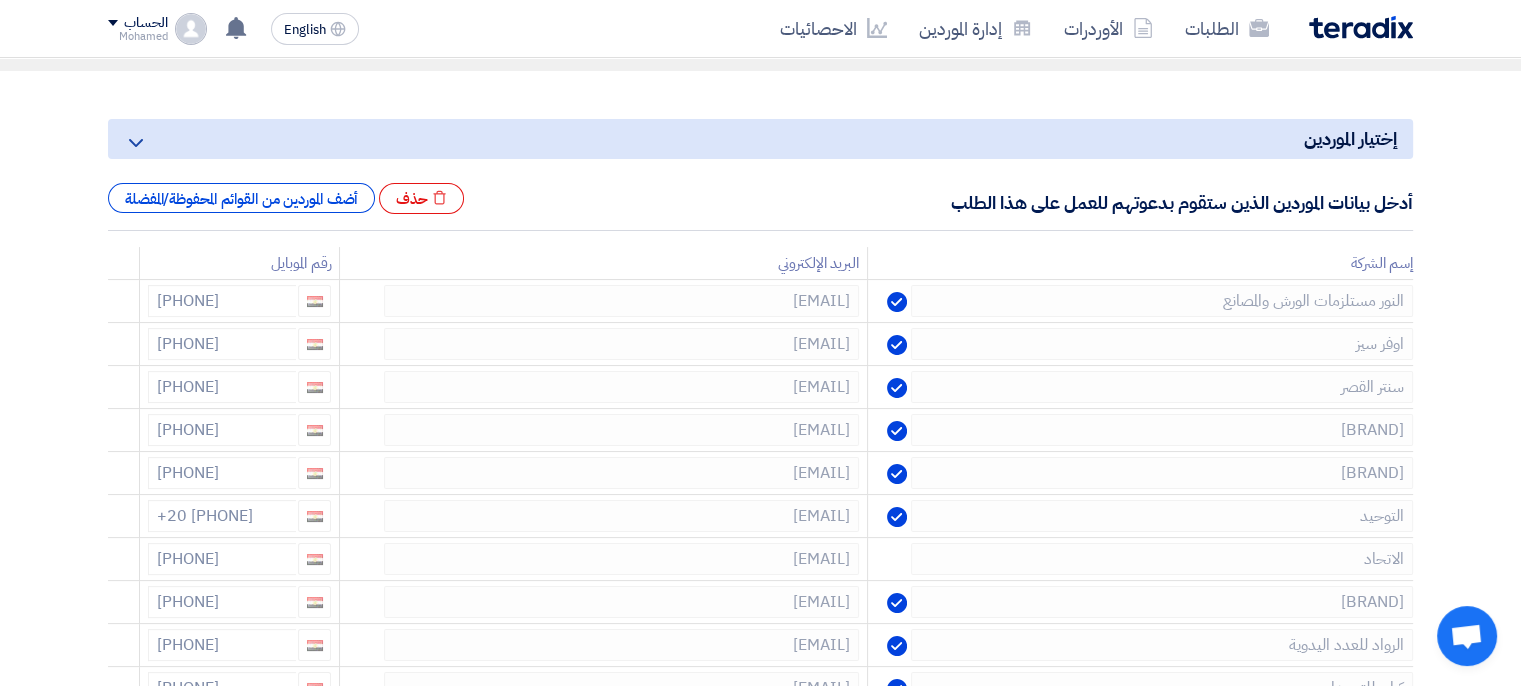 click 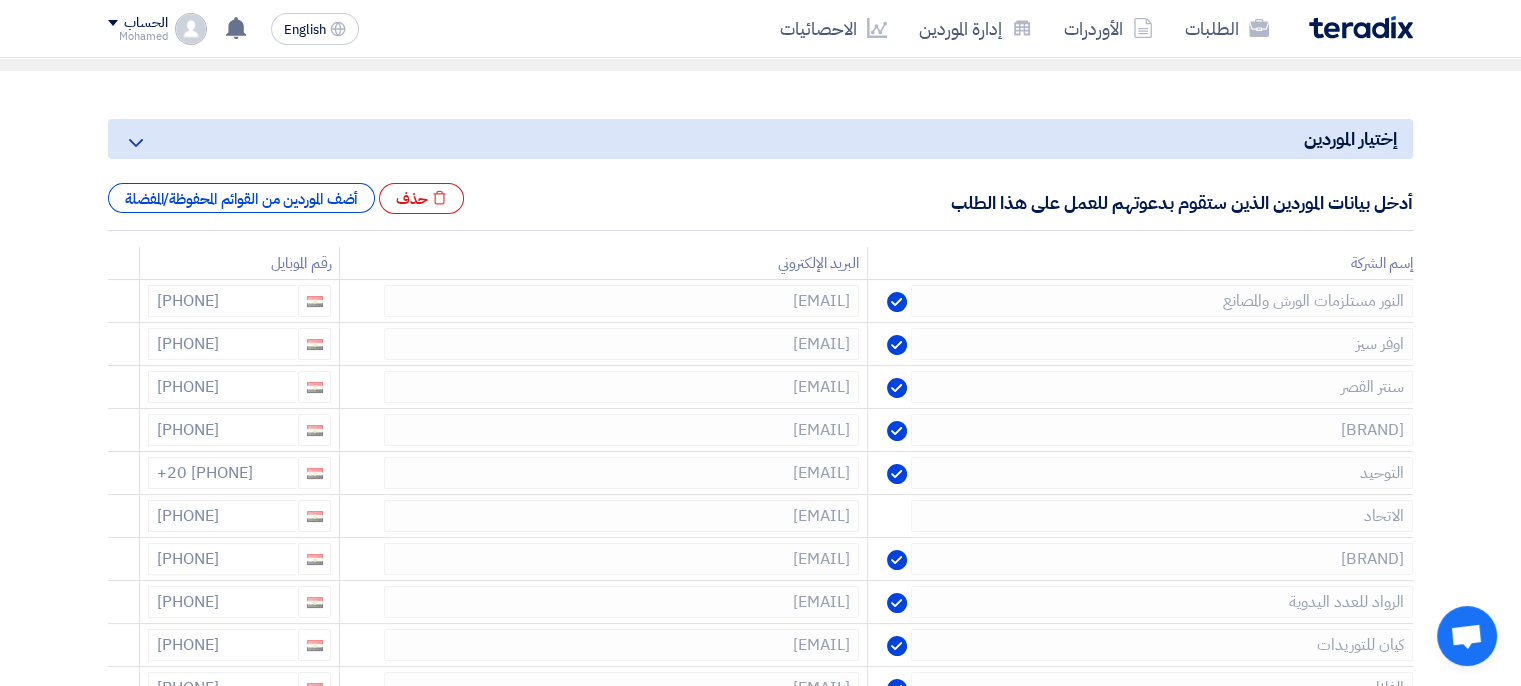 click 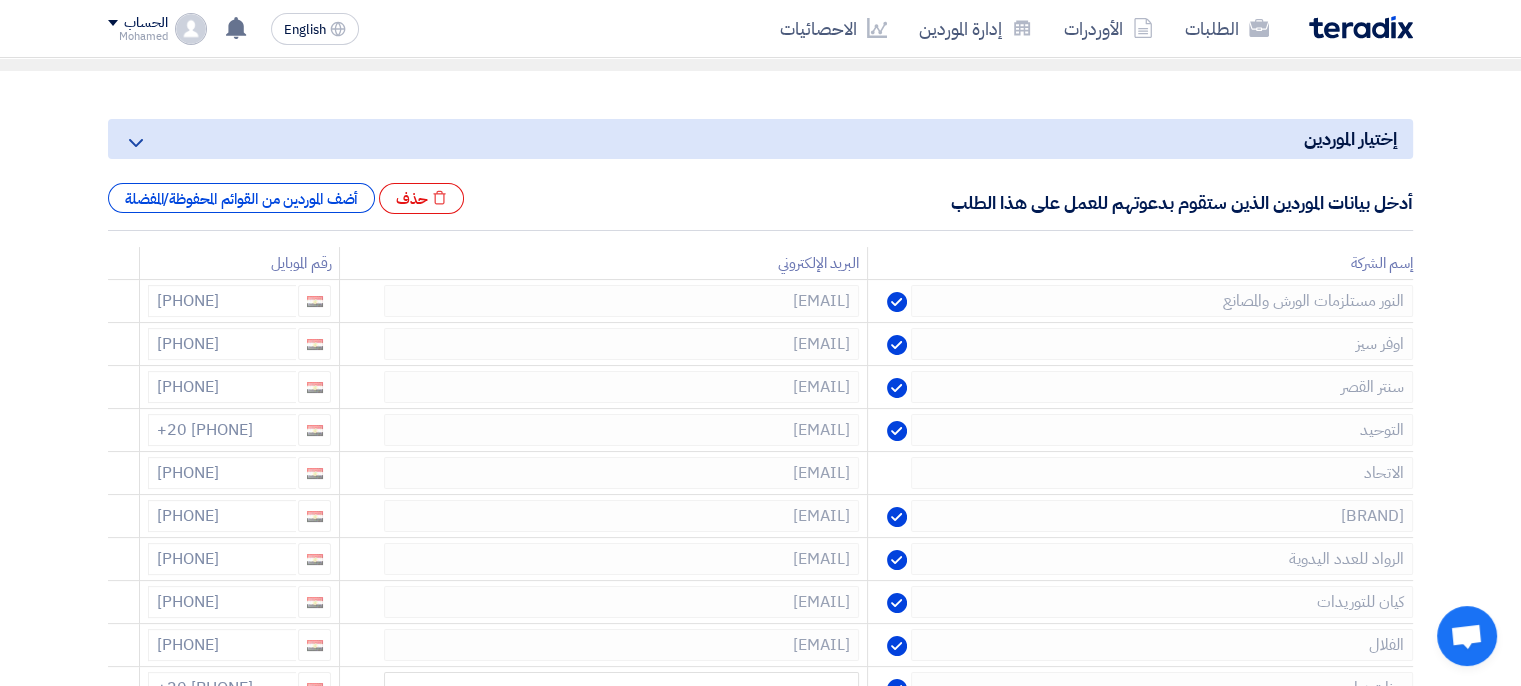 click 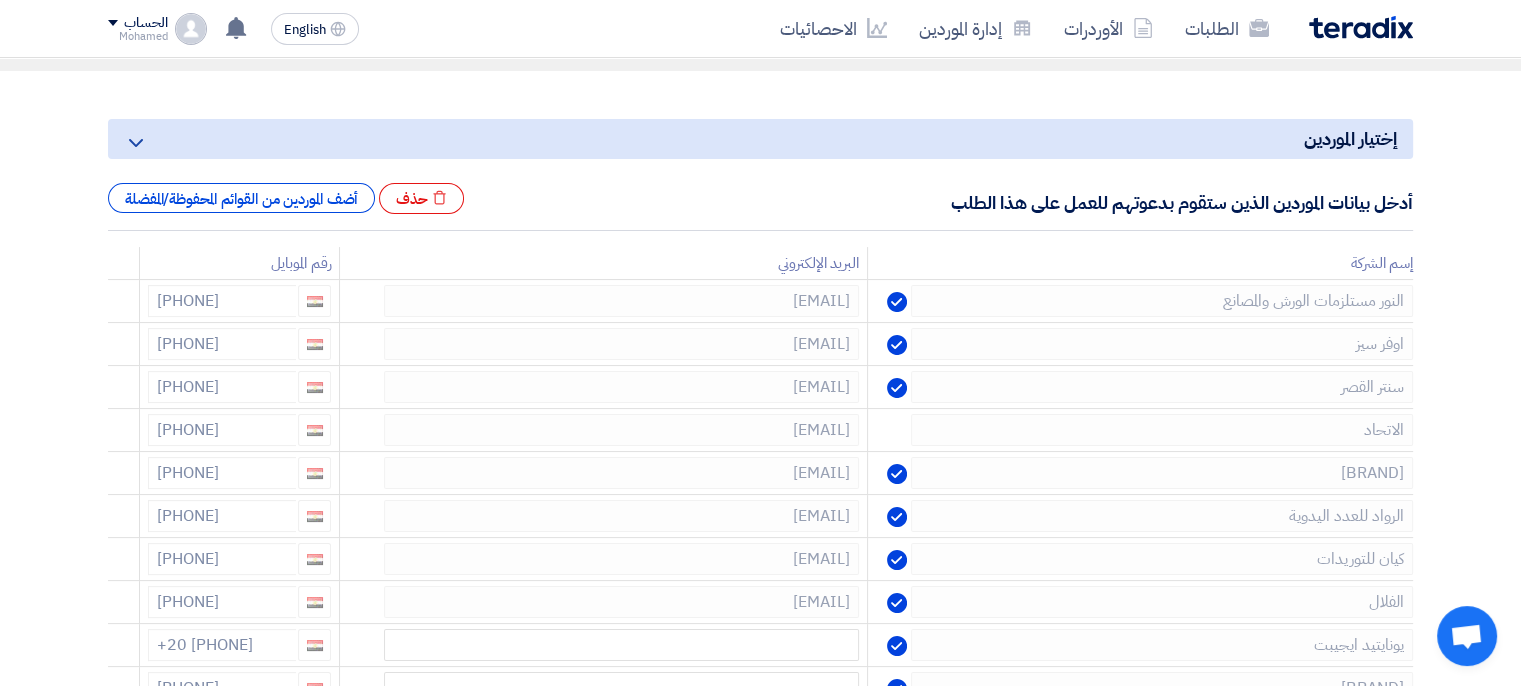 click 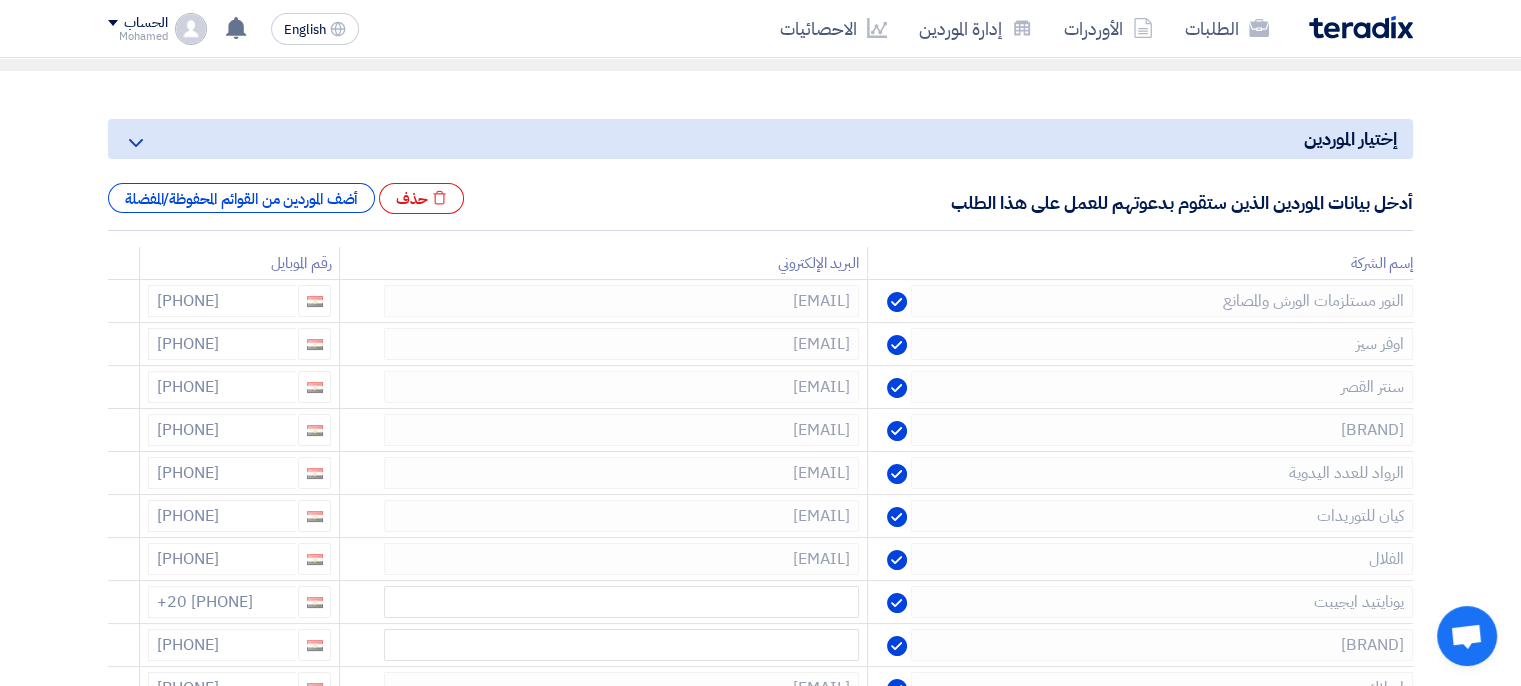 click 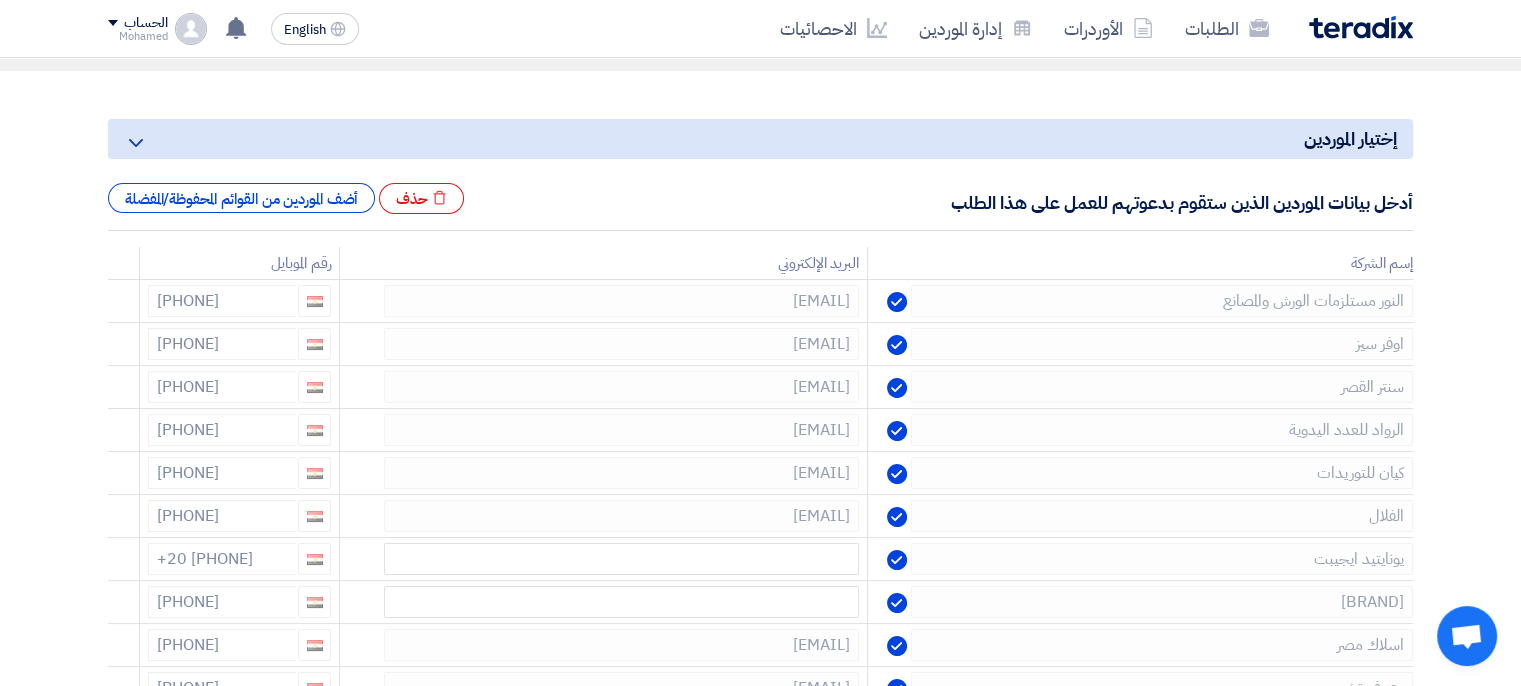 click 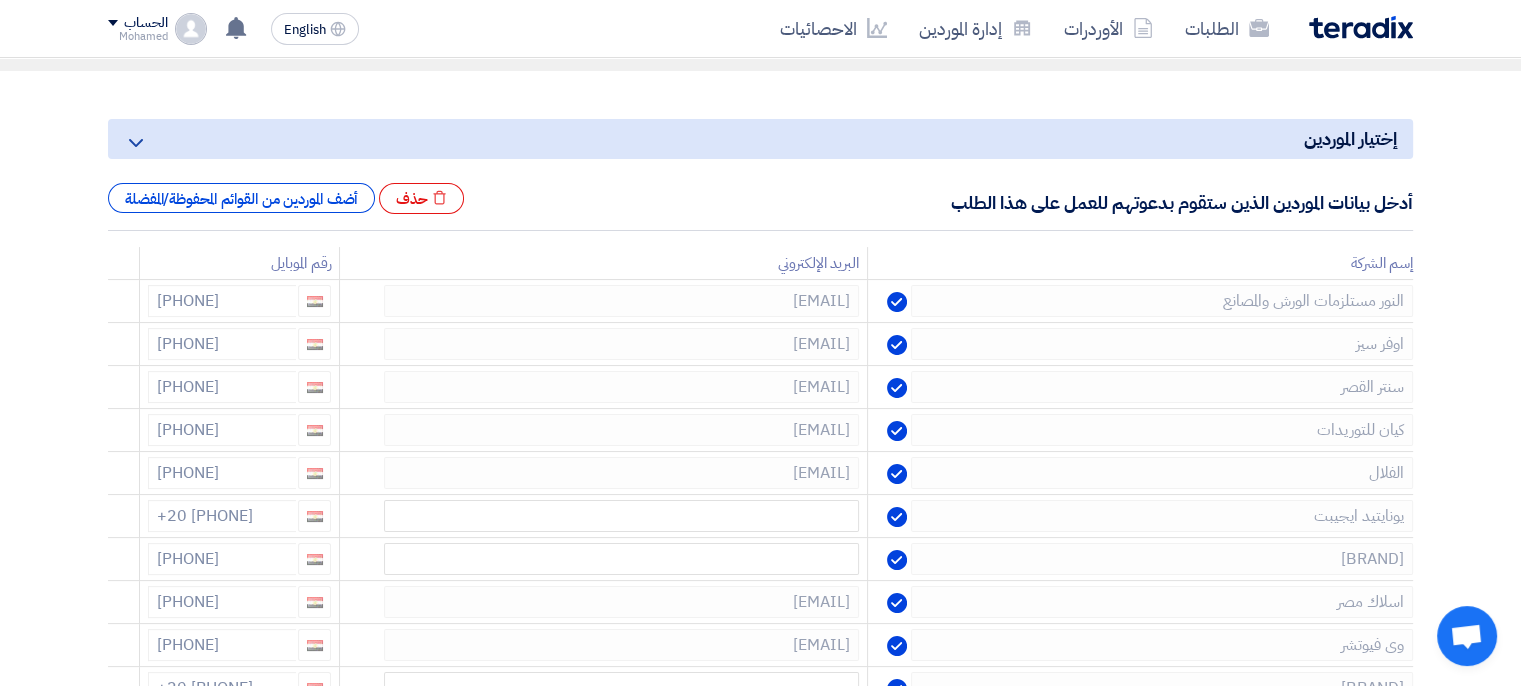 click 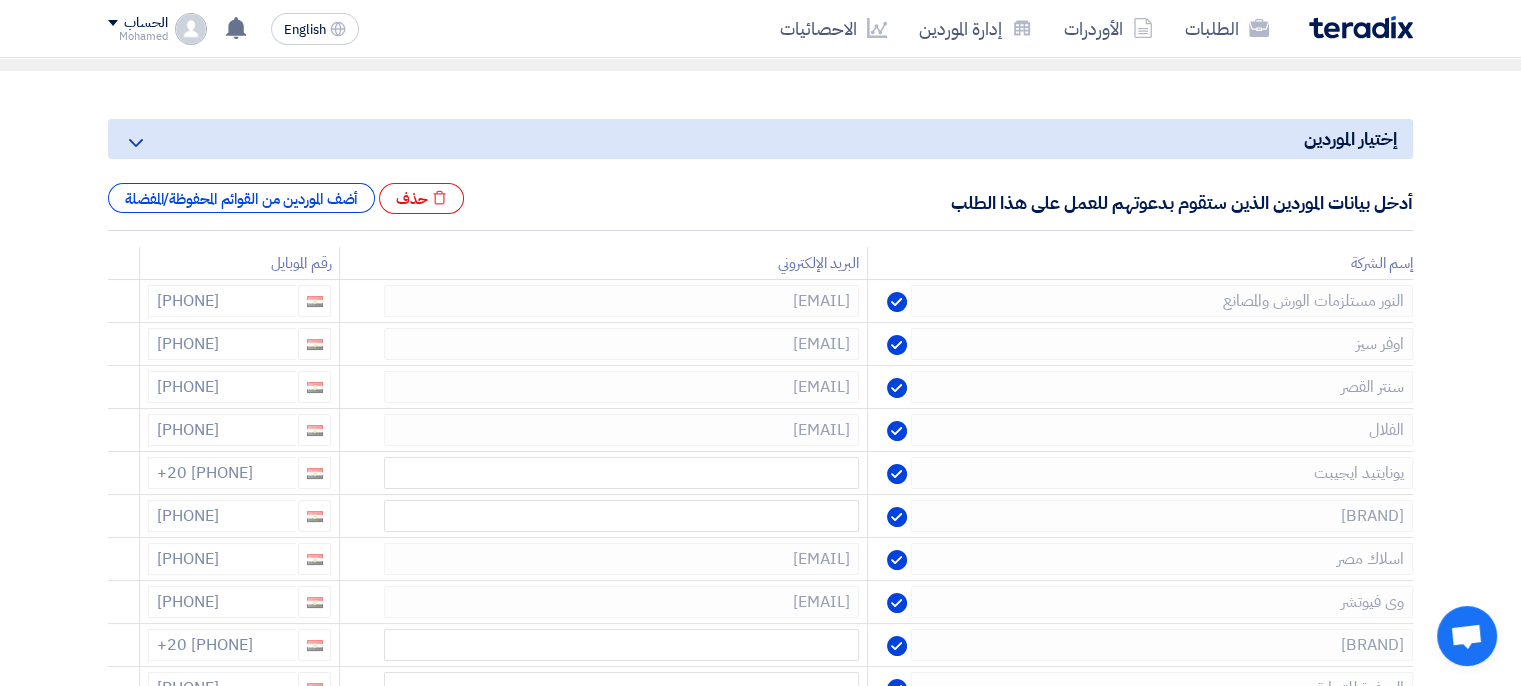 click 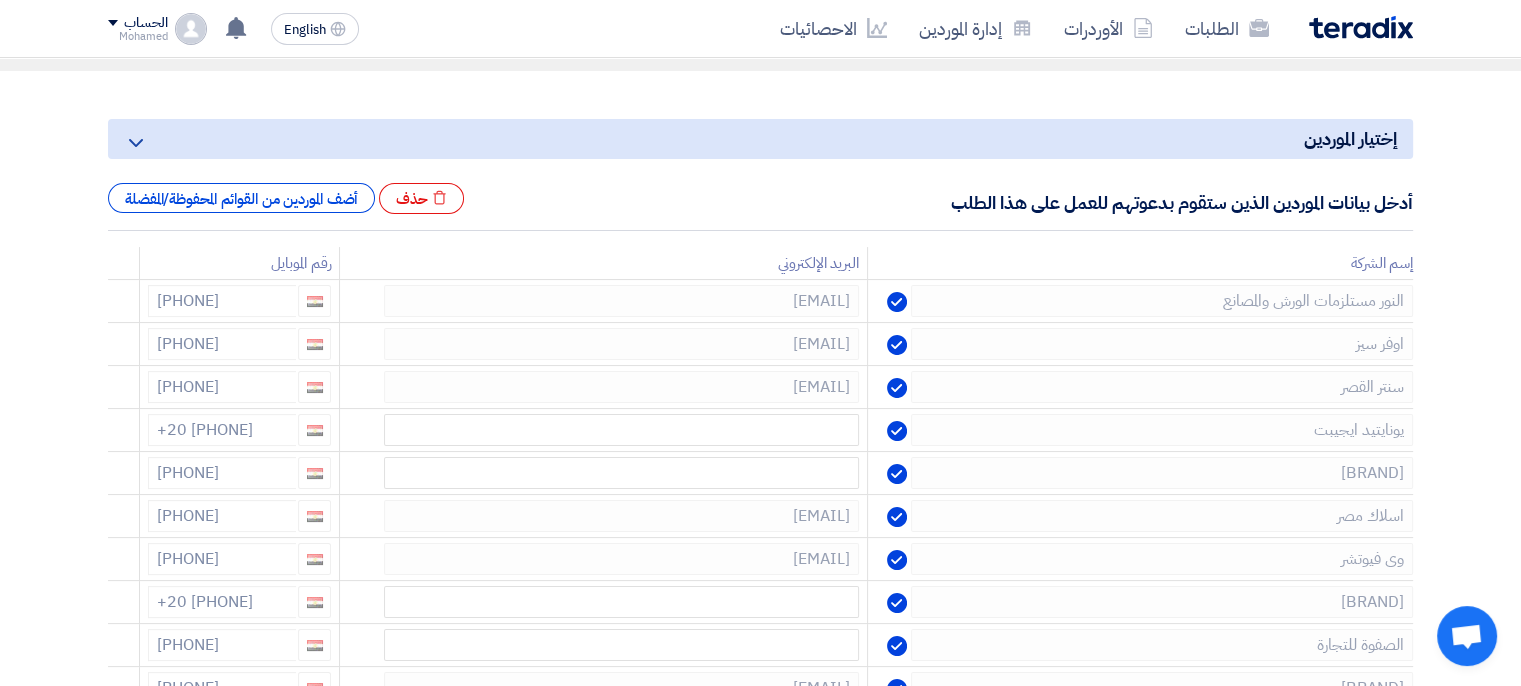 click 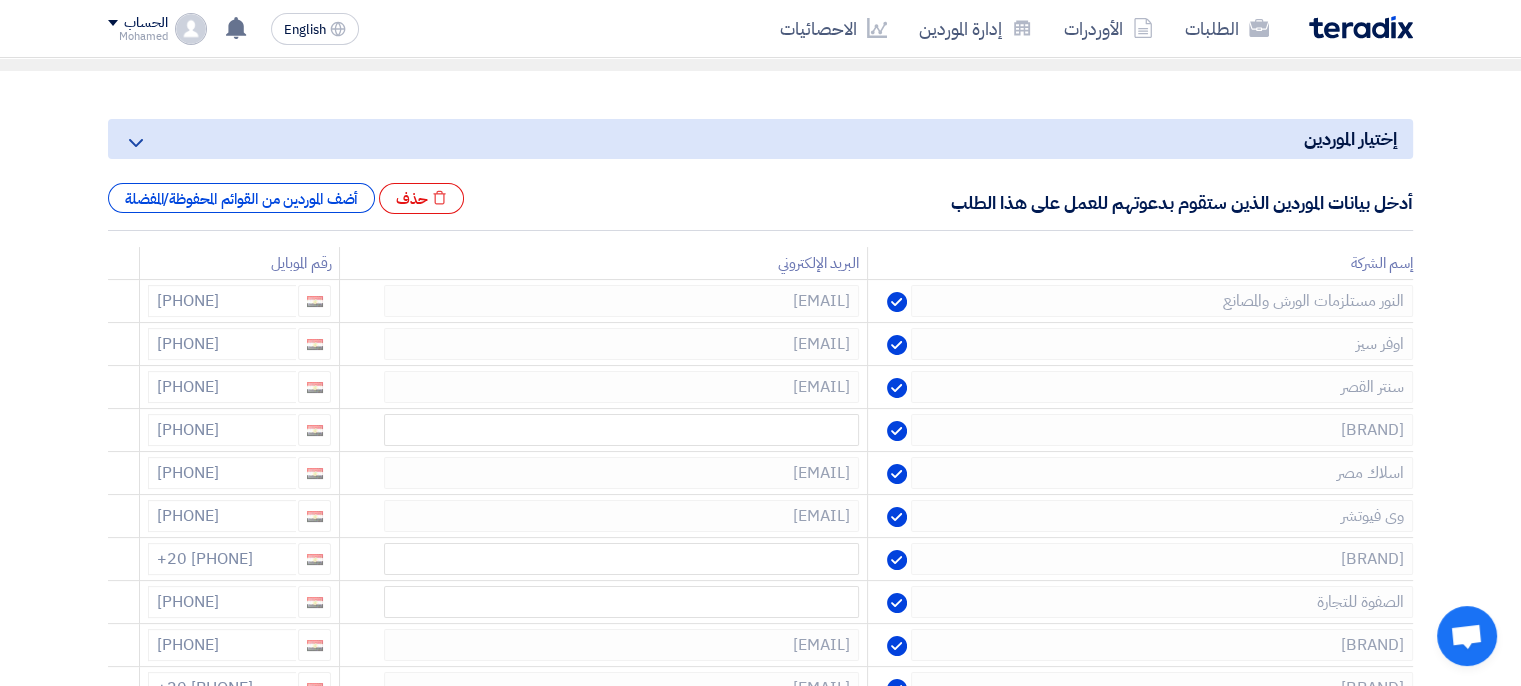 click 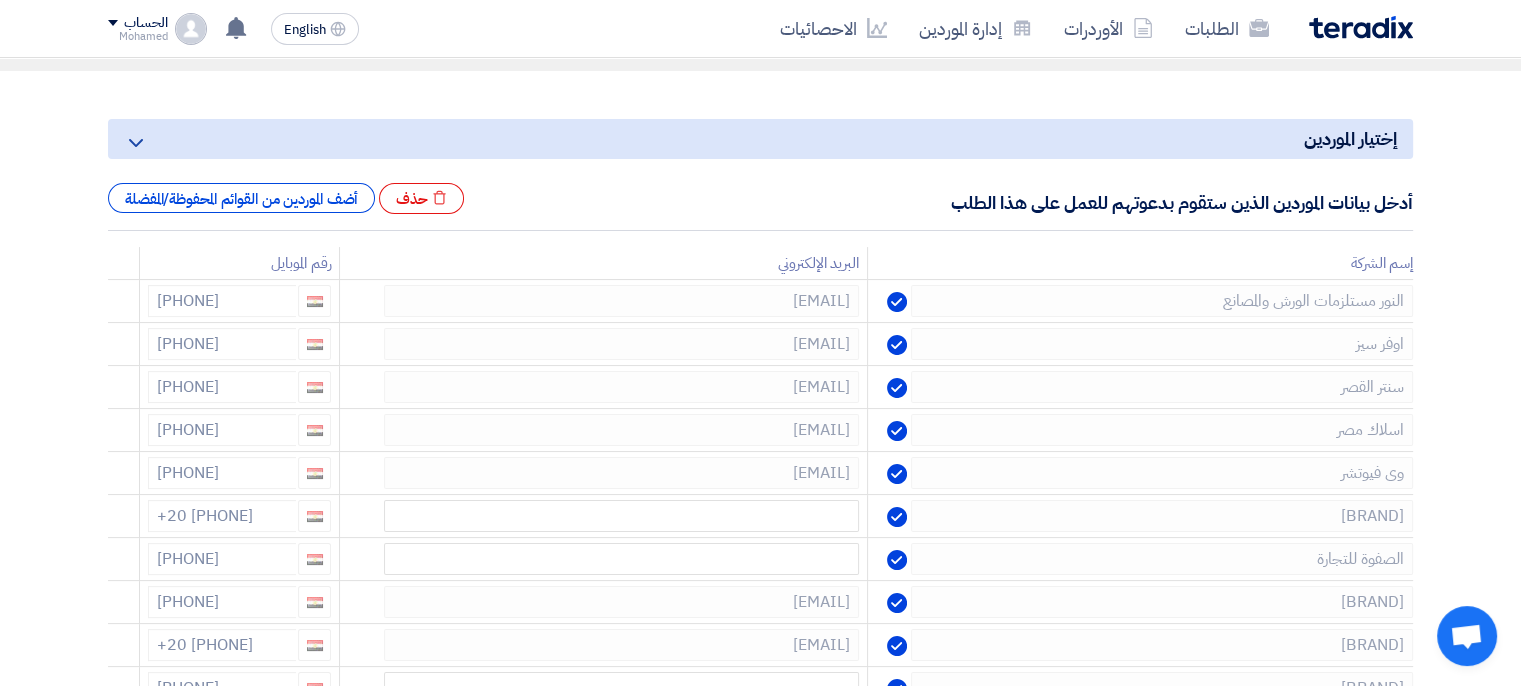 click 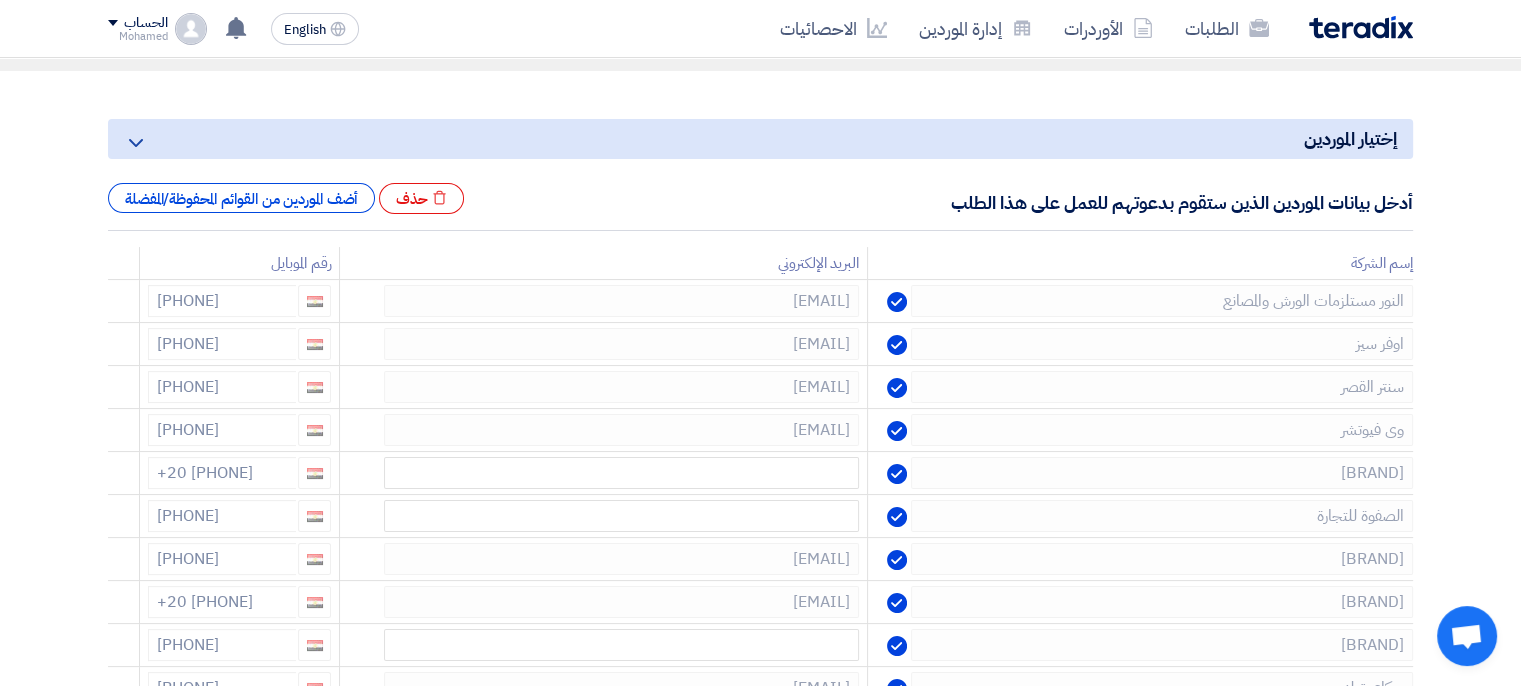 click 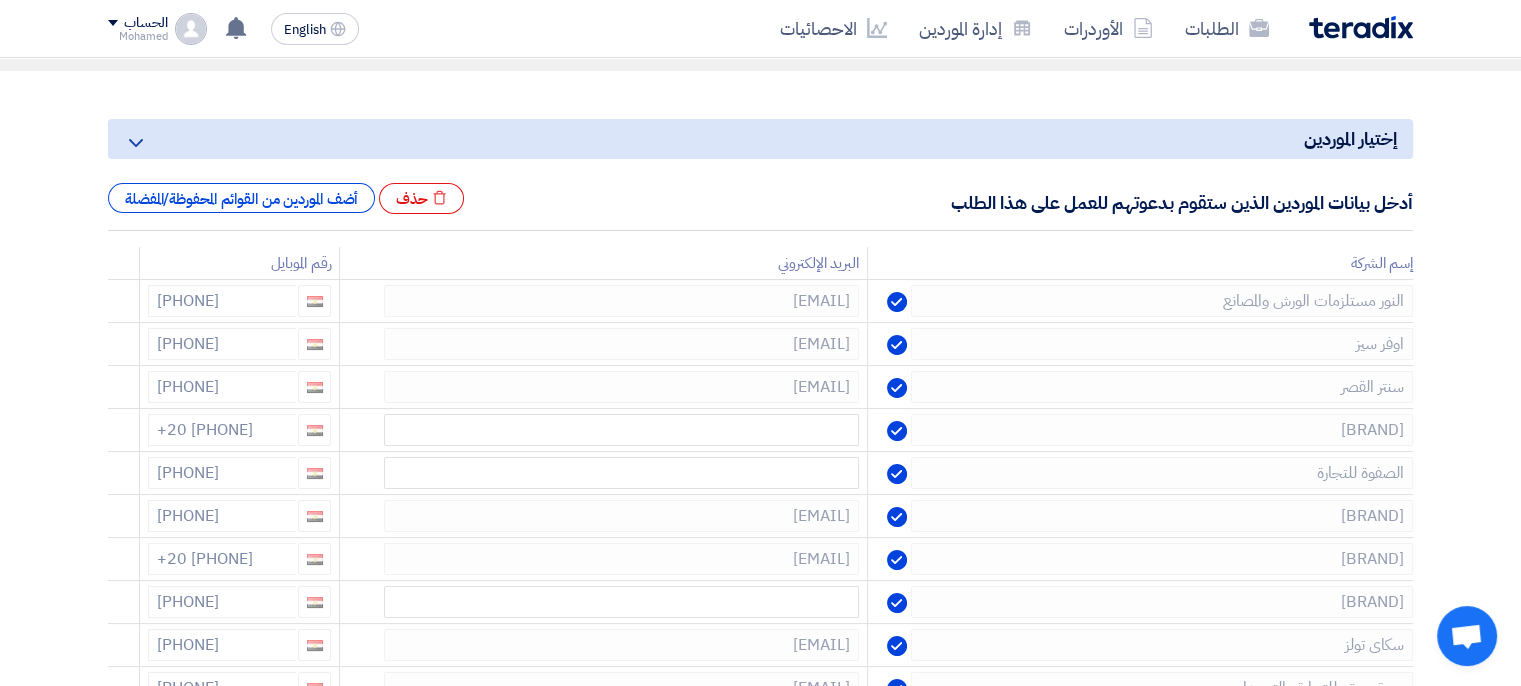 click 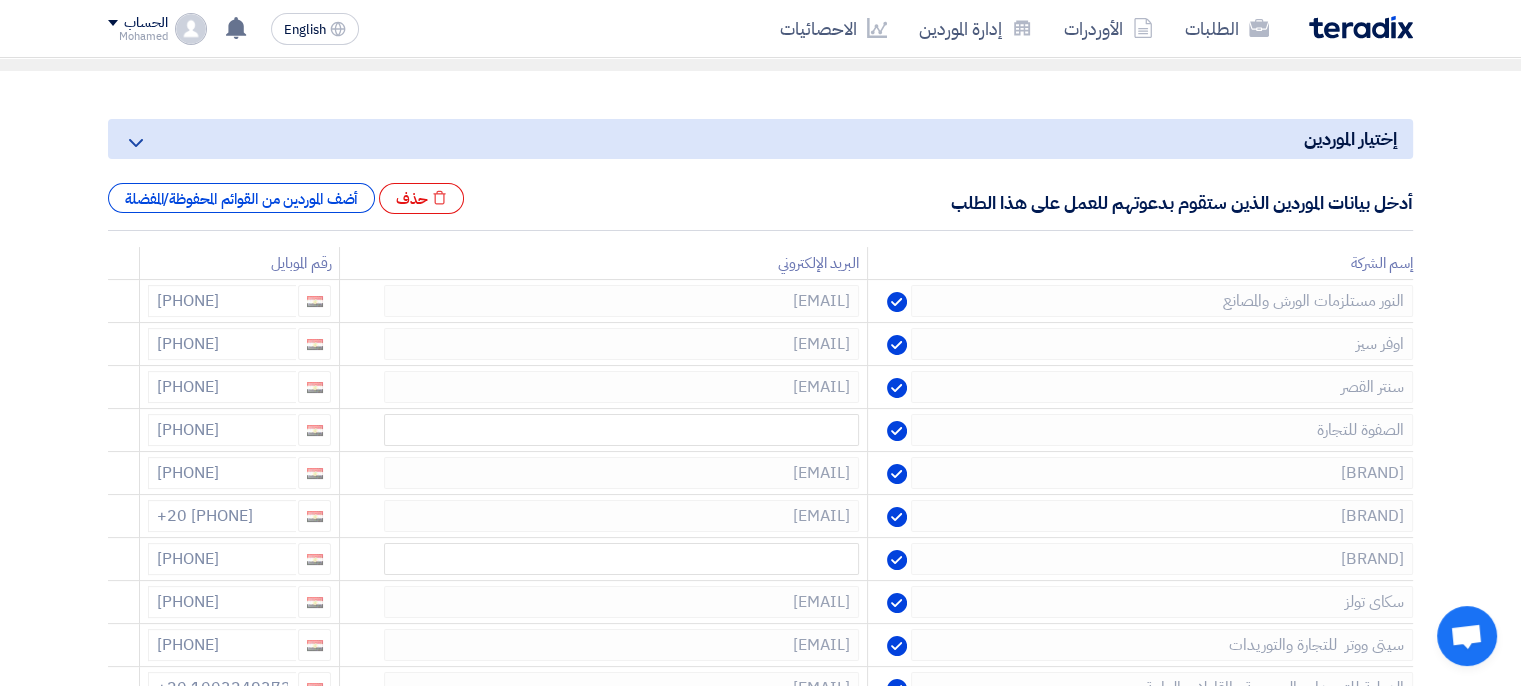 click 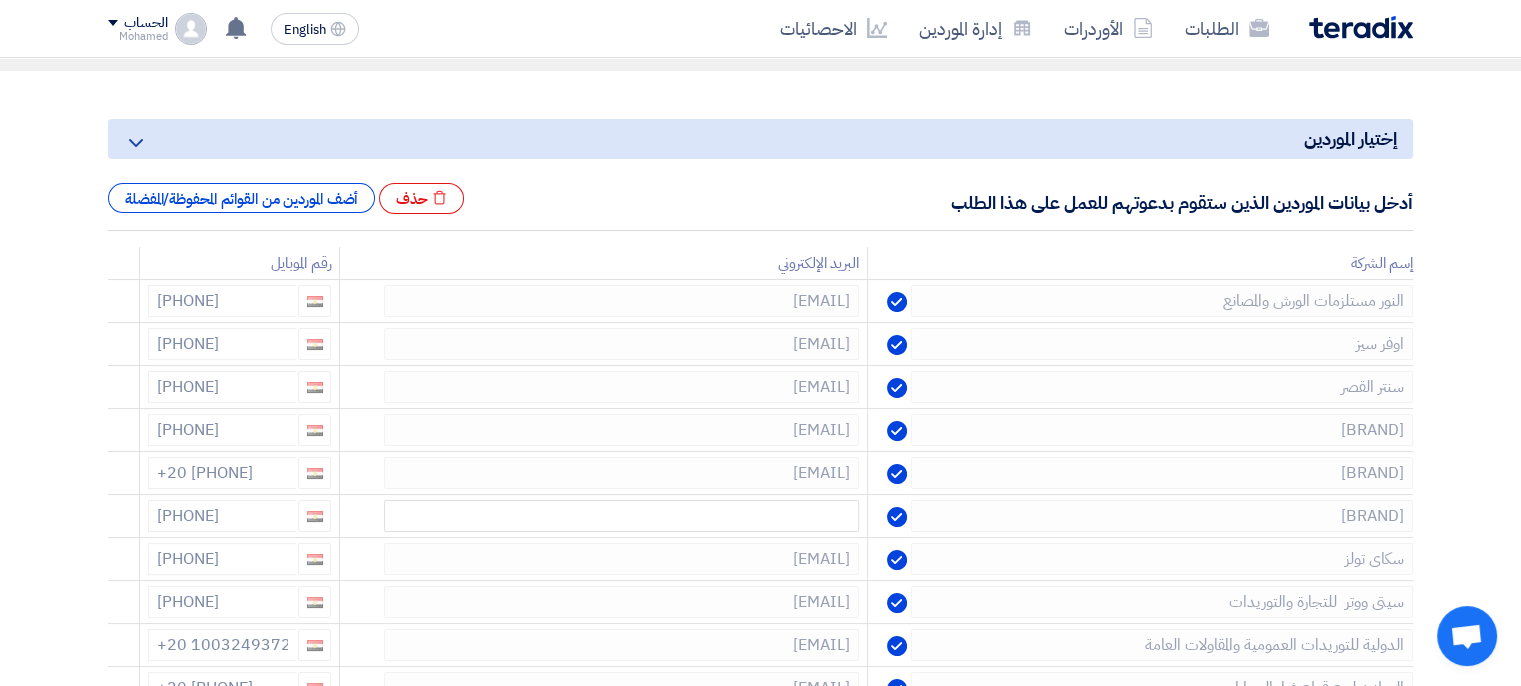 click 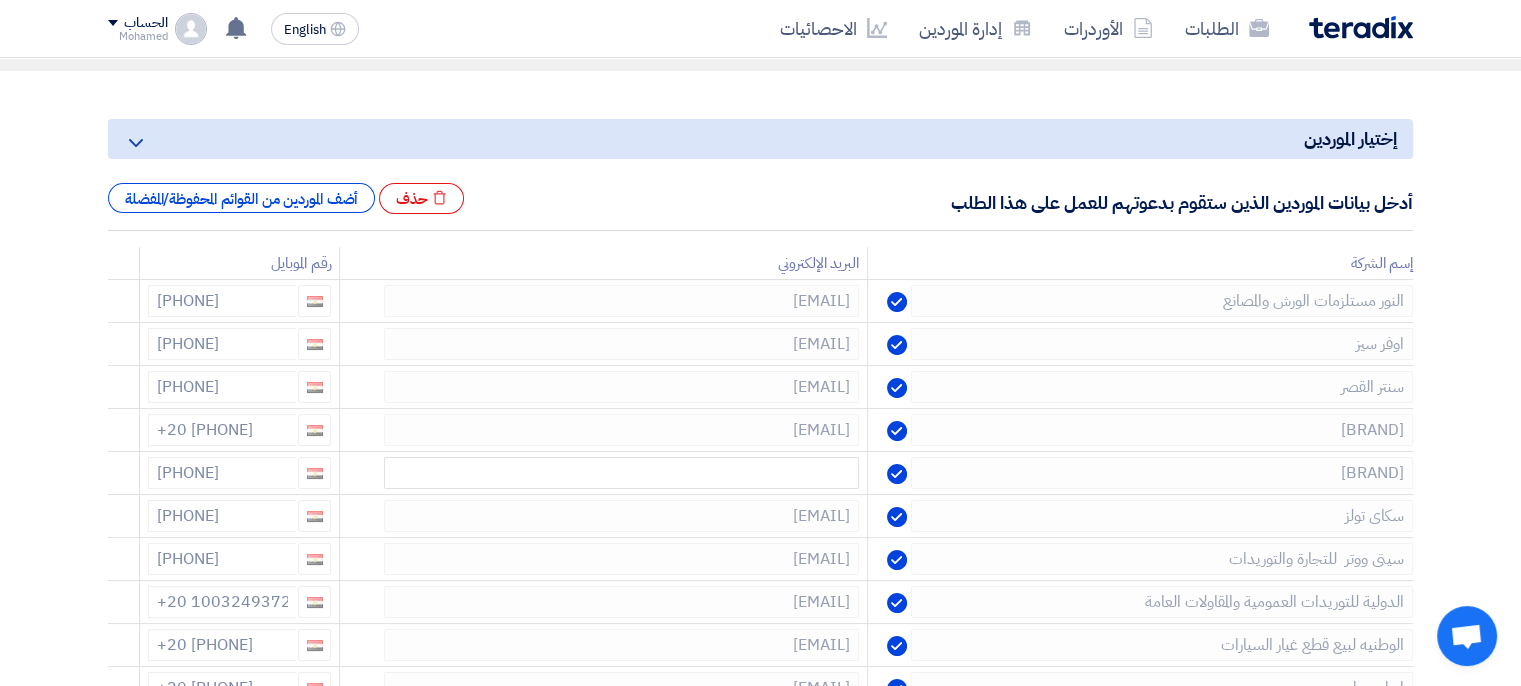 click 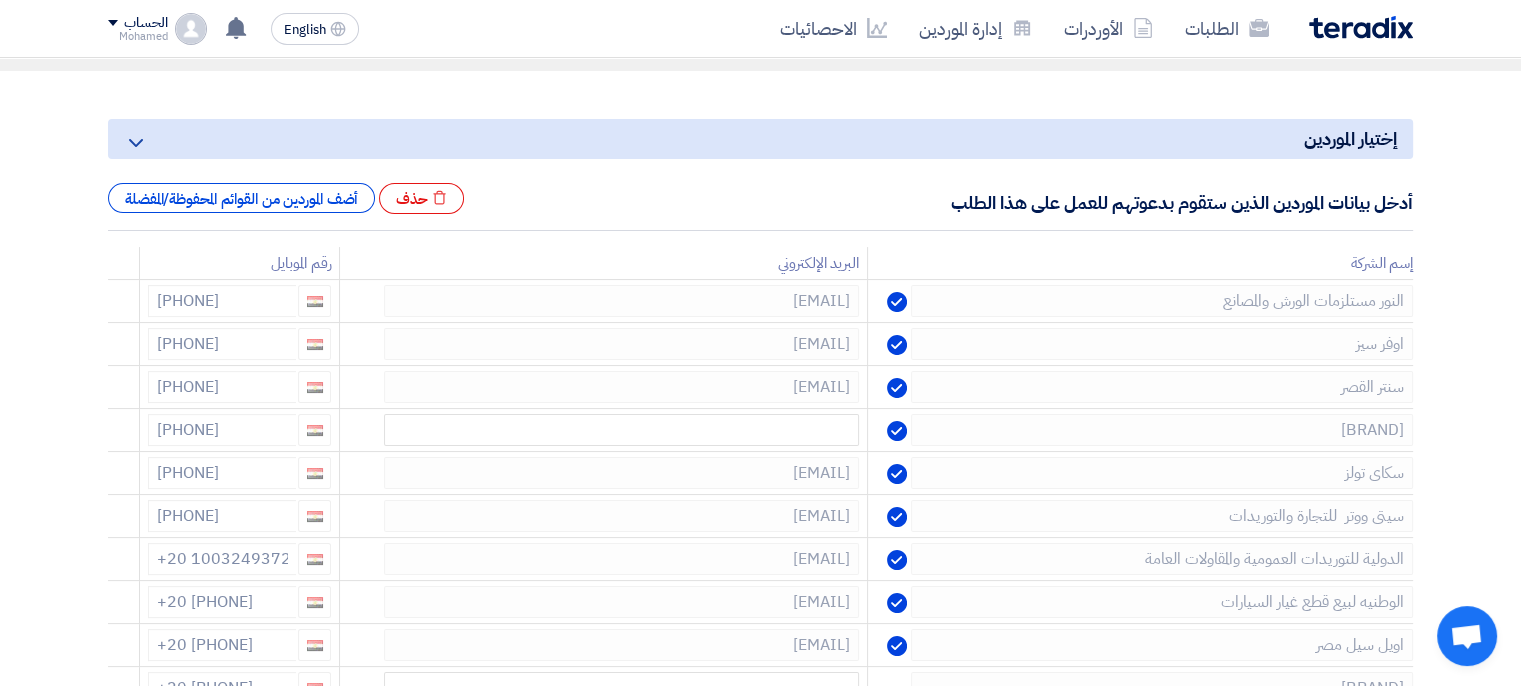 click 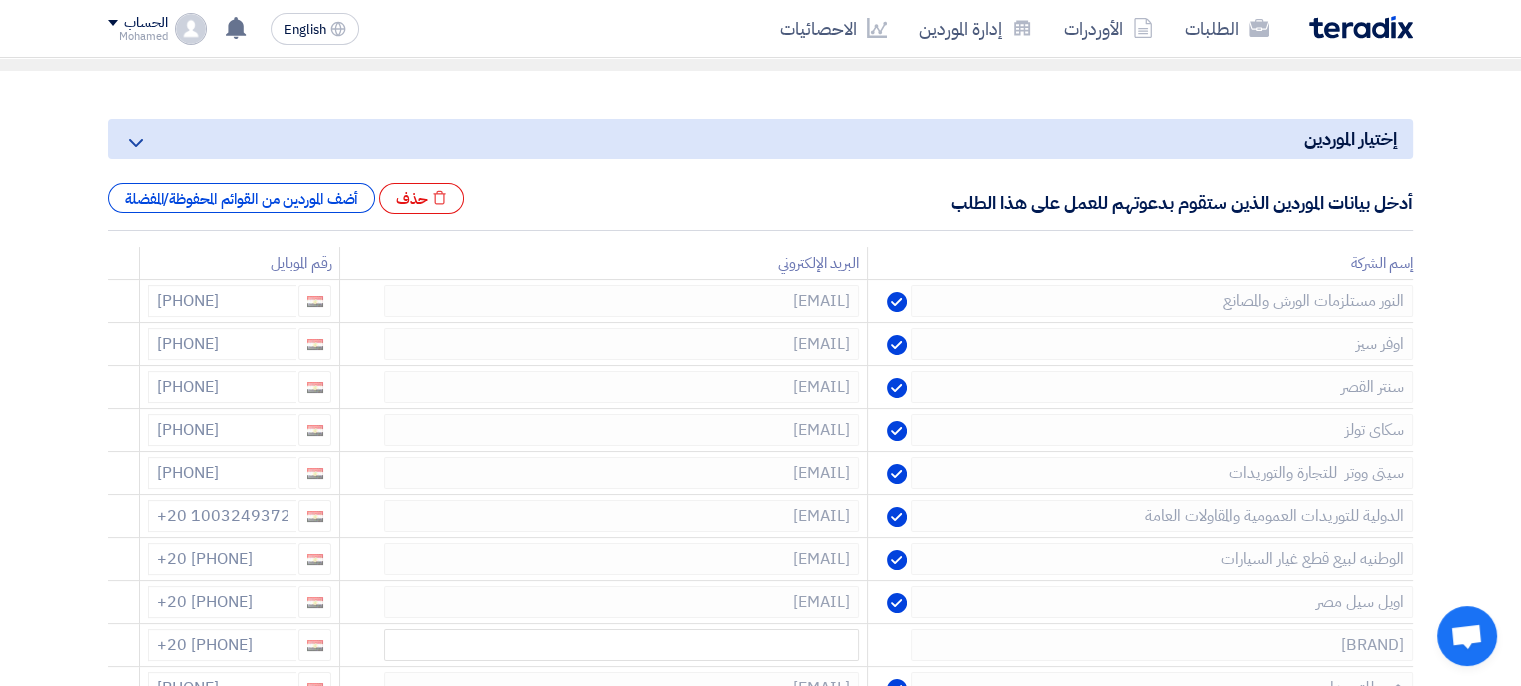 click 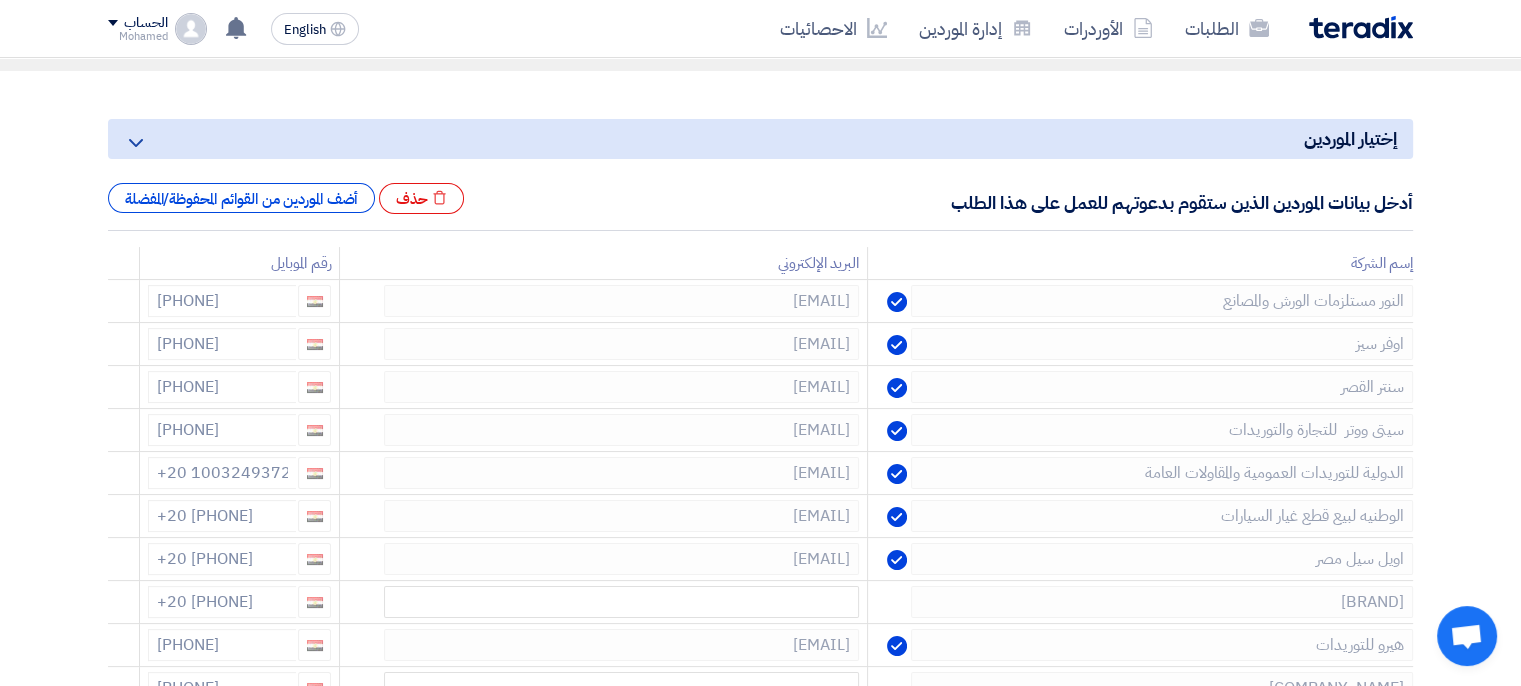 click 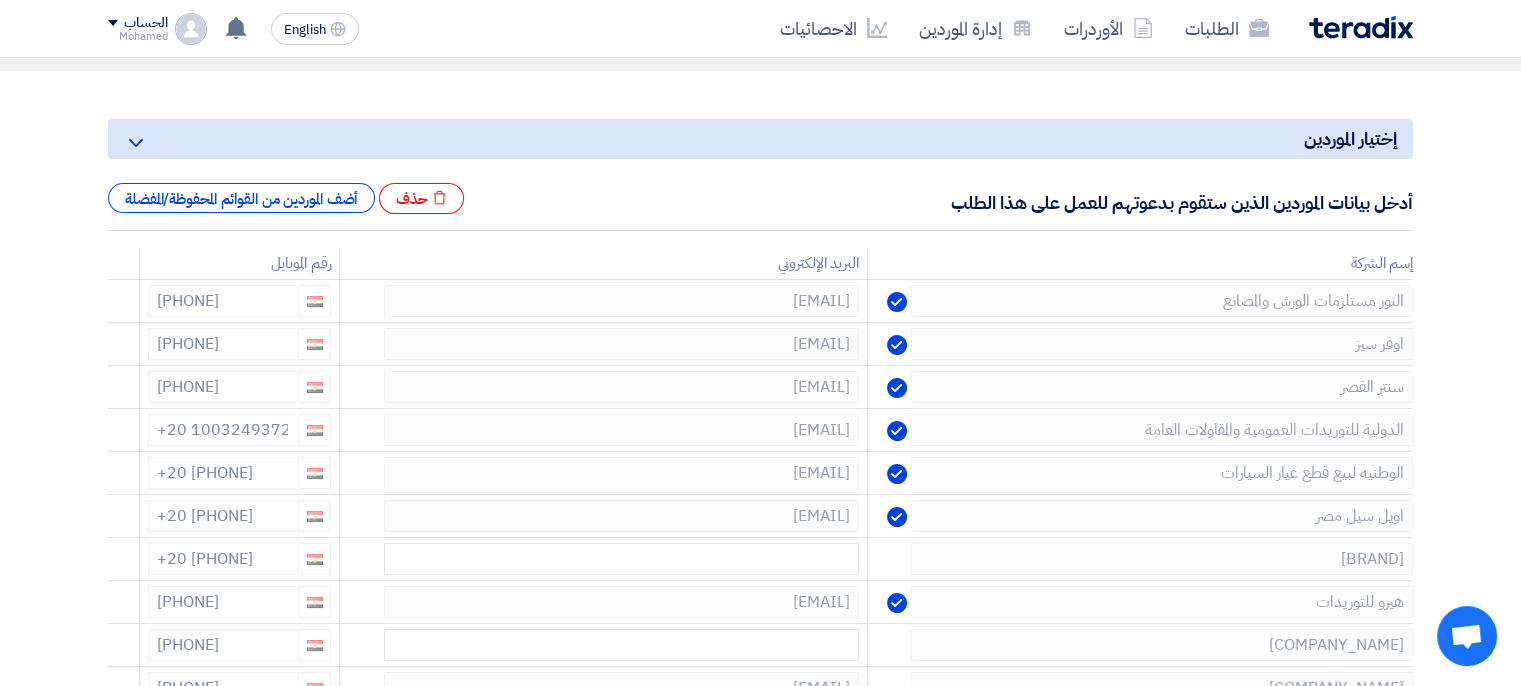 click 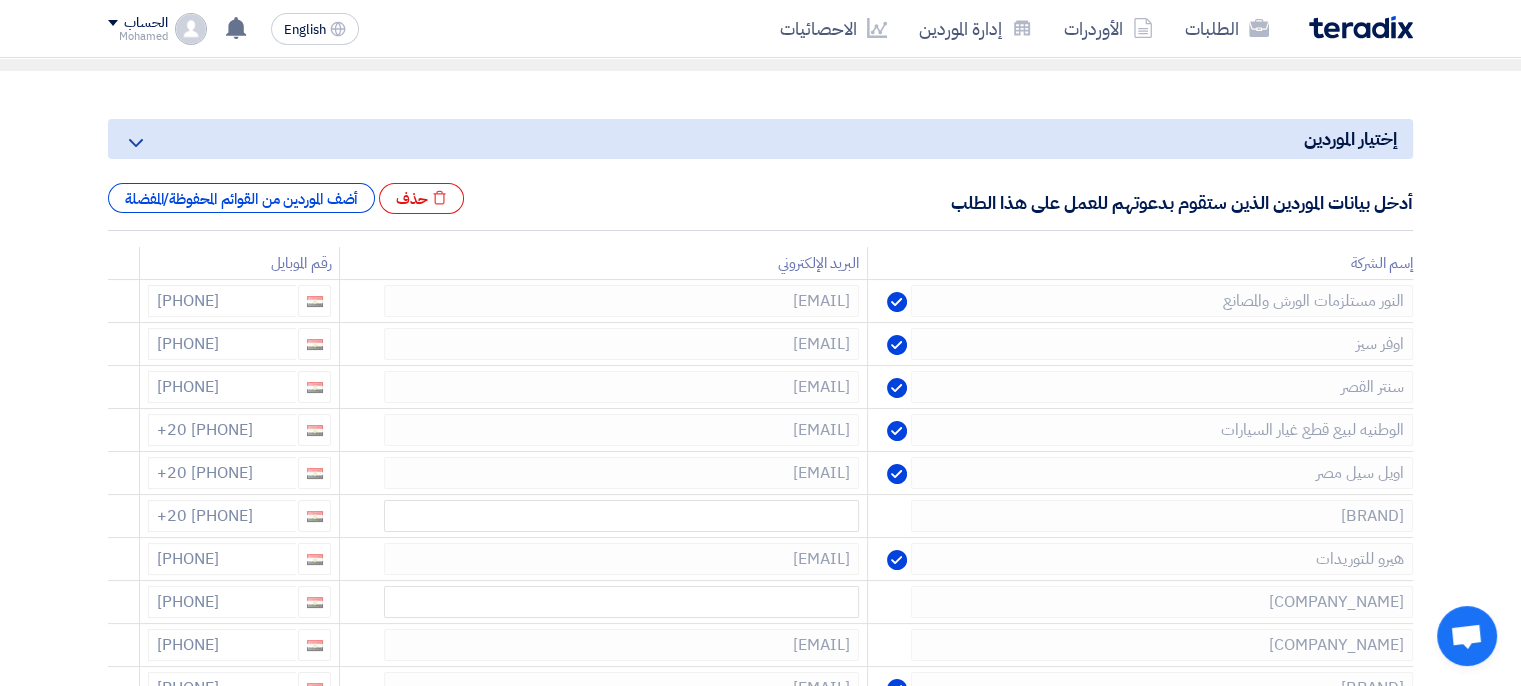 click 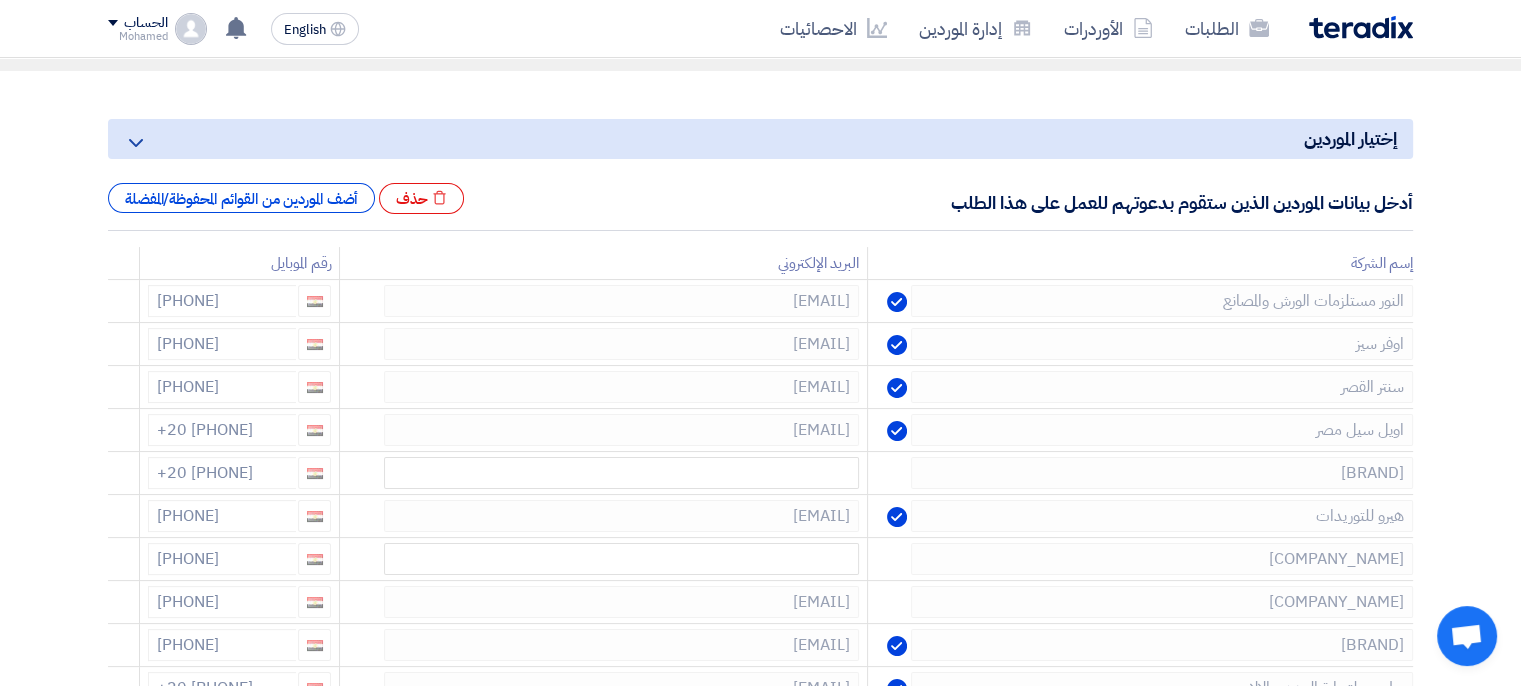 click 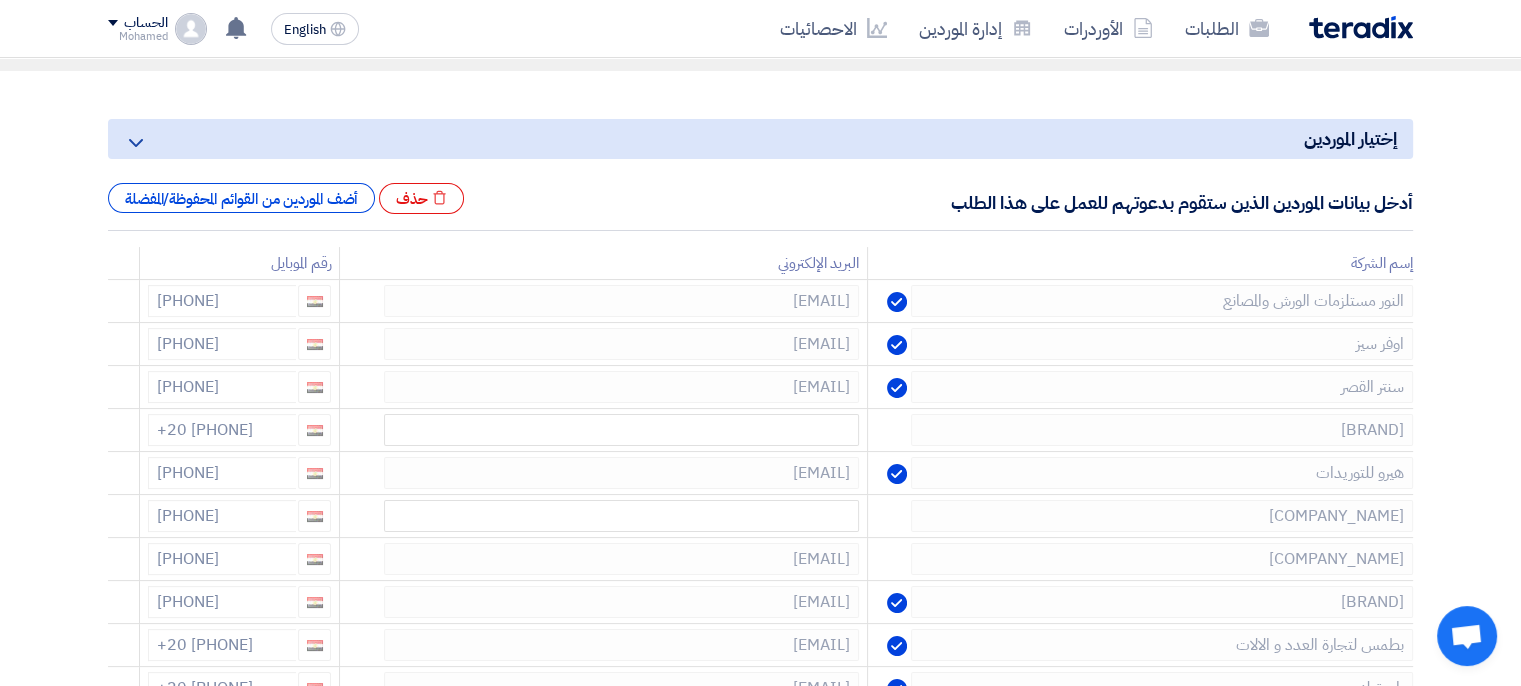 click 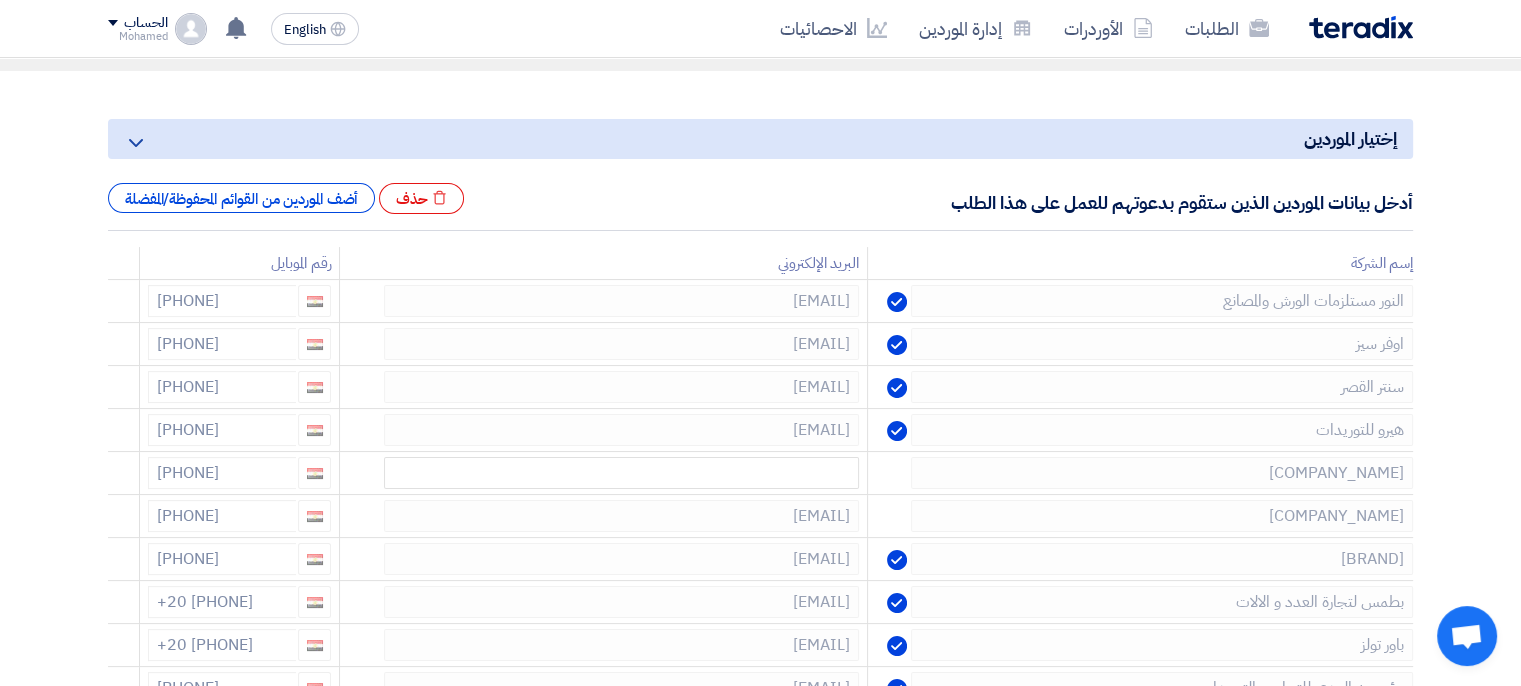 click 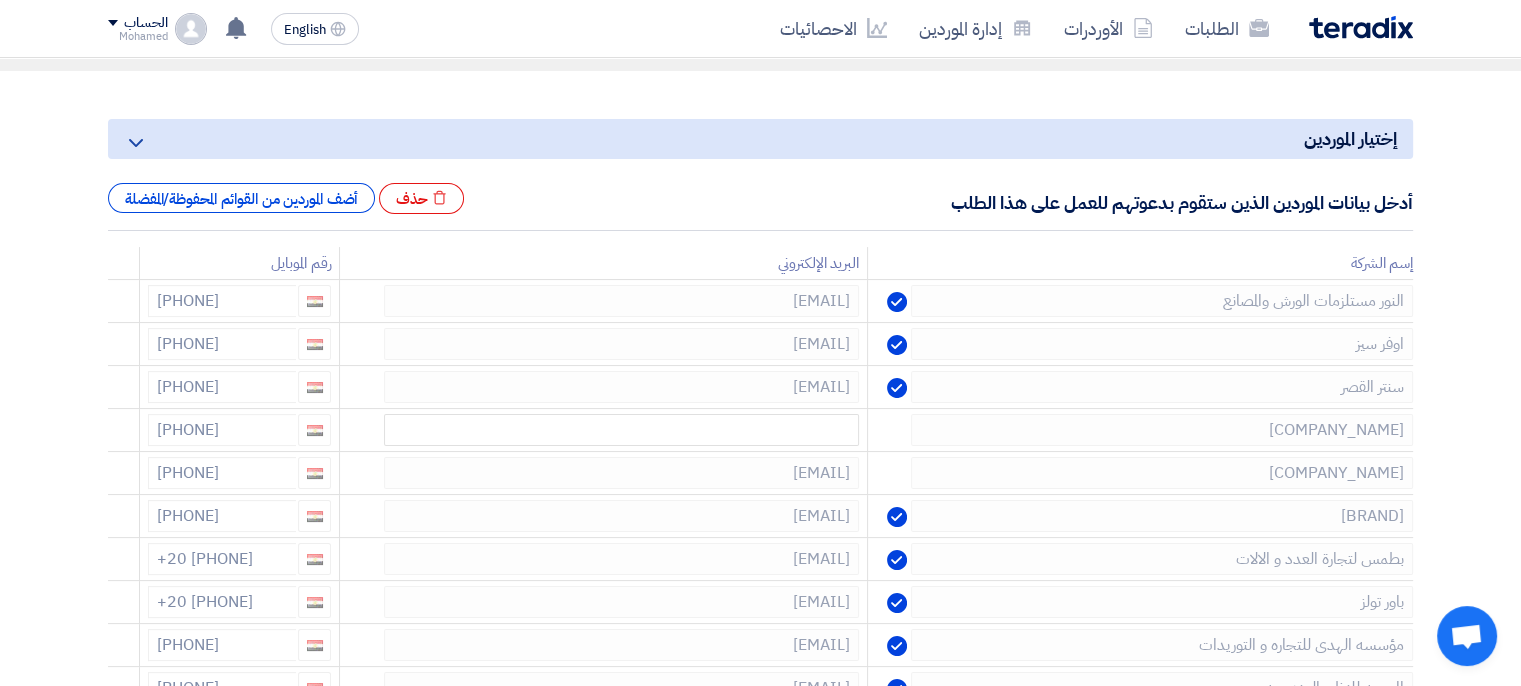click 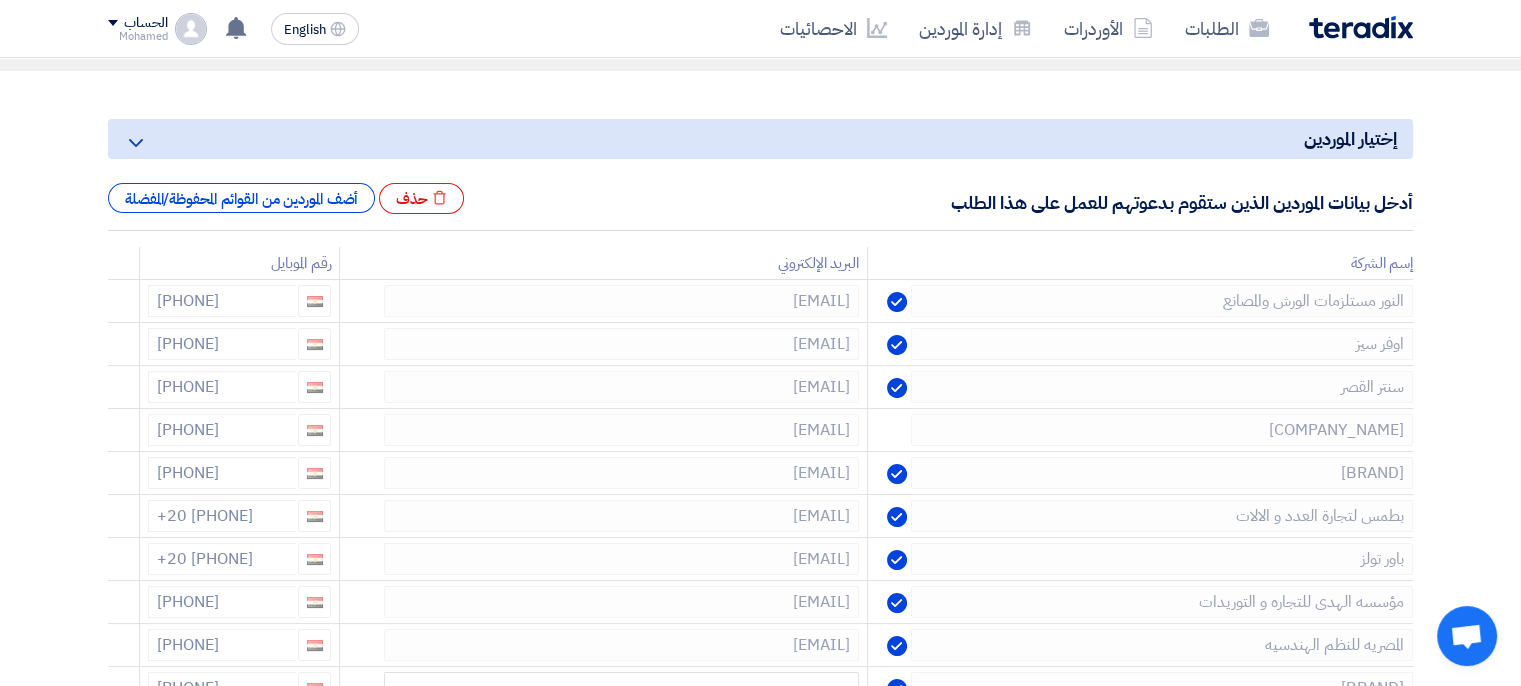 click 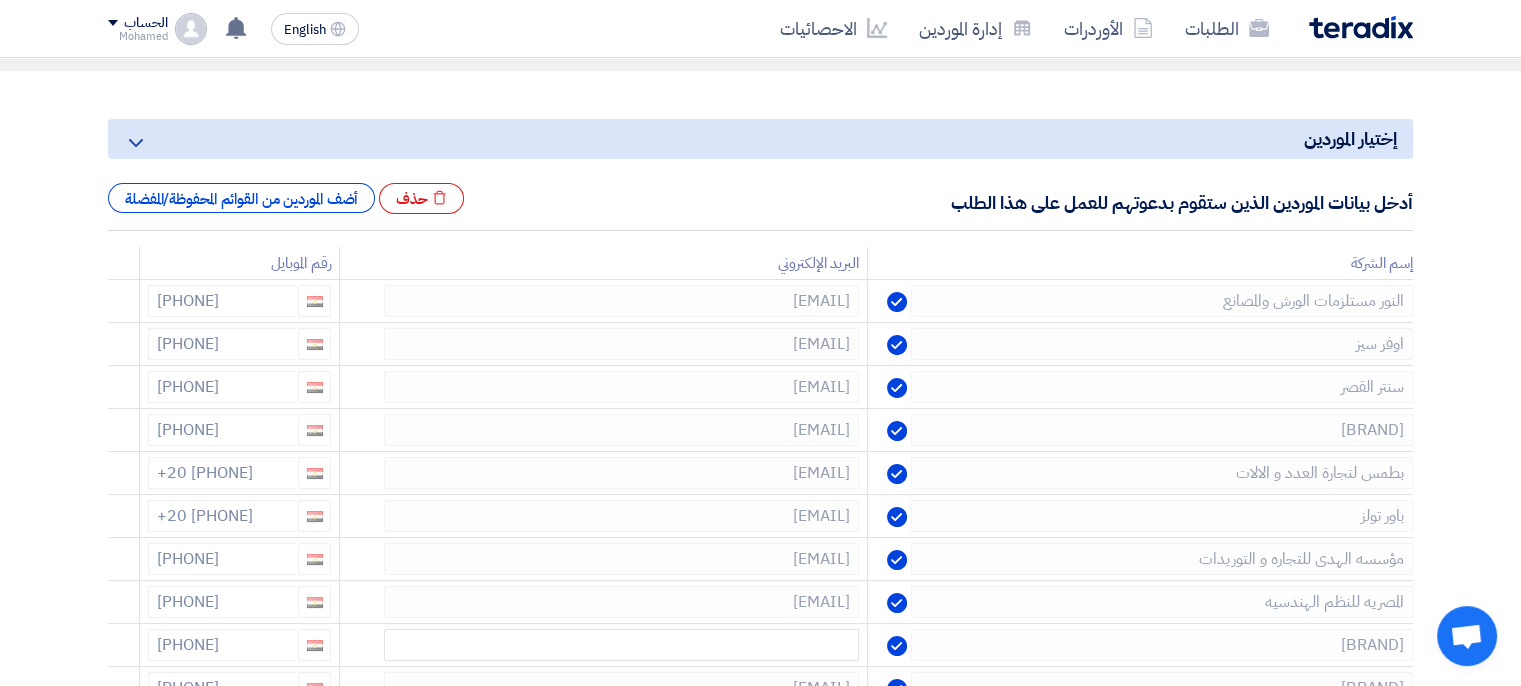 click 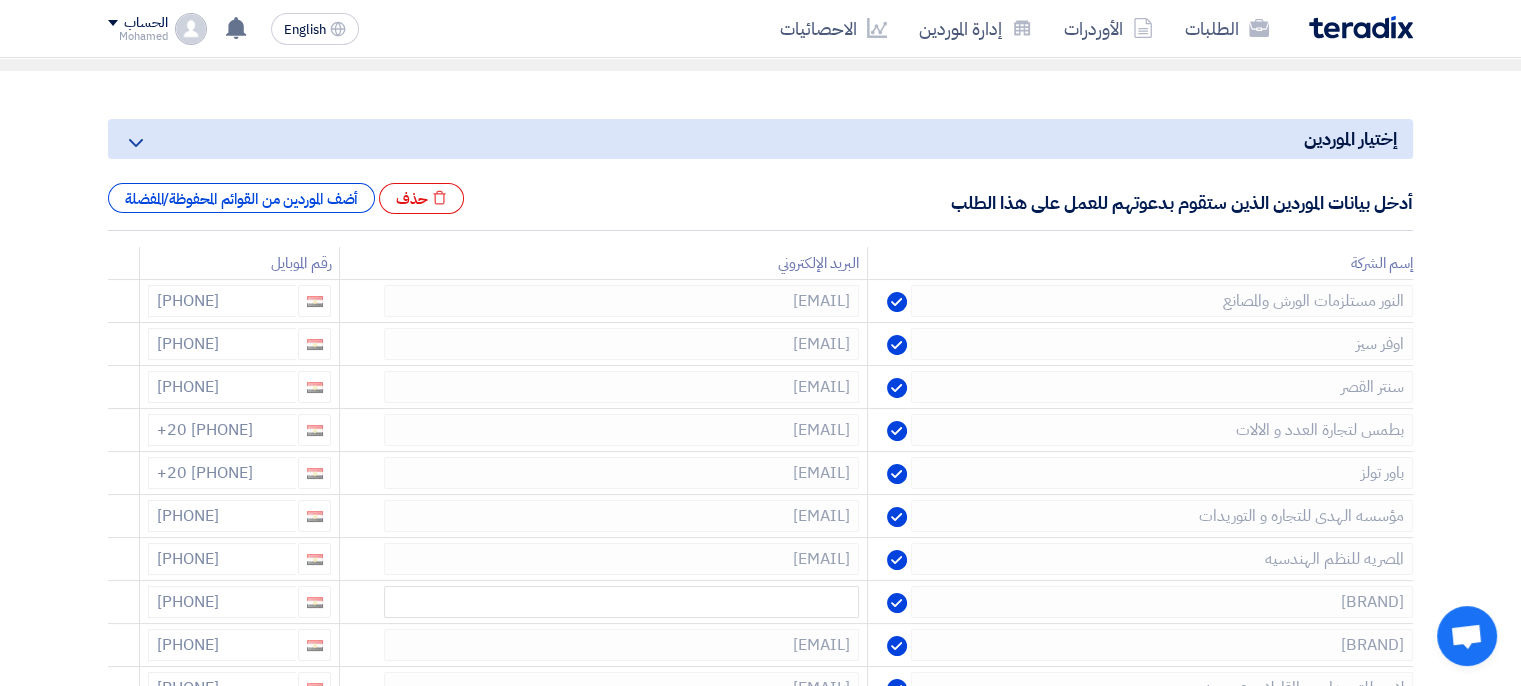 click 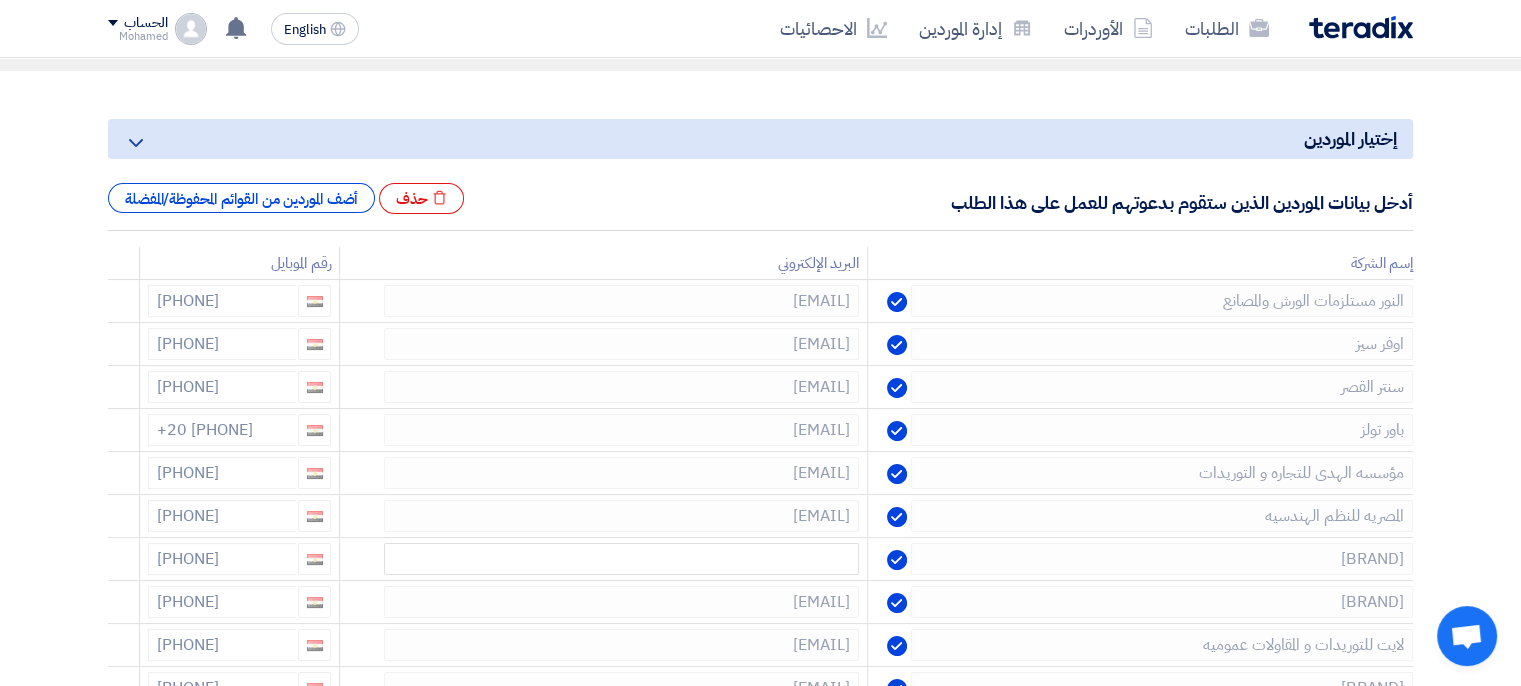 click 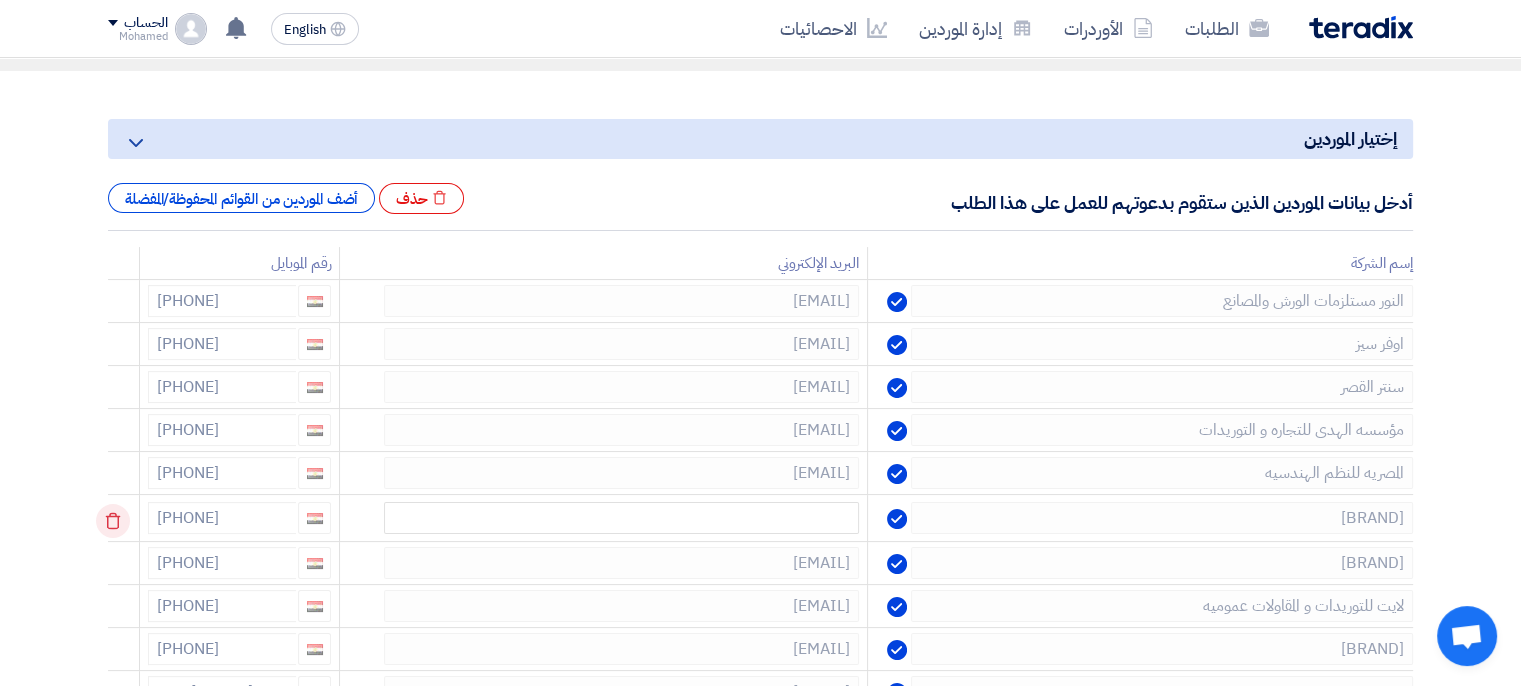 click 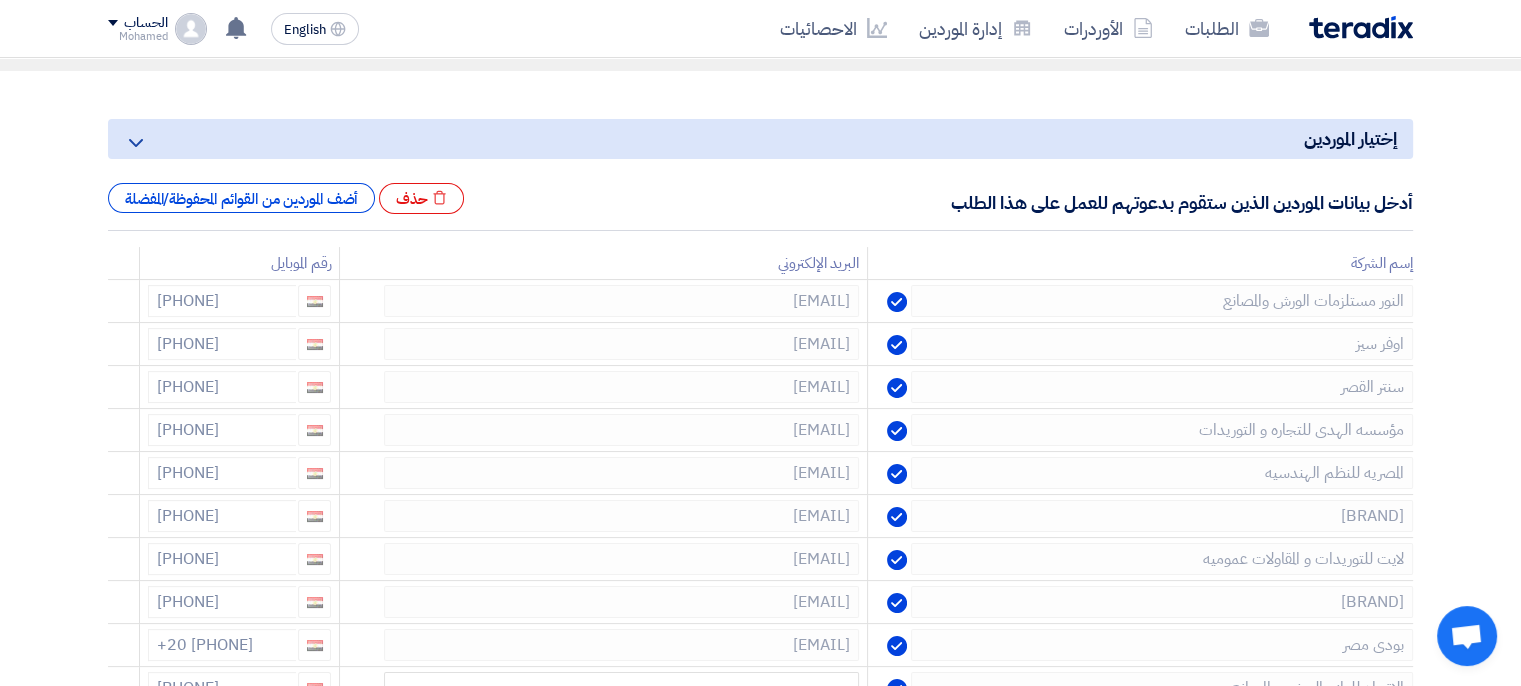 click 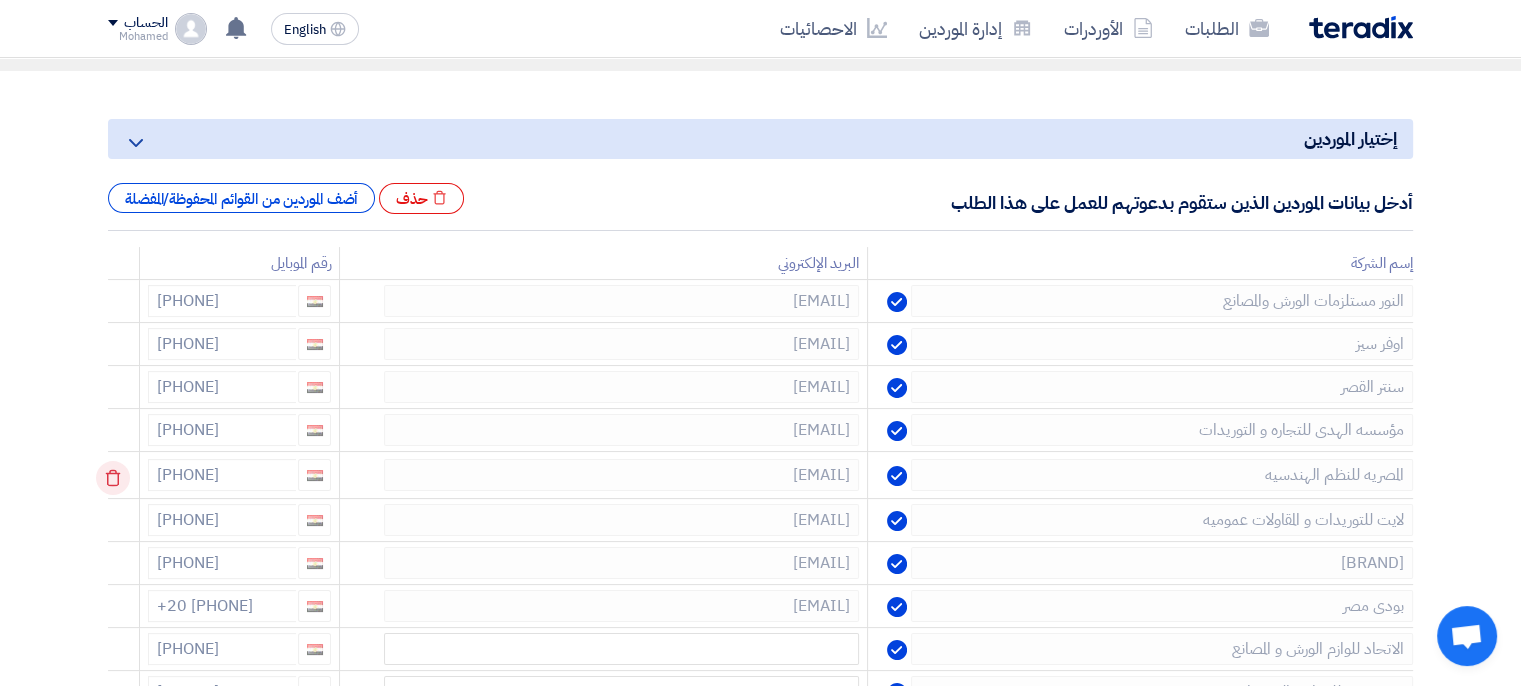 click 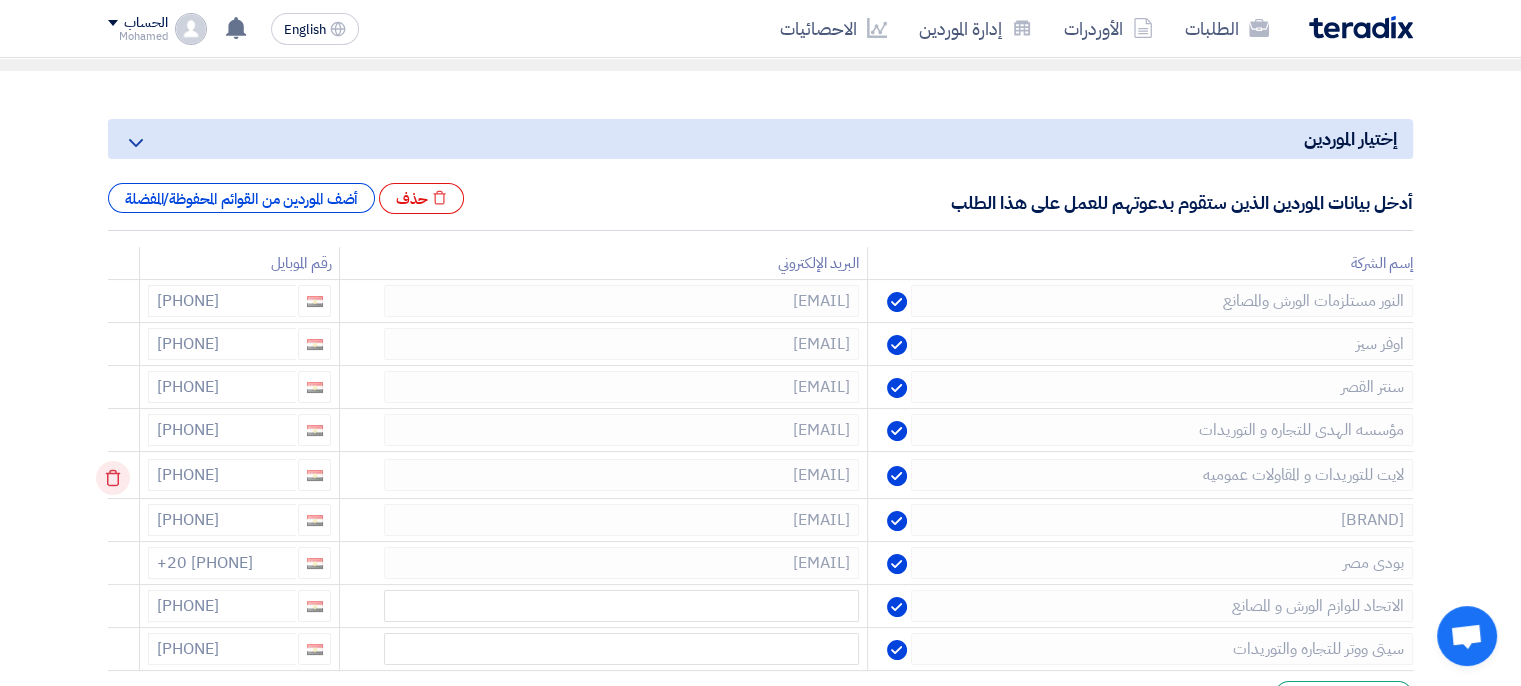 click 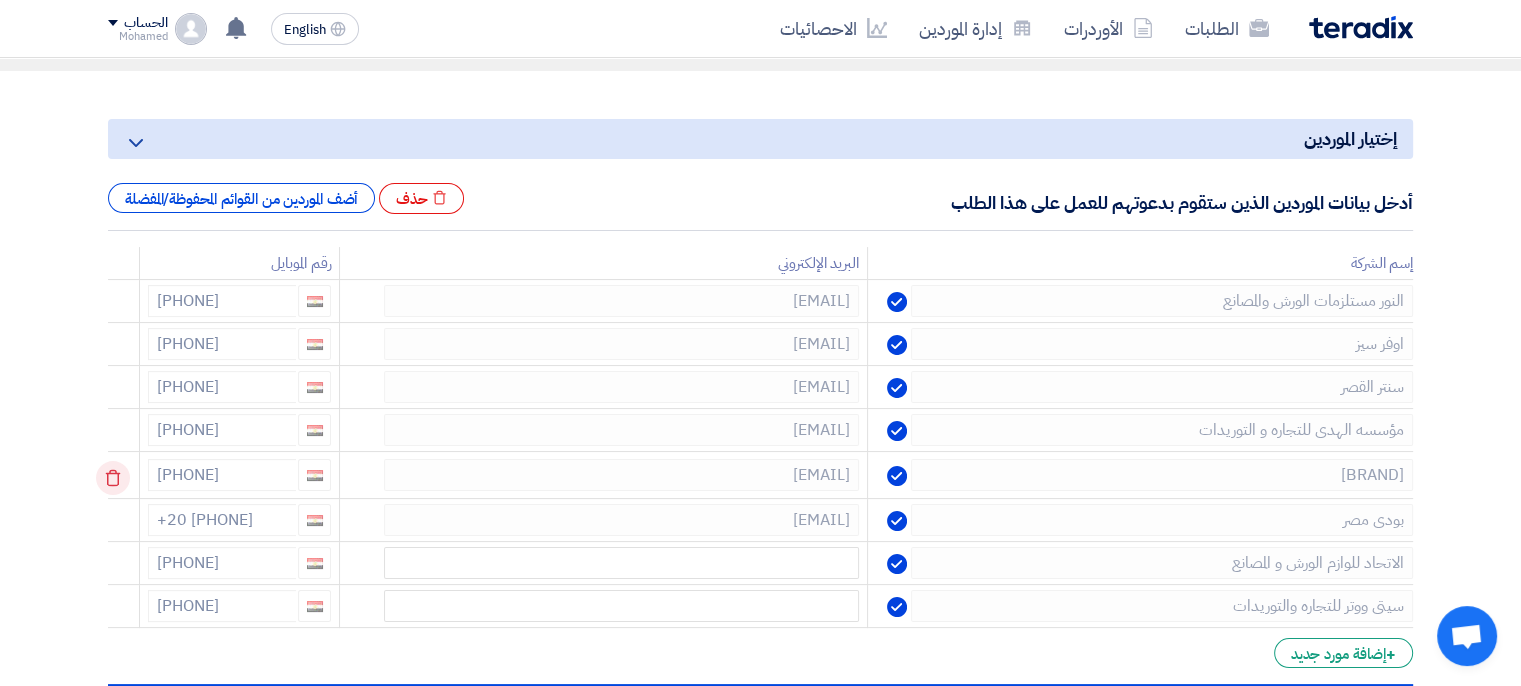 click 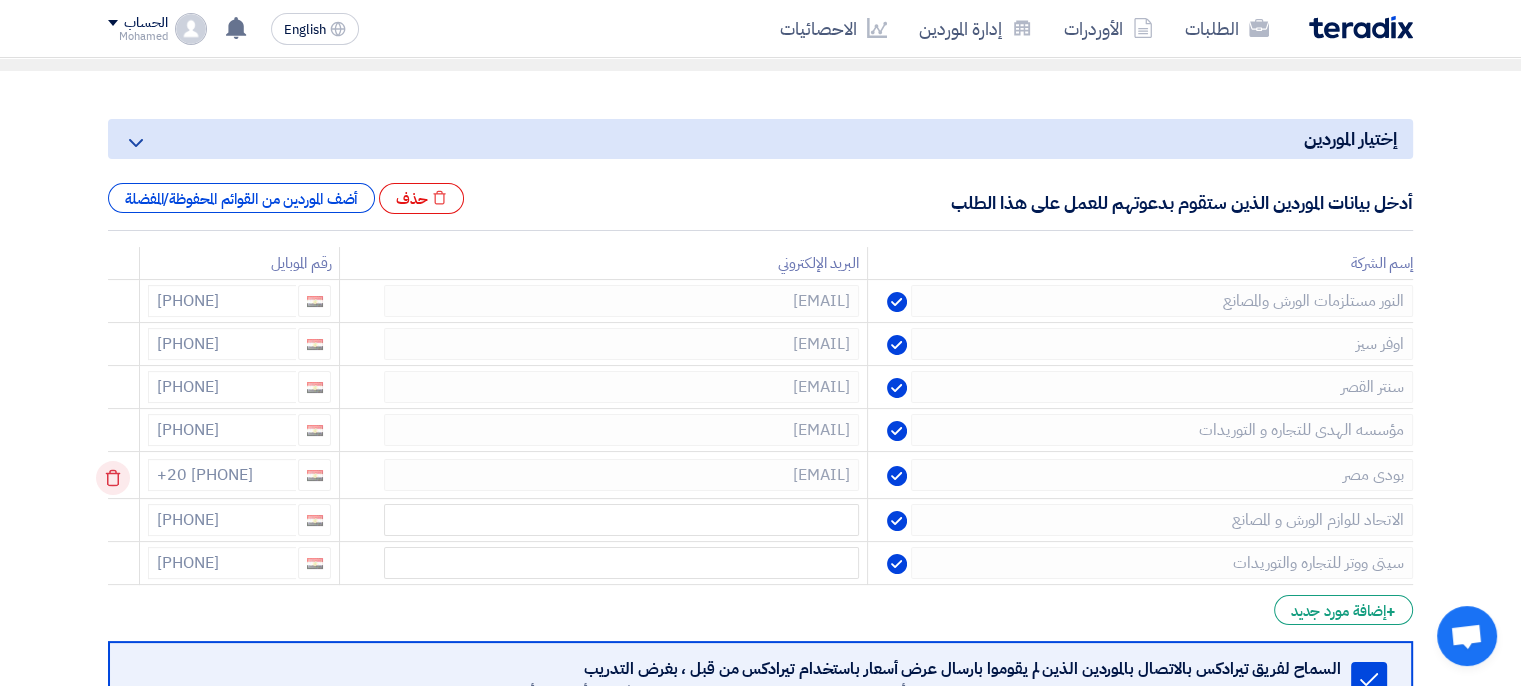 click 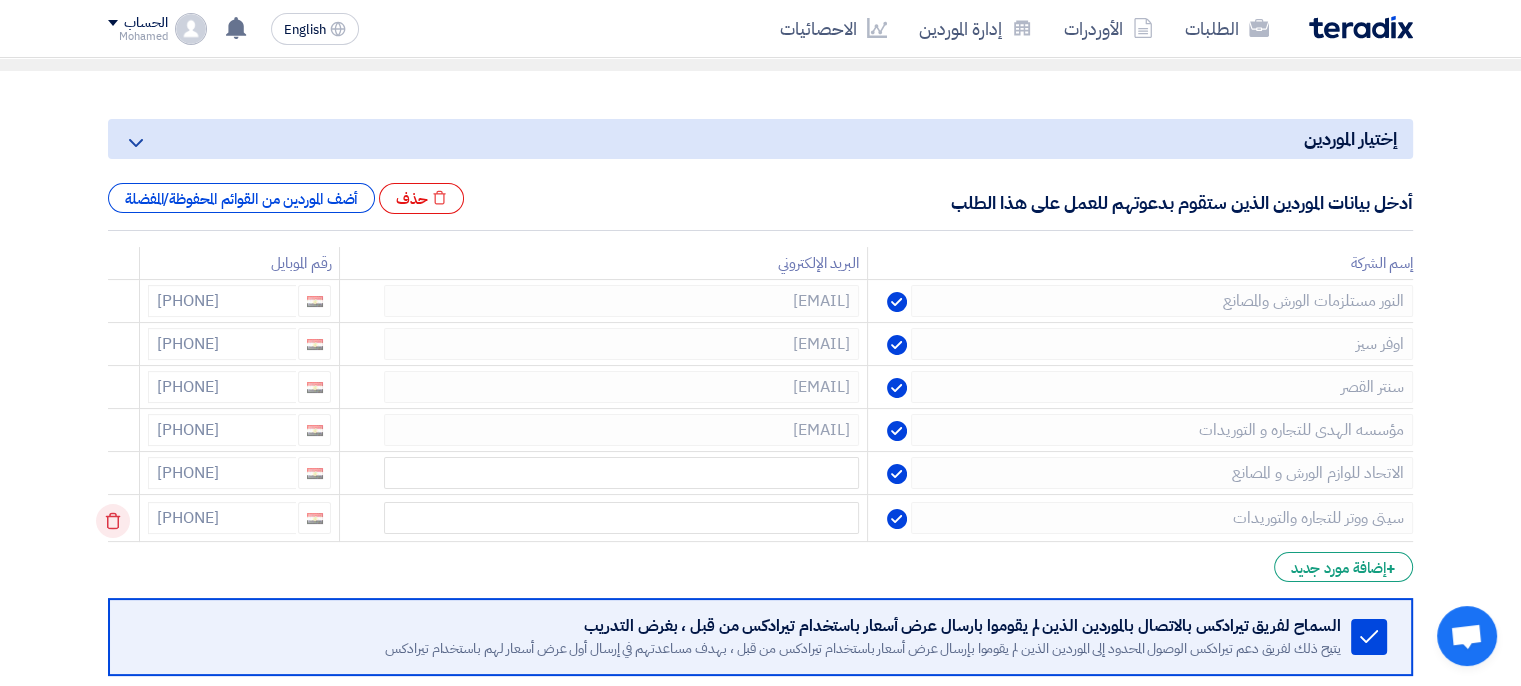 click 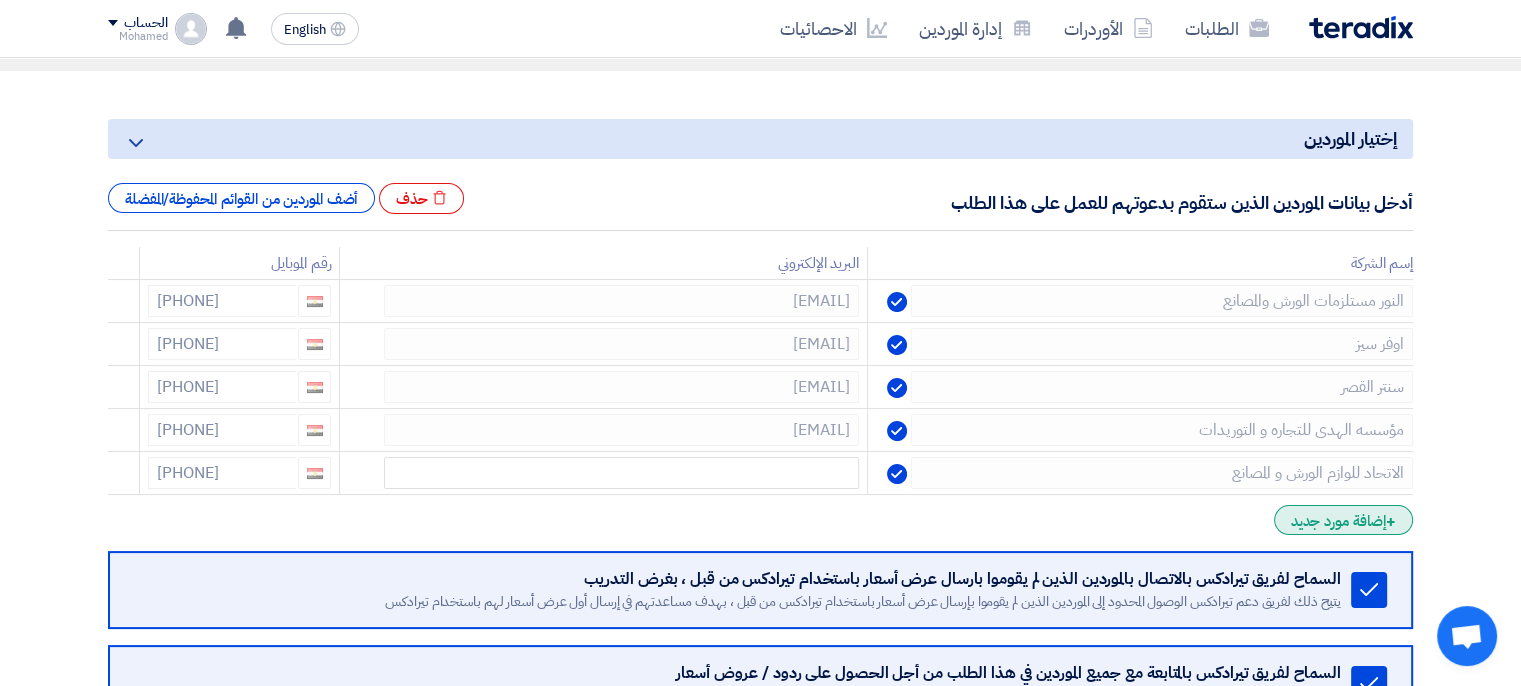 click on "+
إضافة مورد جديد" 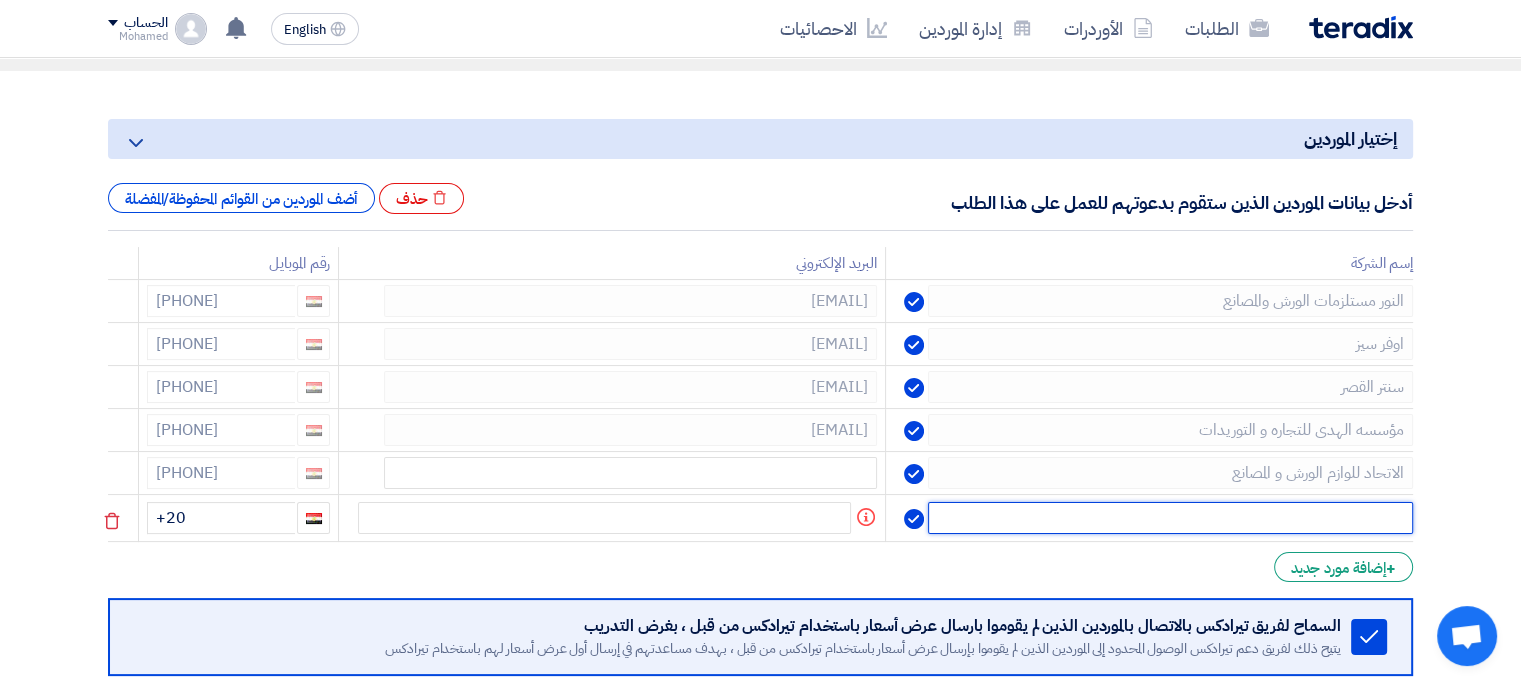 click 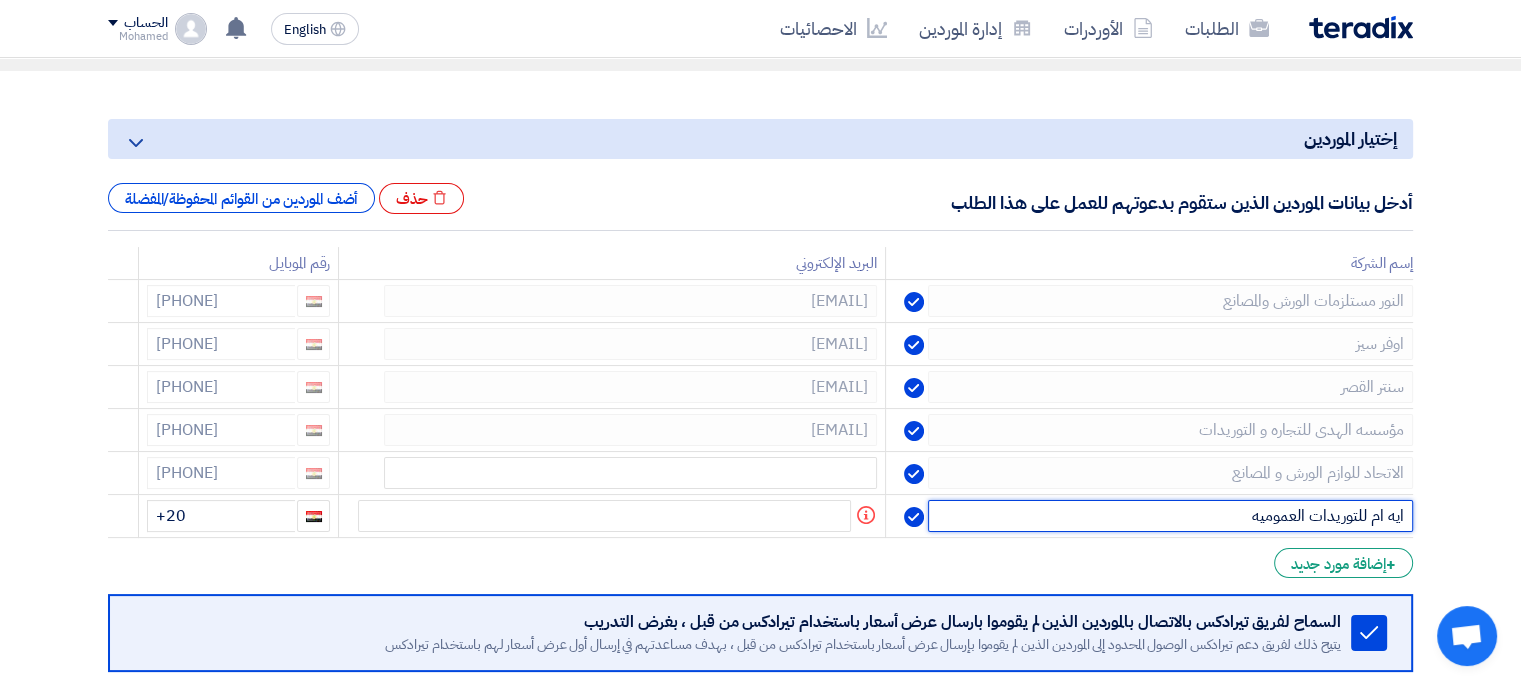 type on "ايه ام للتوريدات العموميه" 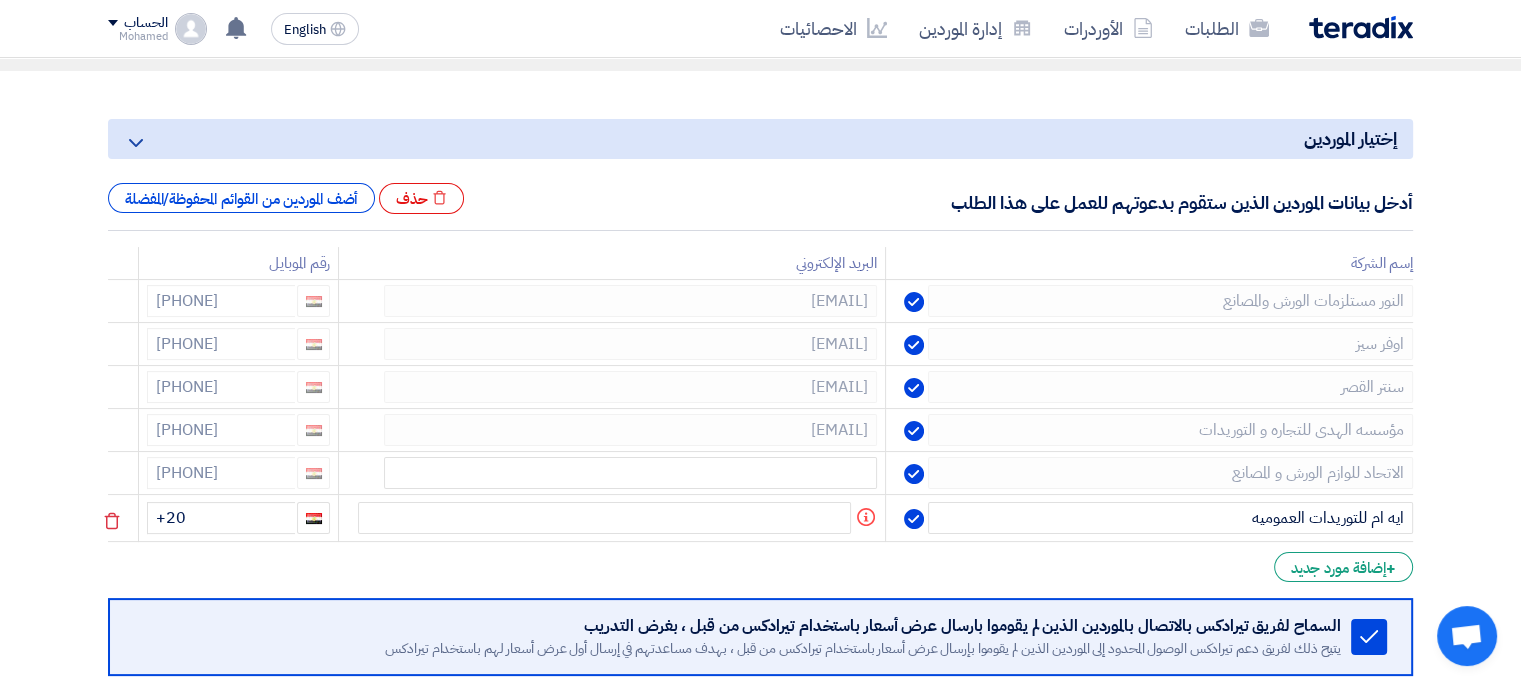 drag, startPoint x: 267, startPoint y: 545, endPoint x: 216, endPoint y: 536, distance: 51.78803 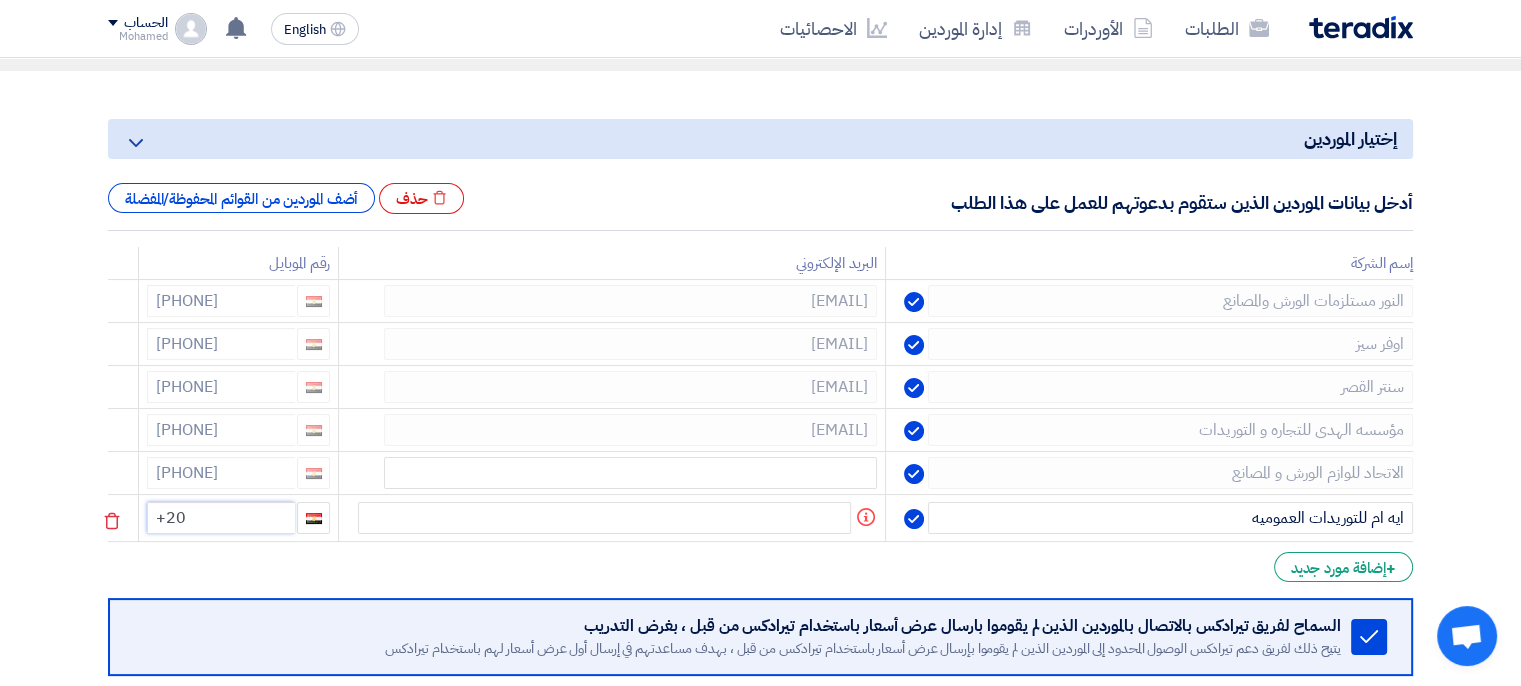 click on "+20" 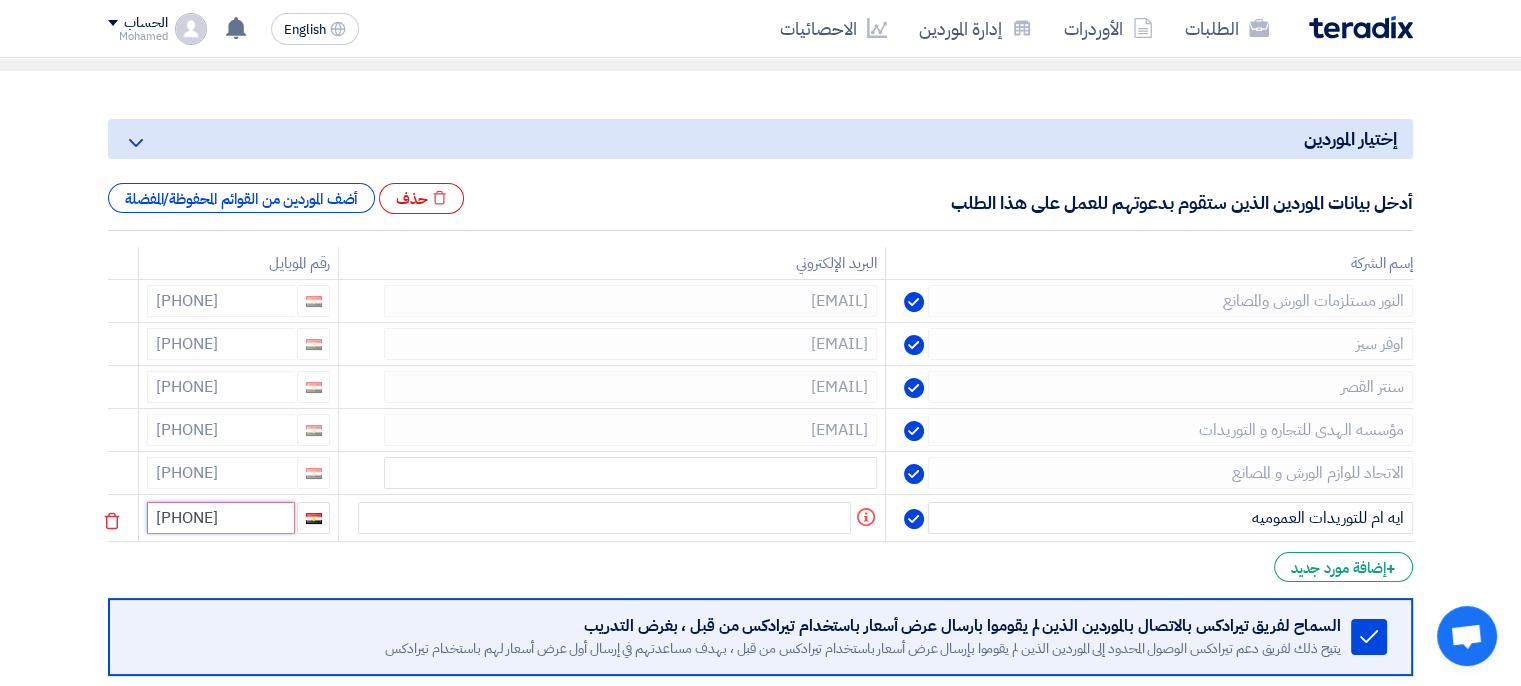 type on "[PHONE]" 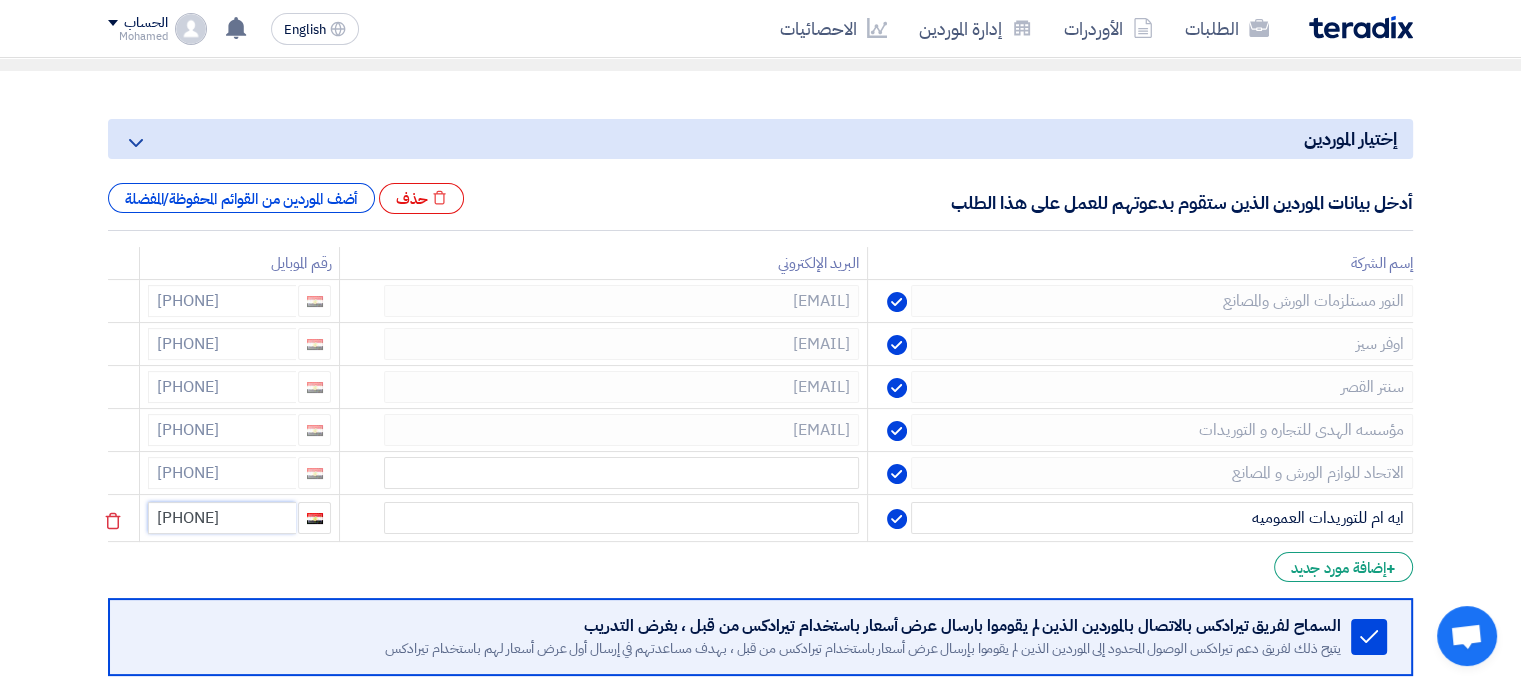click on "[PHONE]" 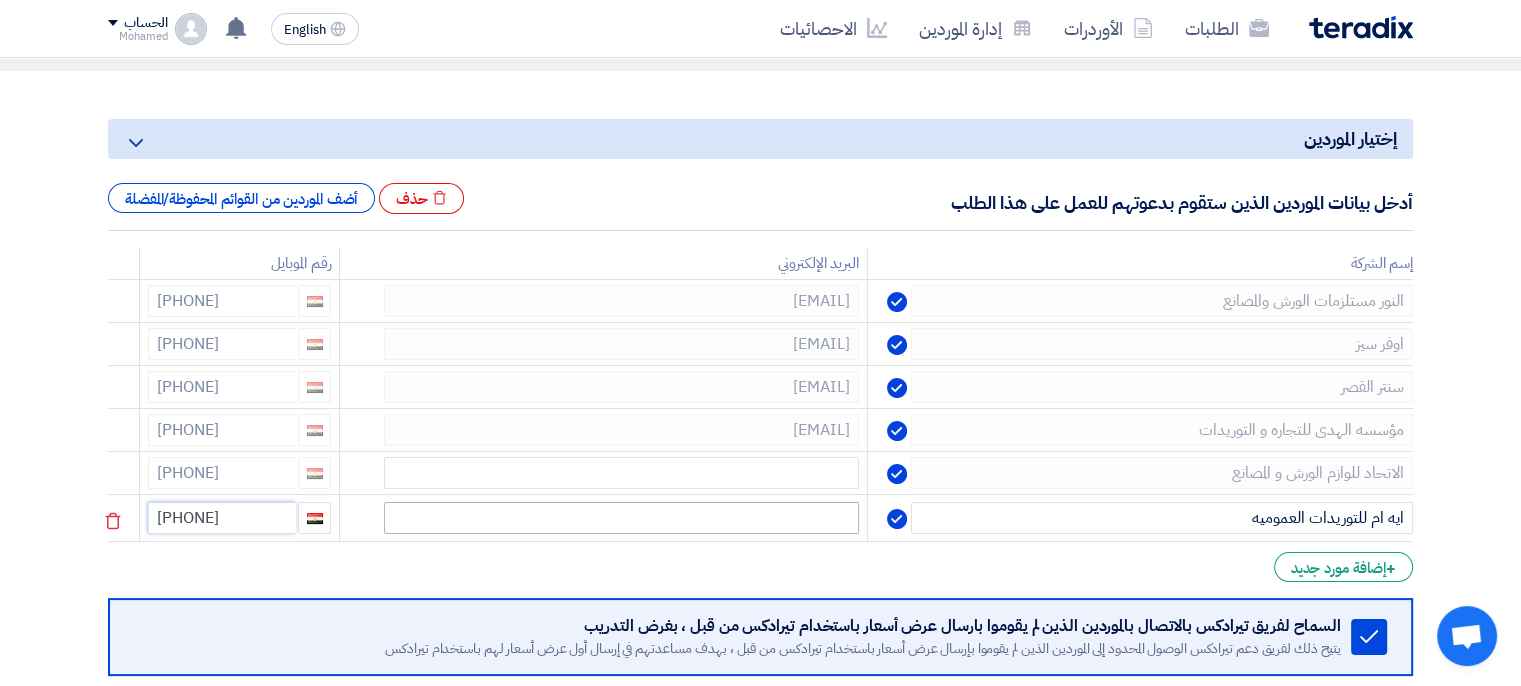 type on "[PHONE]" 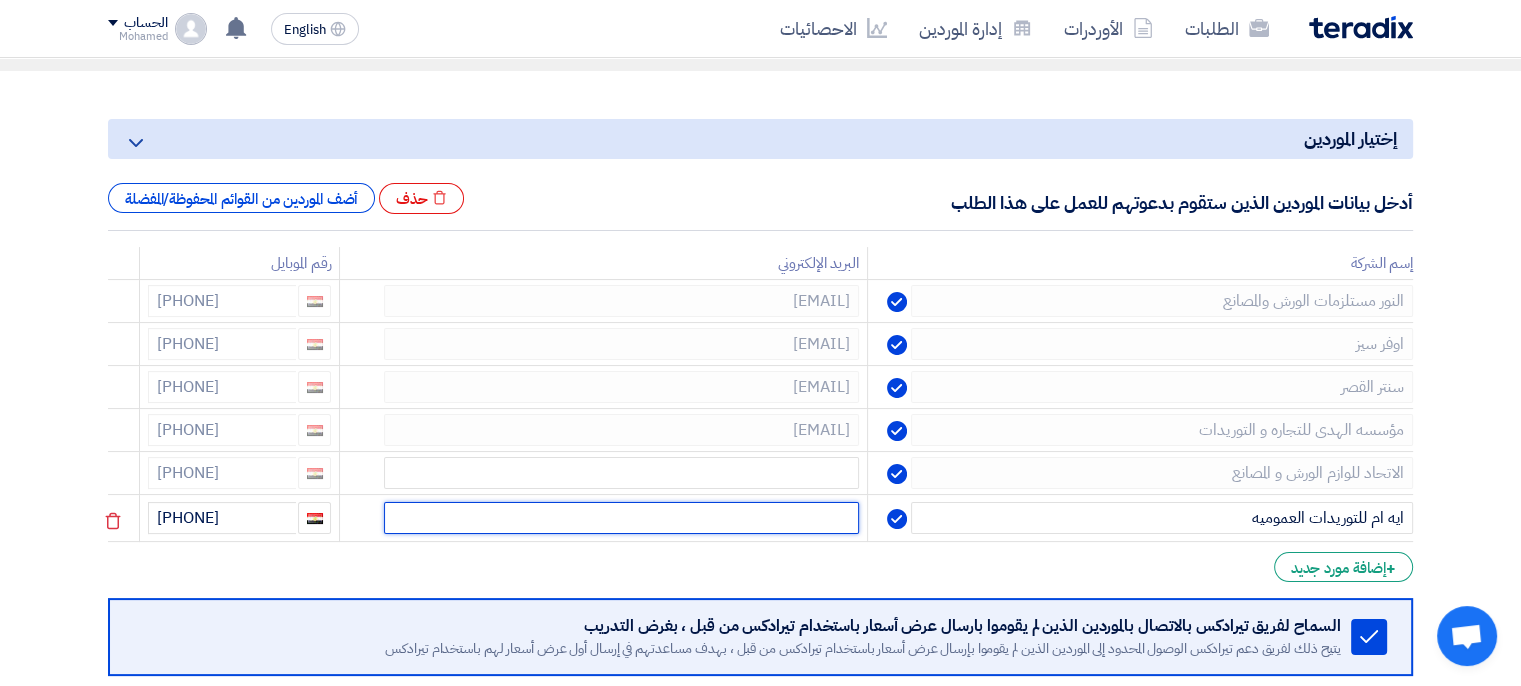 click 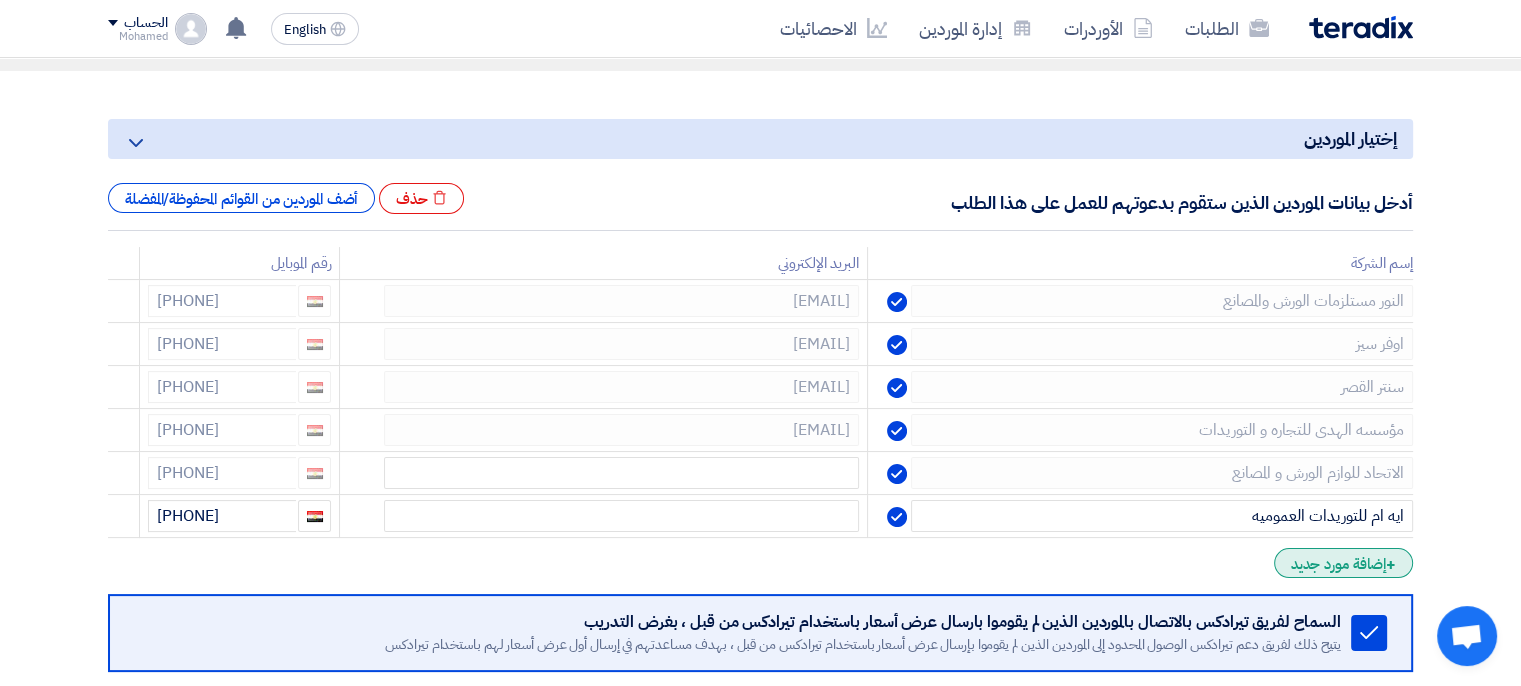 click on "+
إضافة مورد جديد" 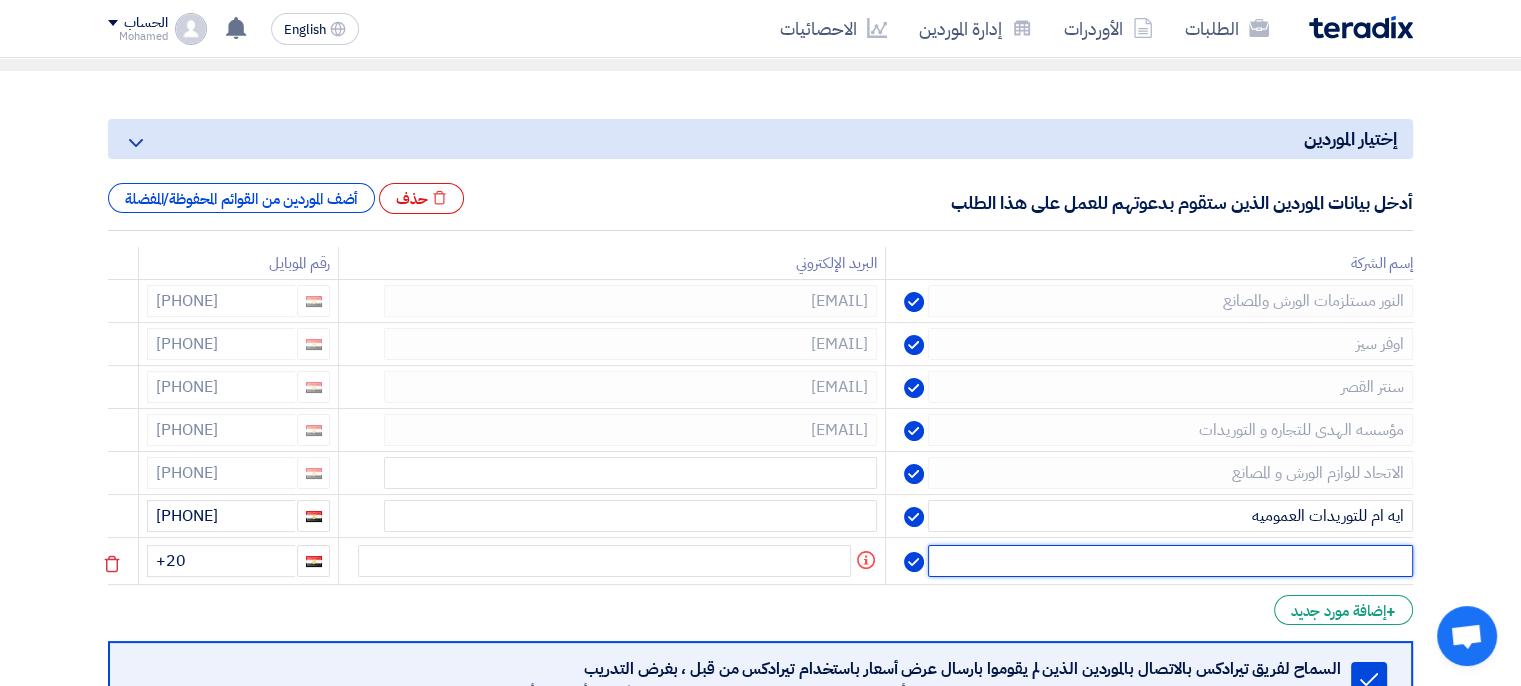 click 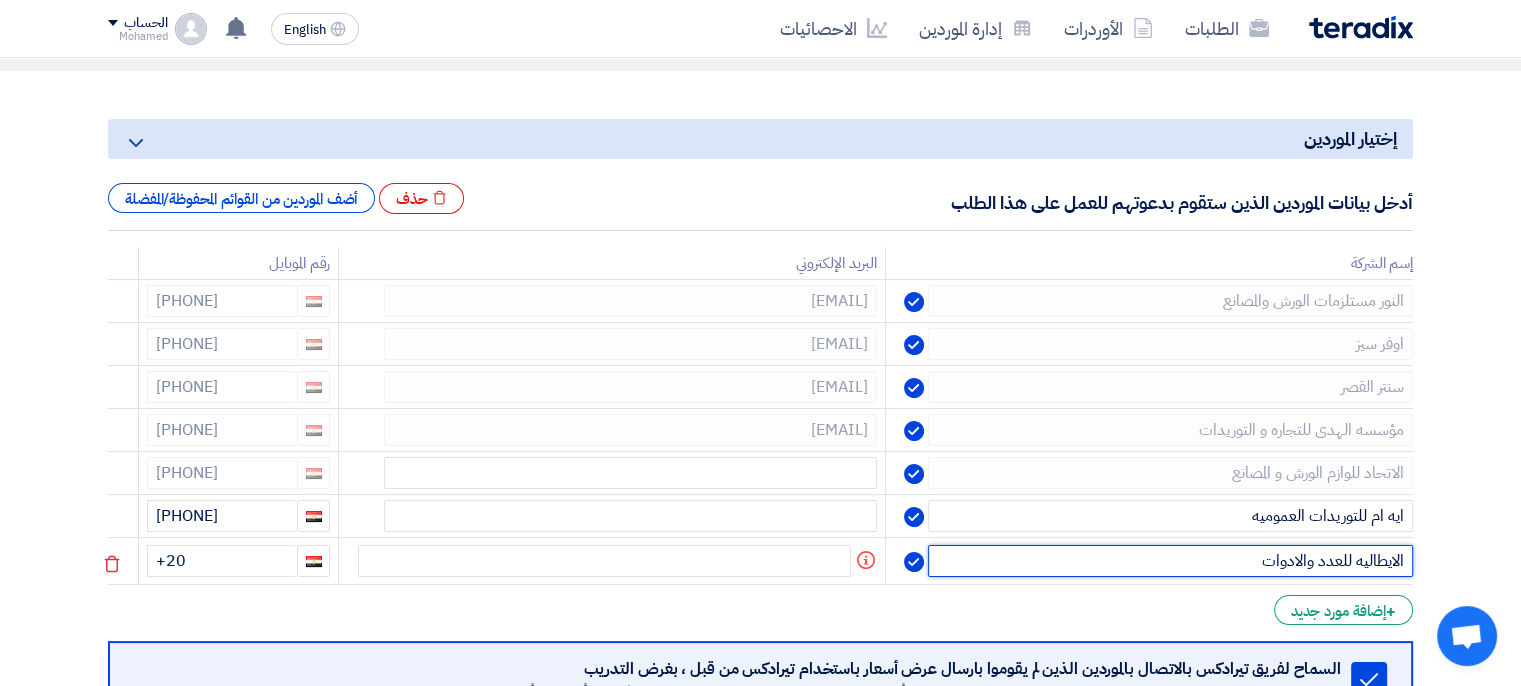 type on "الايطاليه للعدد والادوات" 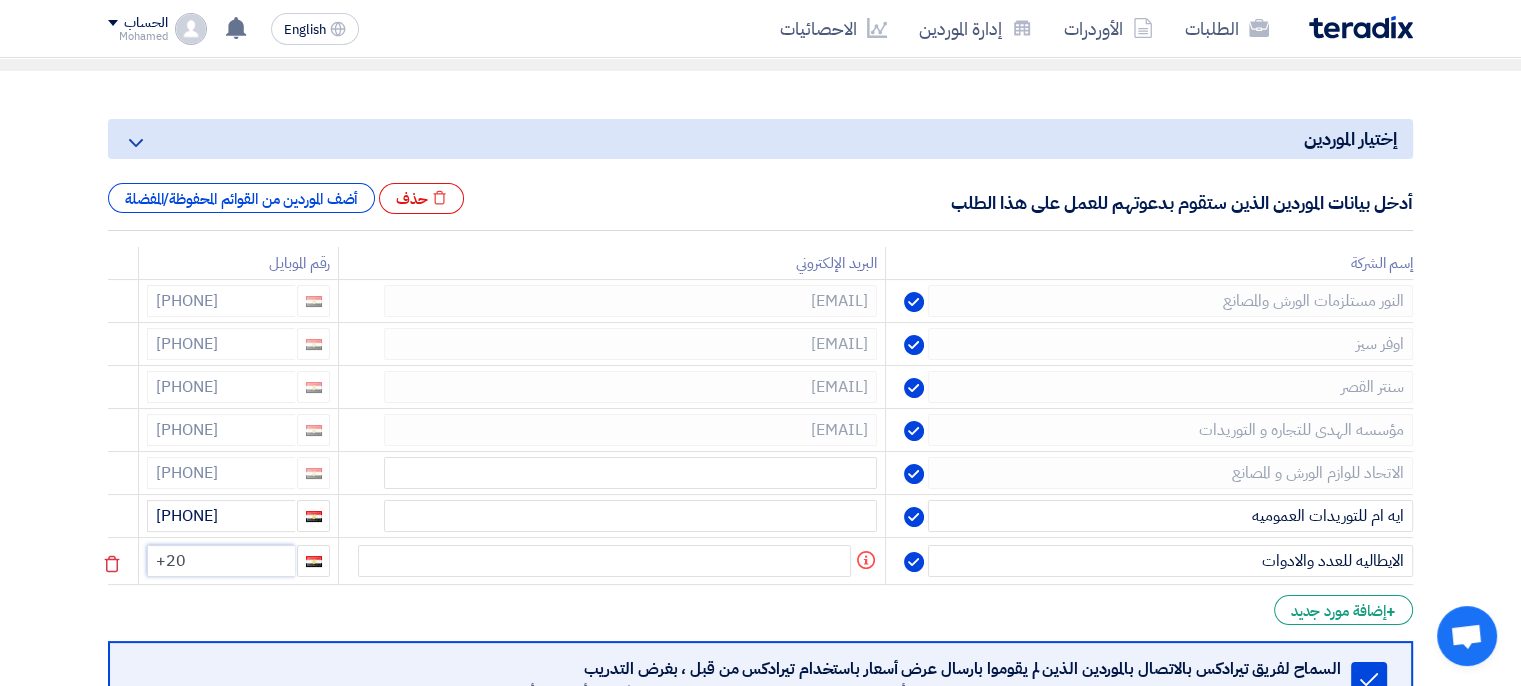 click on "+20" 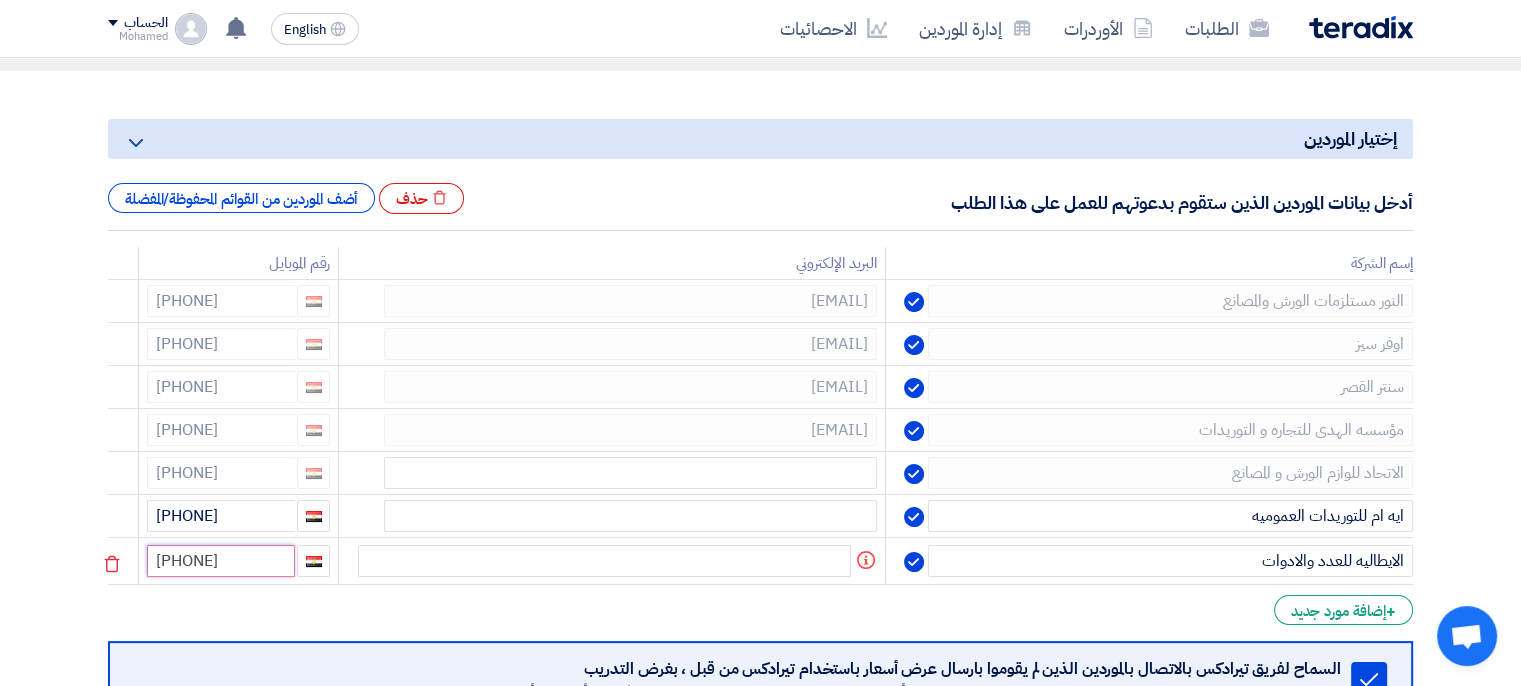 type on "+20 [PHONE]" 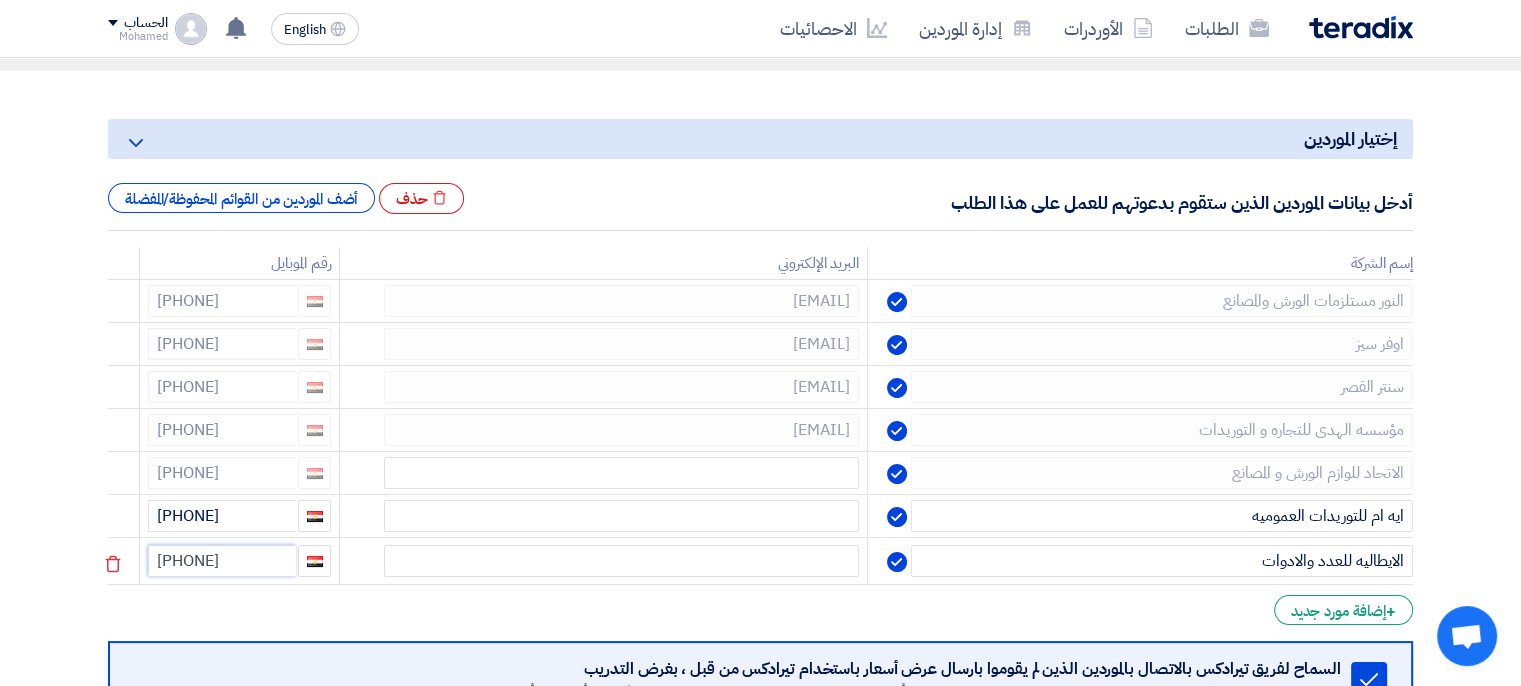 drag, startPoint x: 188, startPoint y: 560, endPoint x: 198, endPoint y: 557, distance: 10.440307 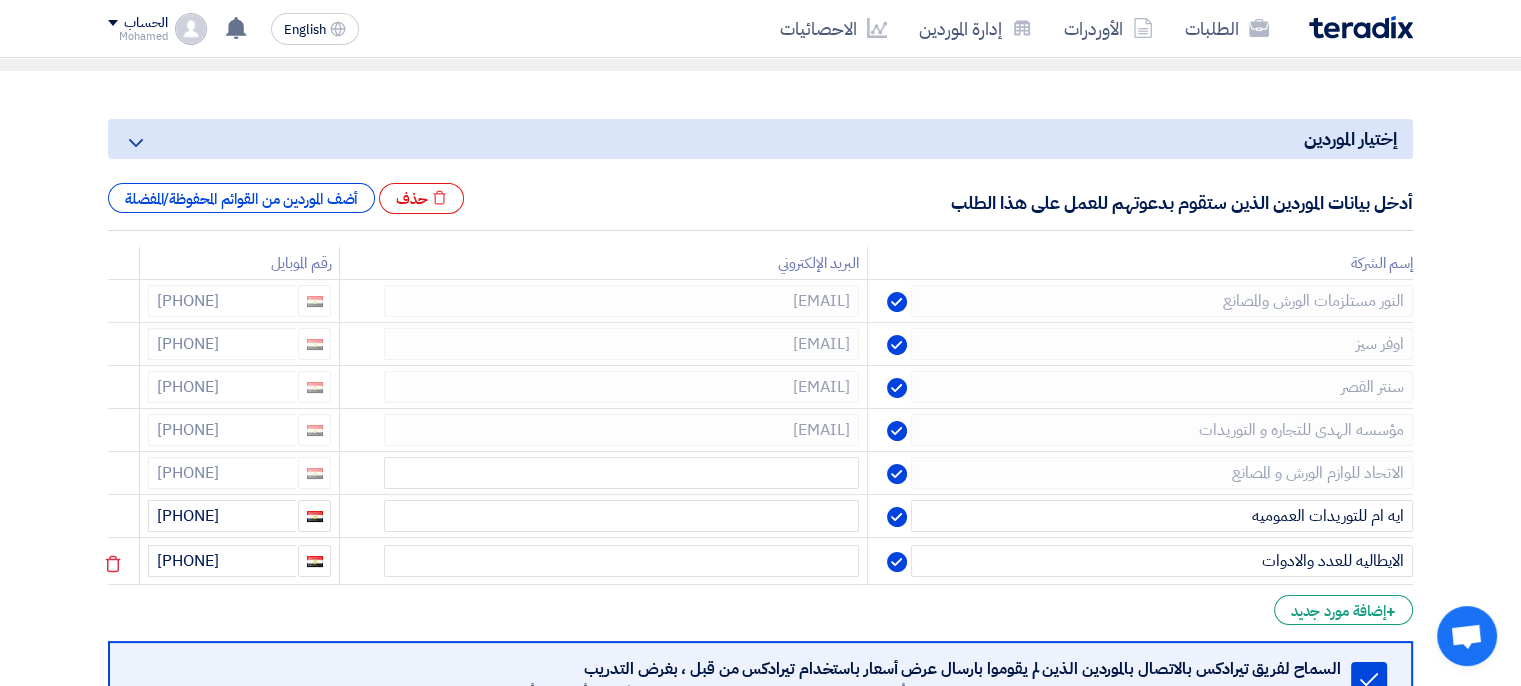 click on "[PHONE]" 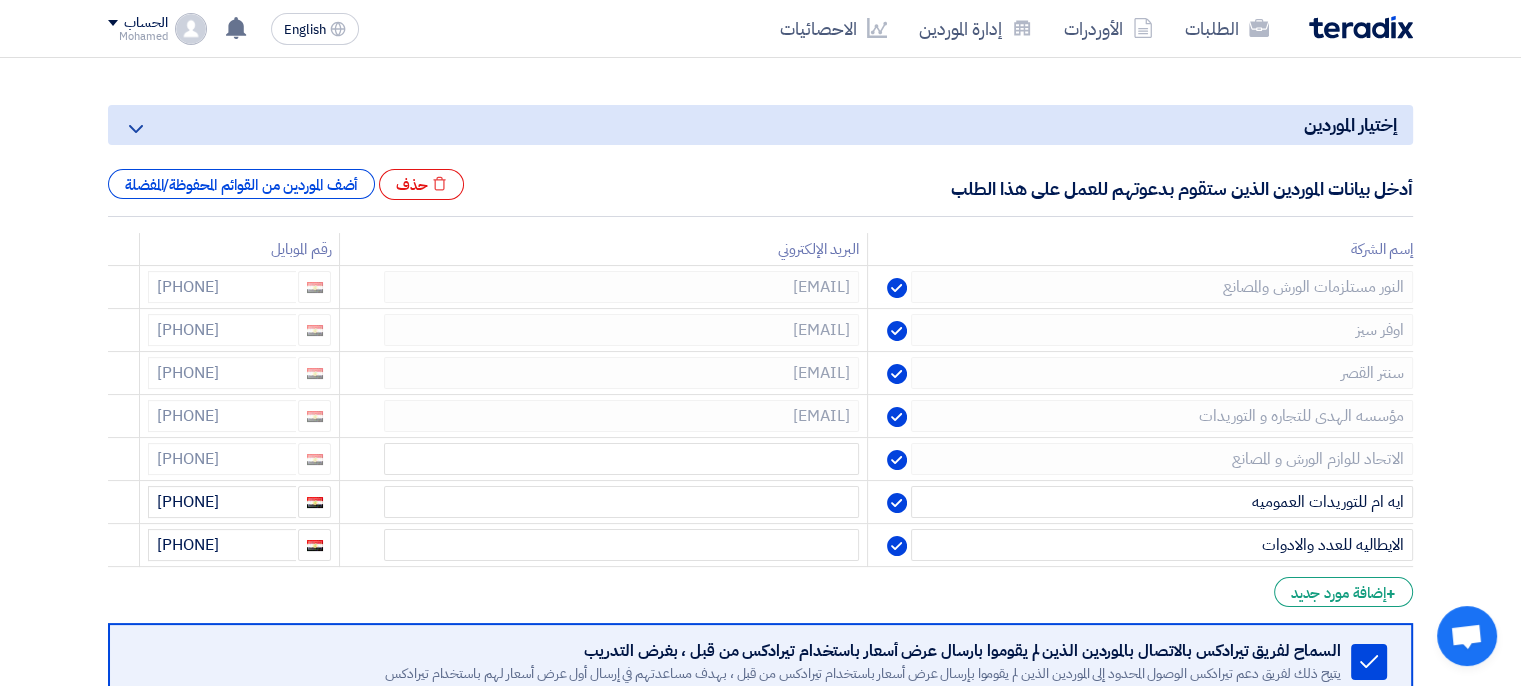 scroll, scrollTop: 400, scrollLeft: 0, axis: vertical 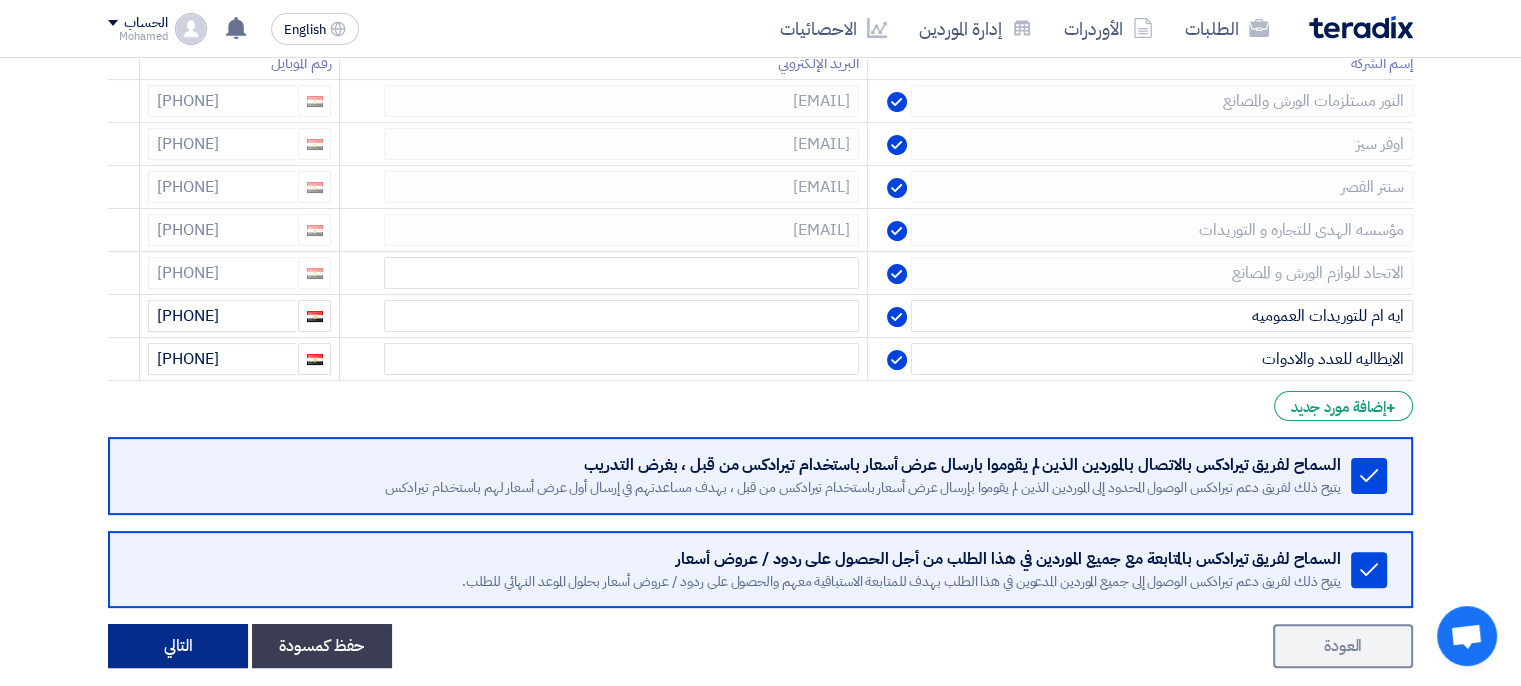 click on "التالي" 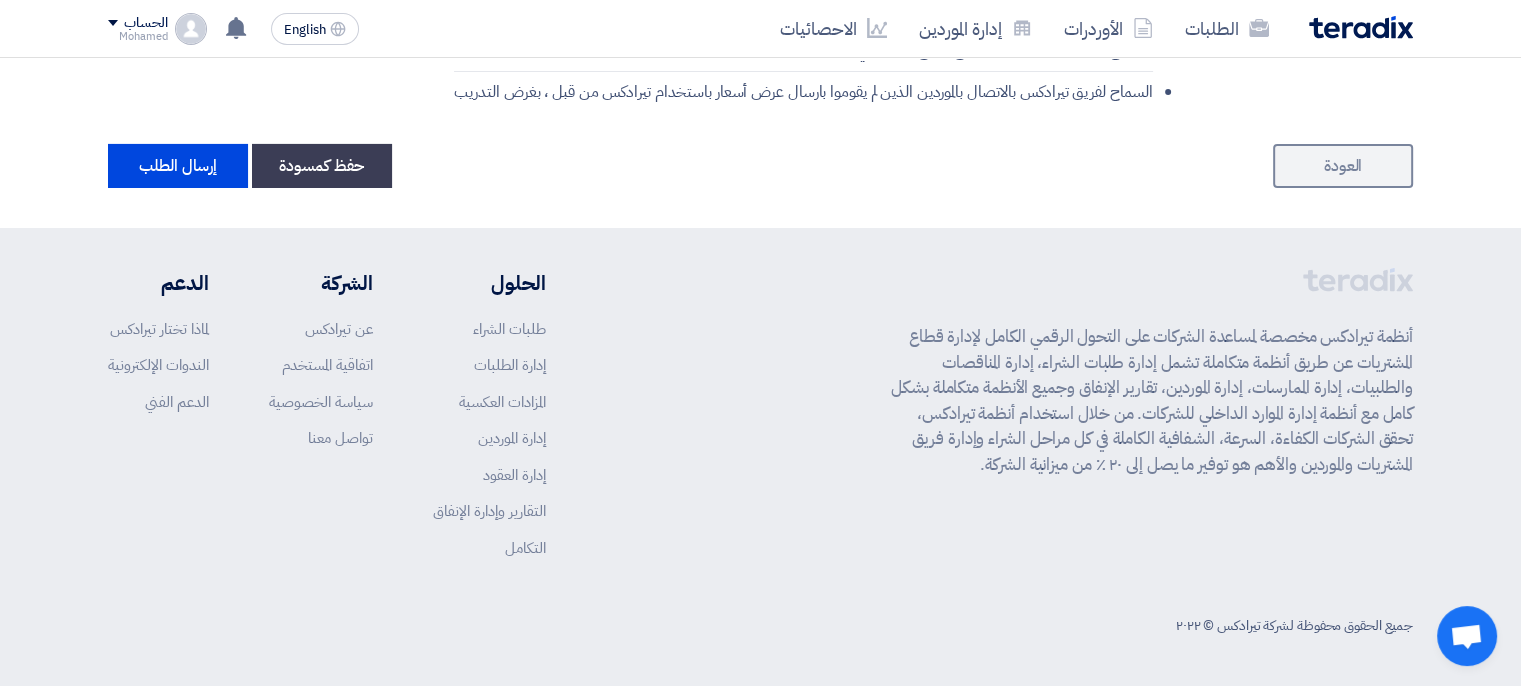 scroll, scrollTop: 9200, scrollLeft: 0, axis: vertical 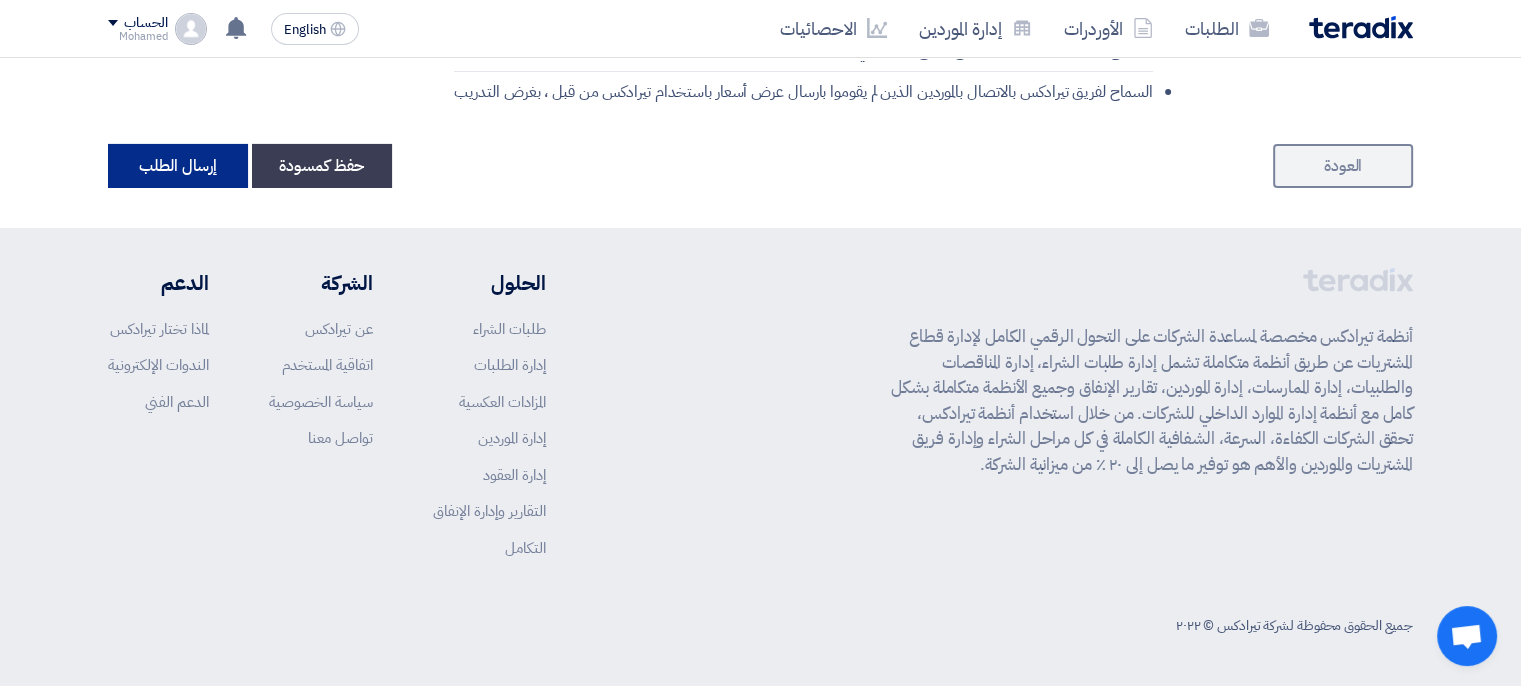 click on "إرسال الطلب" 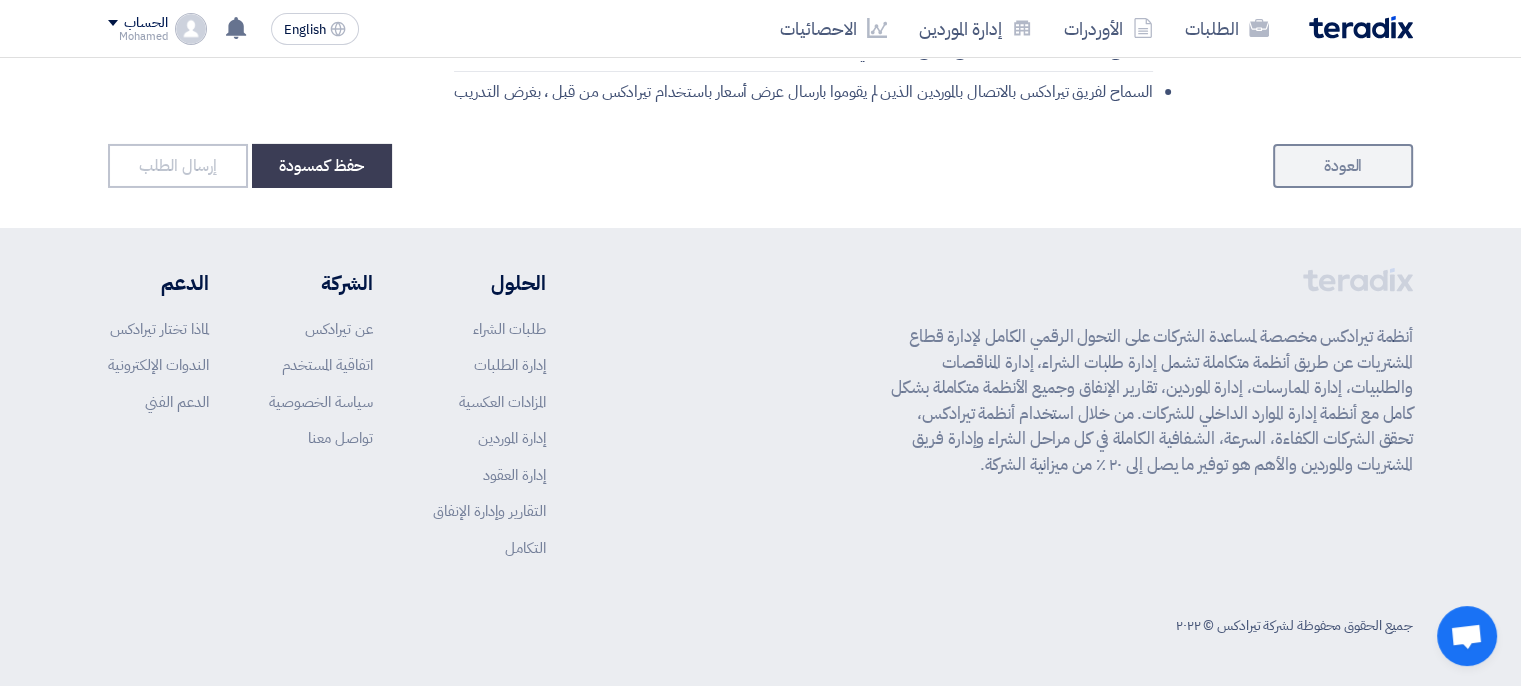 scroll, scrollTop: 0, scrollLeft: 0, axis: both 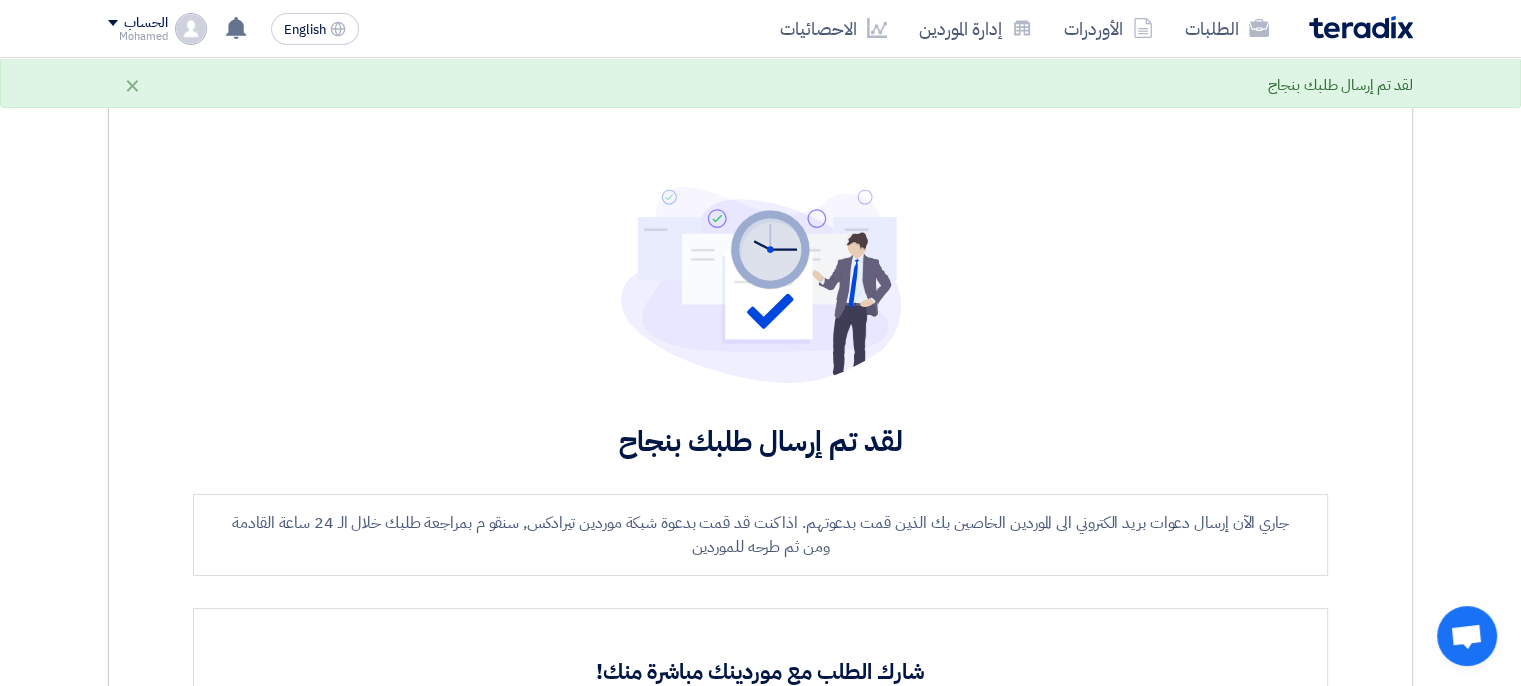 click 